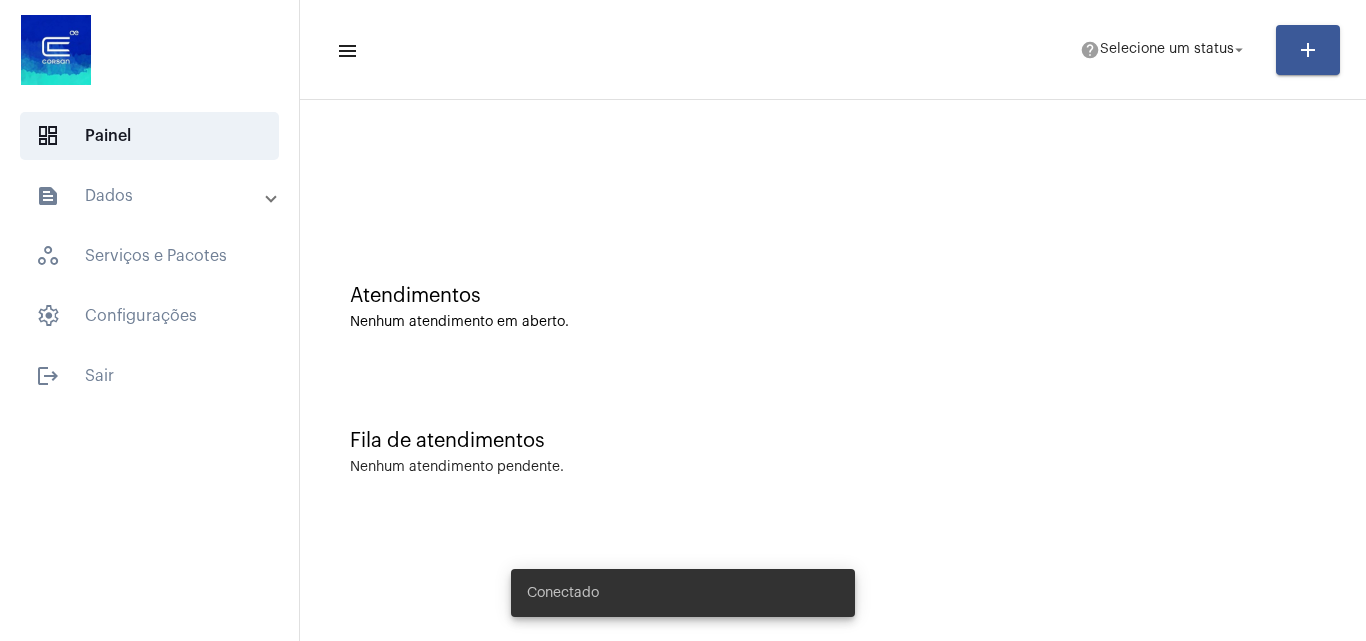 scroll, scrollTop: 0, scrollLeft: 0, axis: both 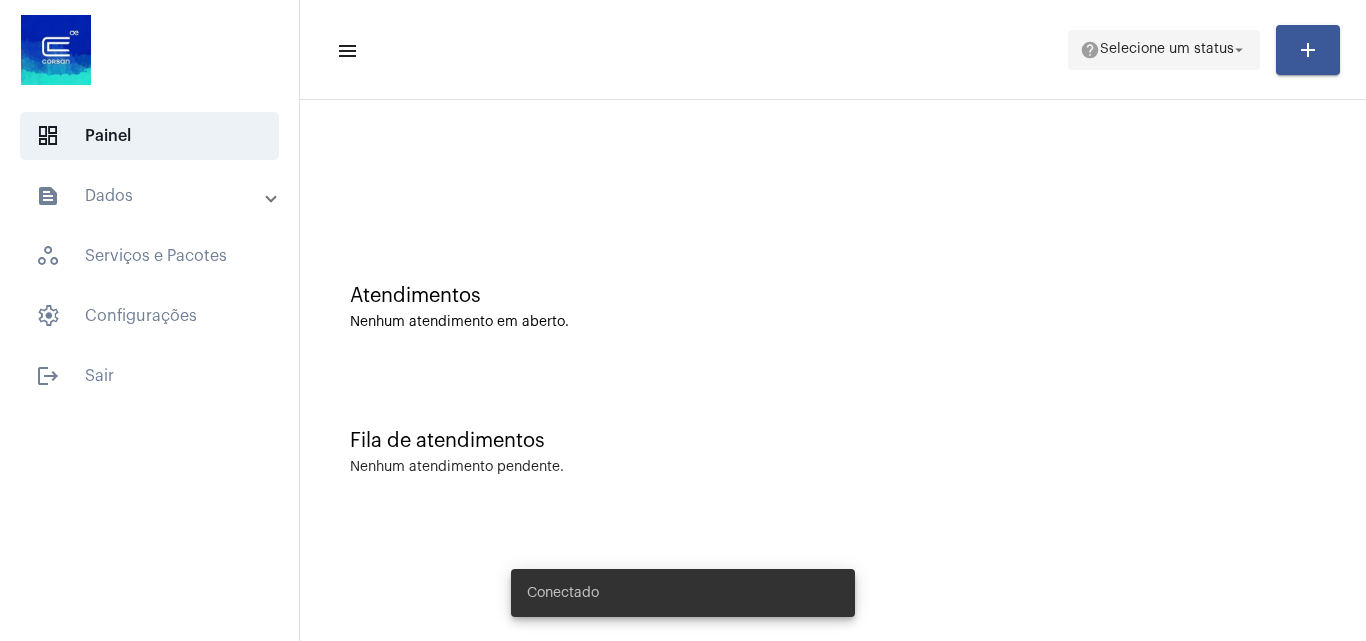 click on "Selecione um status" 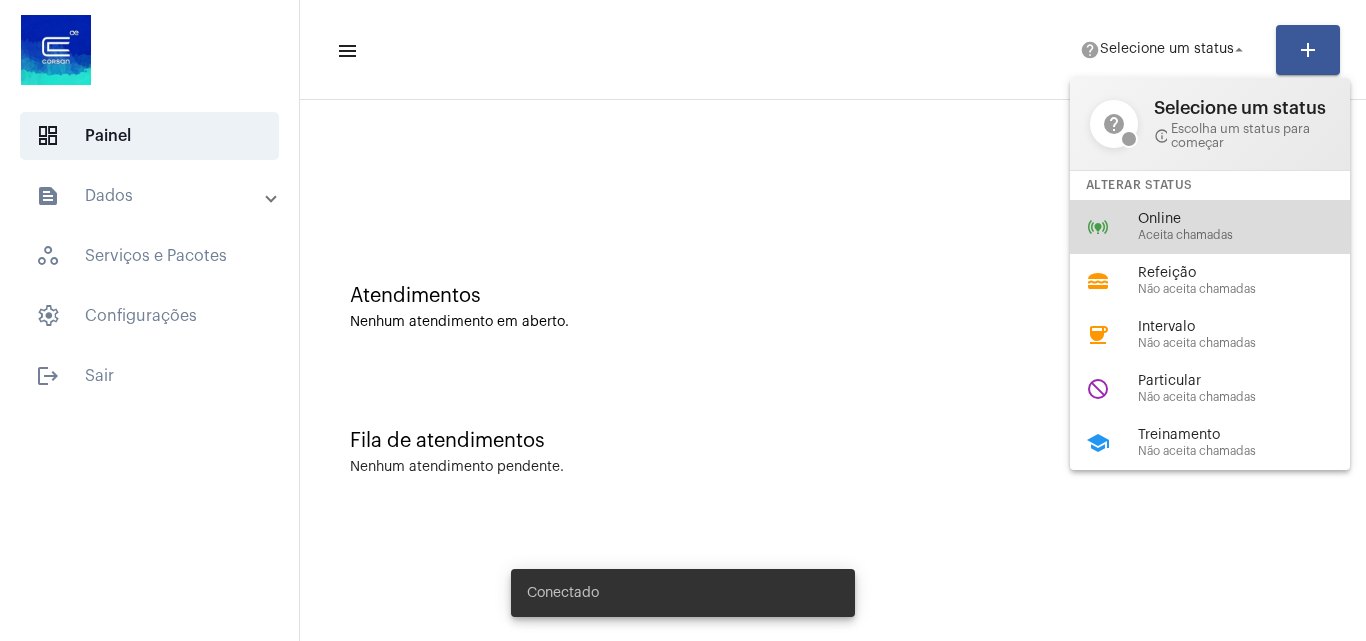 click on "Aceita chamadas" at bounding box center [1252, 235] 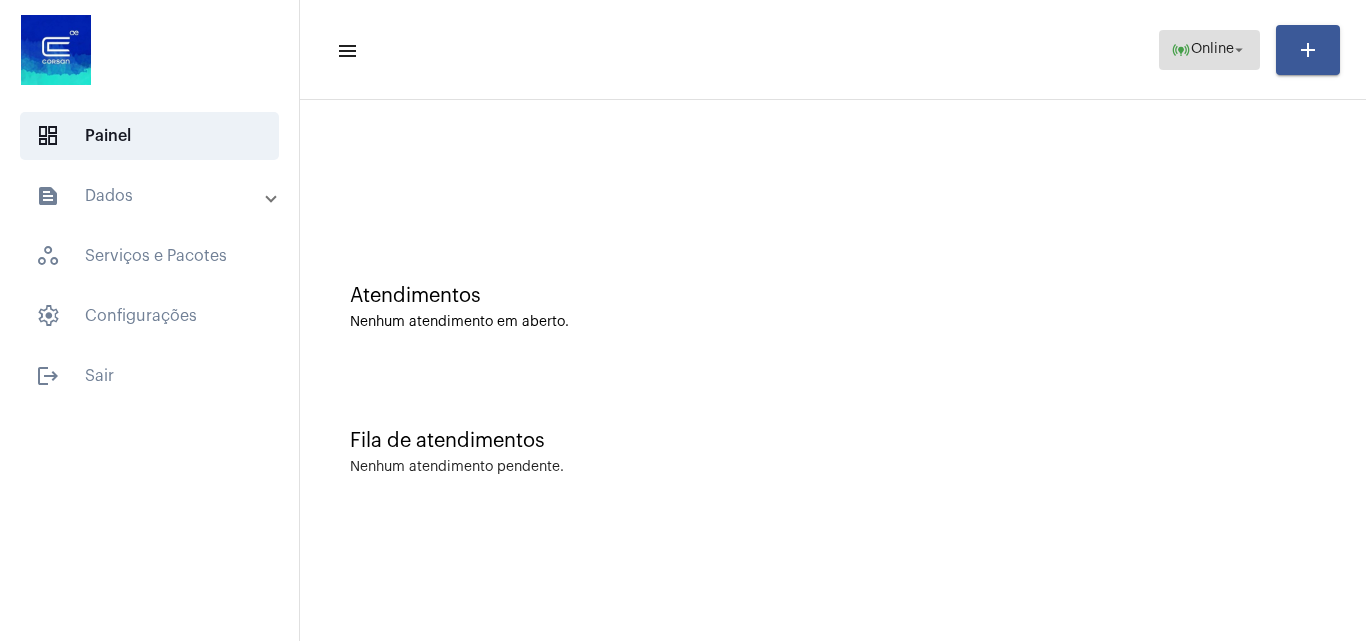 click on "arrow_drop_down" 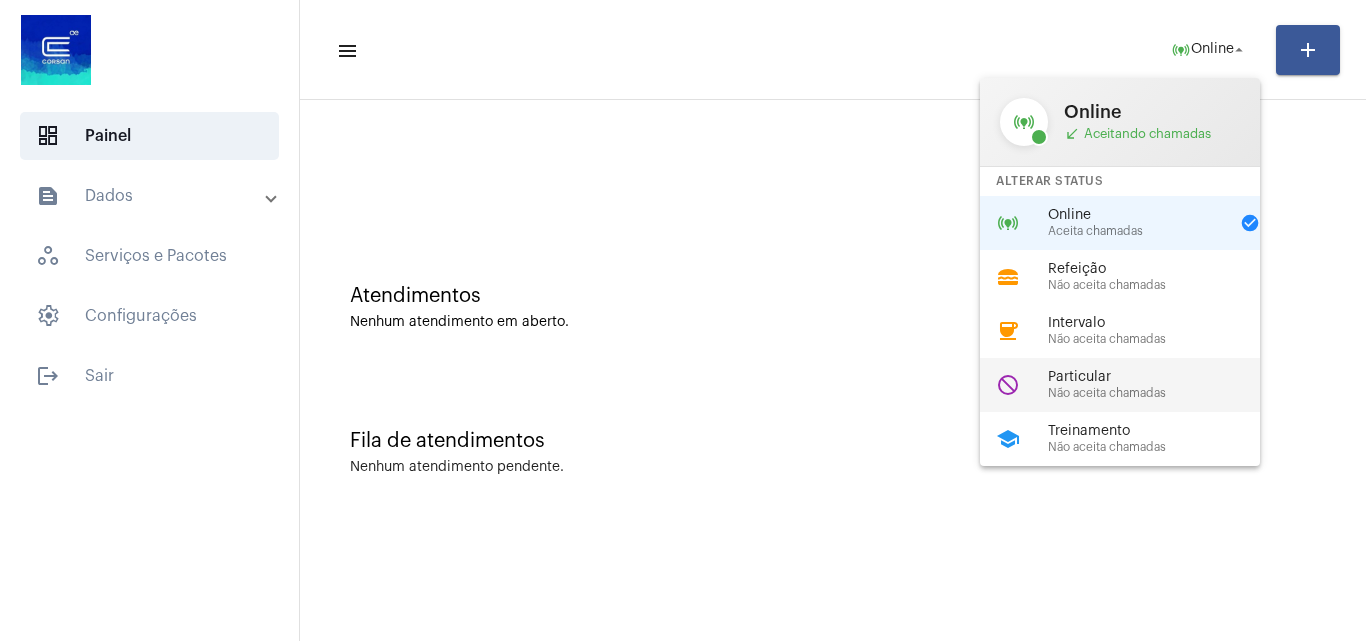 click on "Particular" at bounding box center (1162, 377) 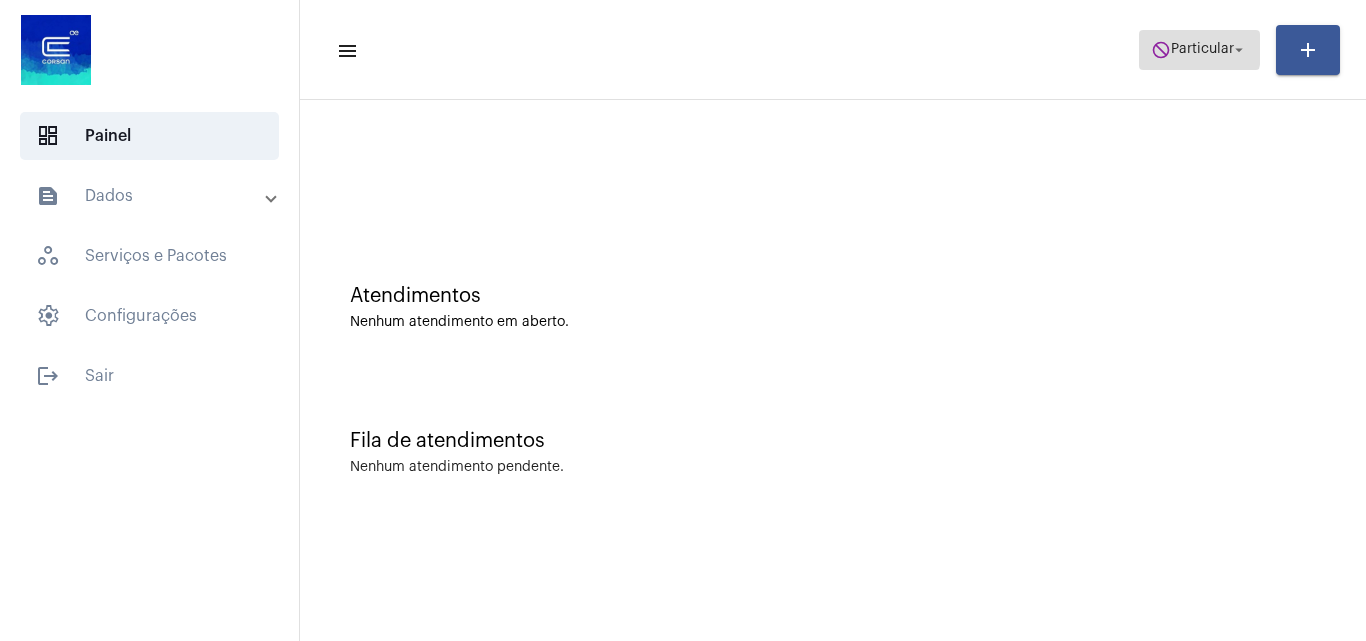 click on "Particular" 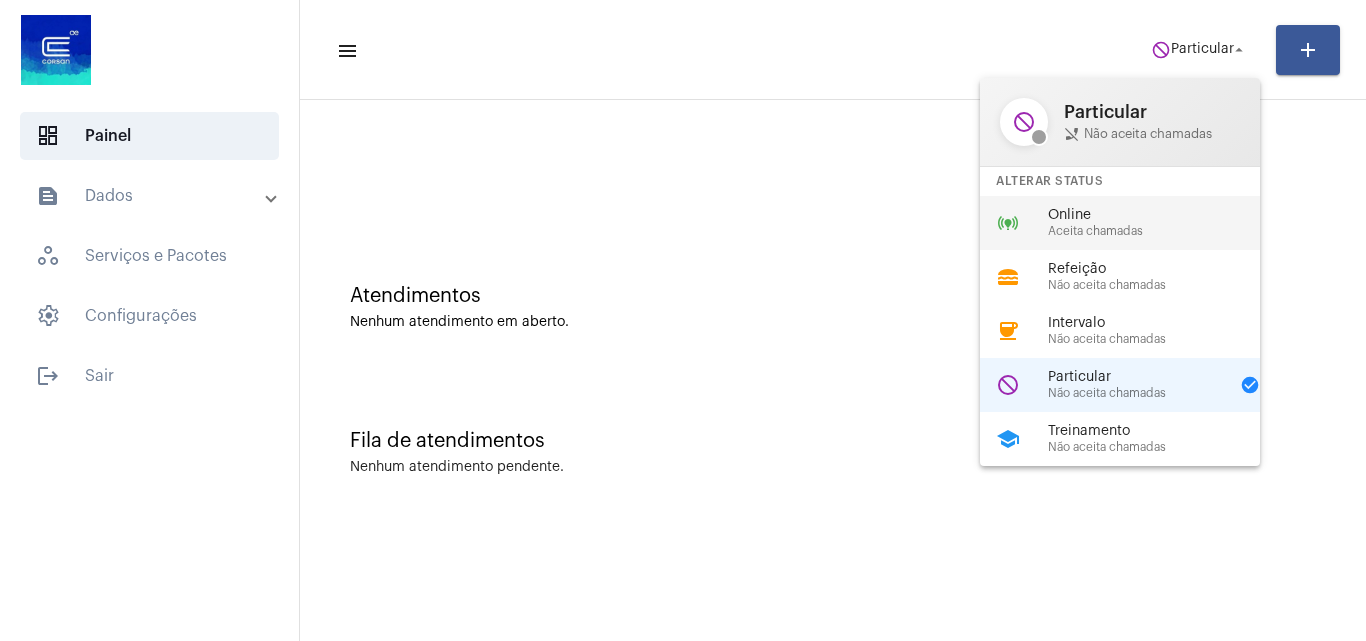 click on "online_prediction  Online Aceita chamadas" at bounding box center (1136, 223) 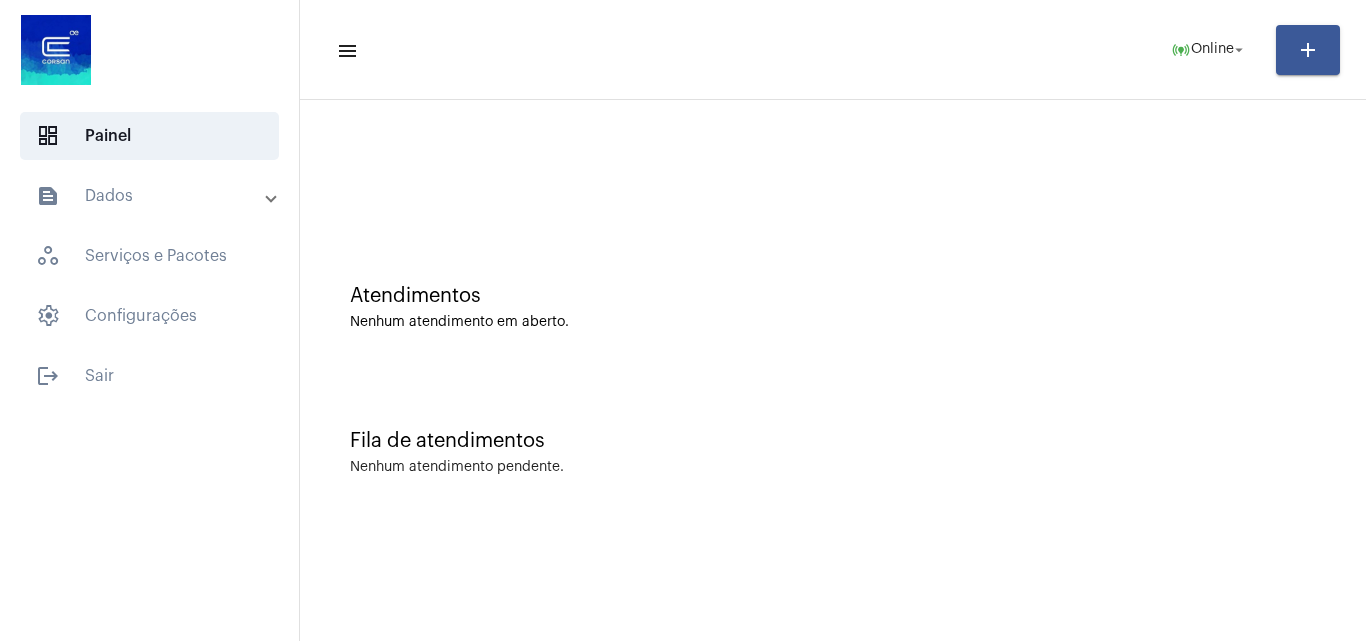 click on "text_snippet_outlined  Dados" at bounding box center (151, 196) 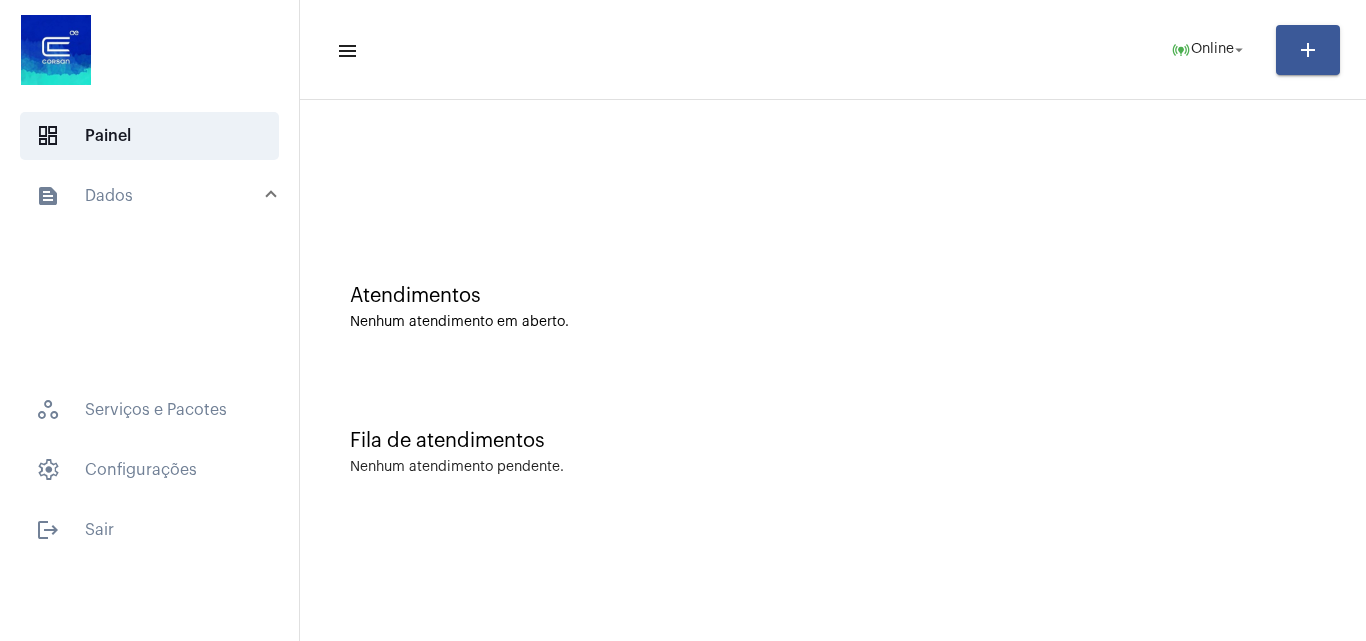 click on "settings   Configurações" 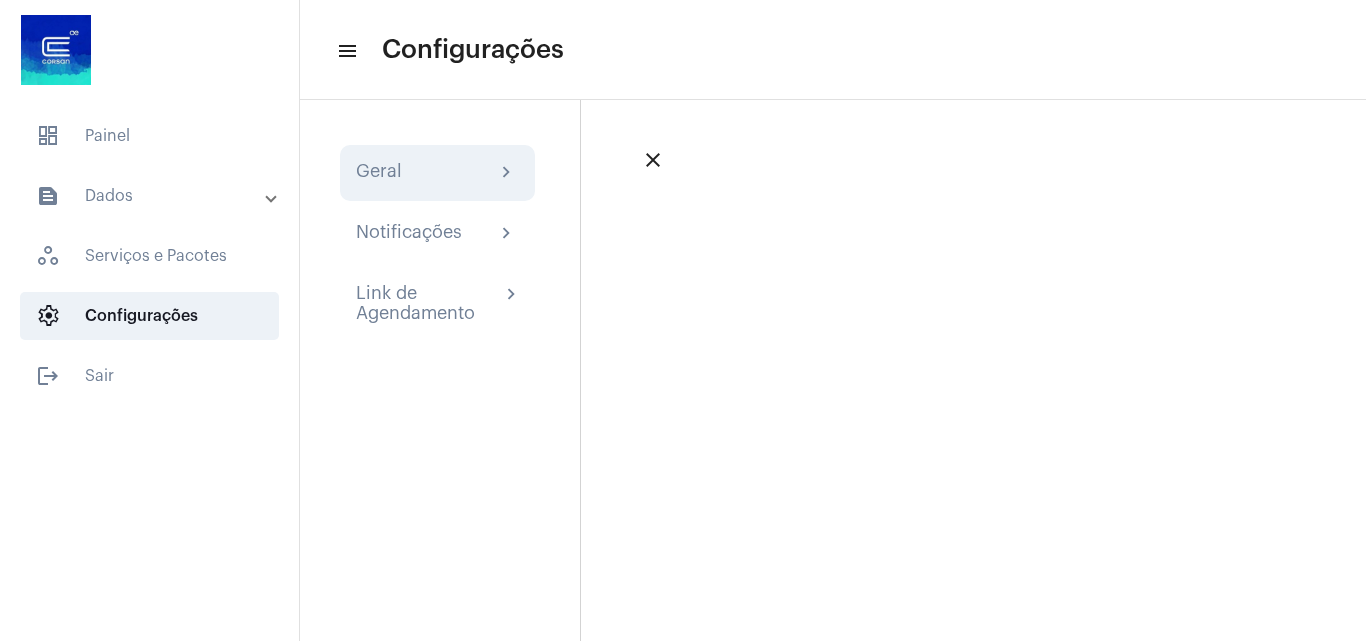click on "Geral" 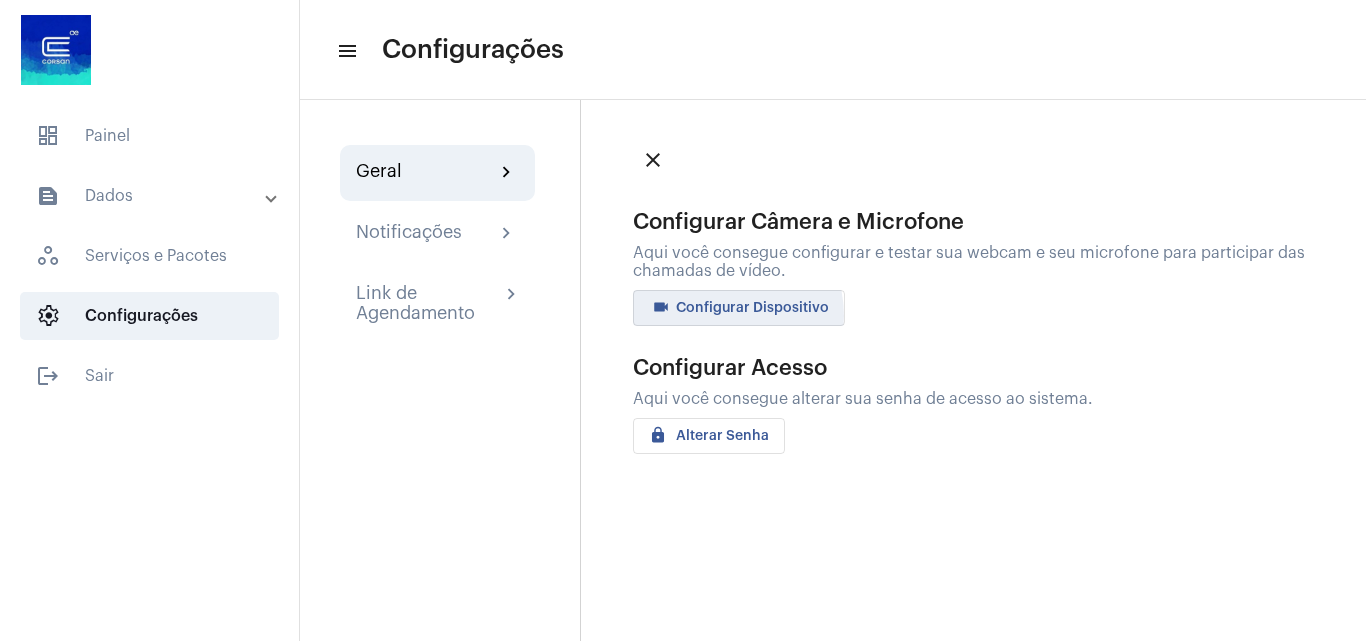 click on "videocam Configurar Dispositivo" 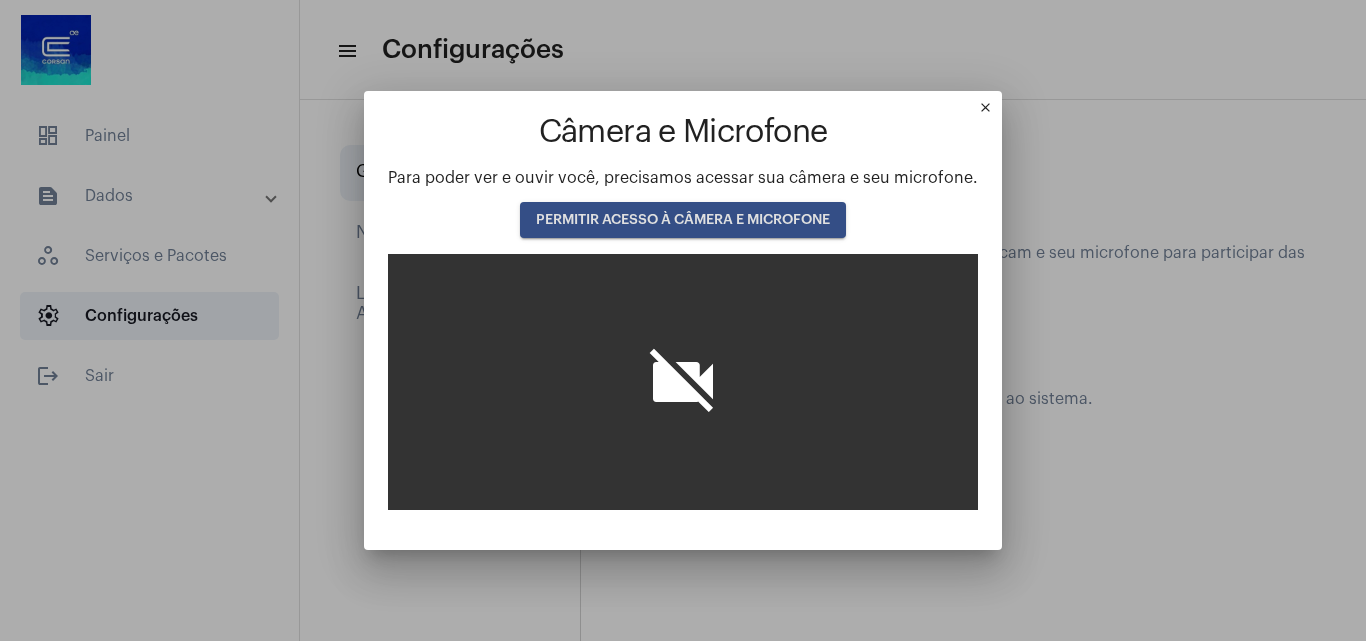 click on "PERMITIR ACESSO À CÂMERA E MICROFONE" at bounding box center [683, 220] 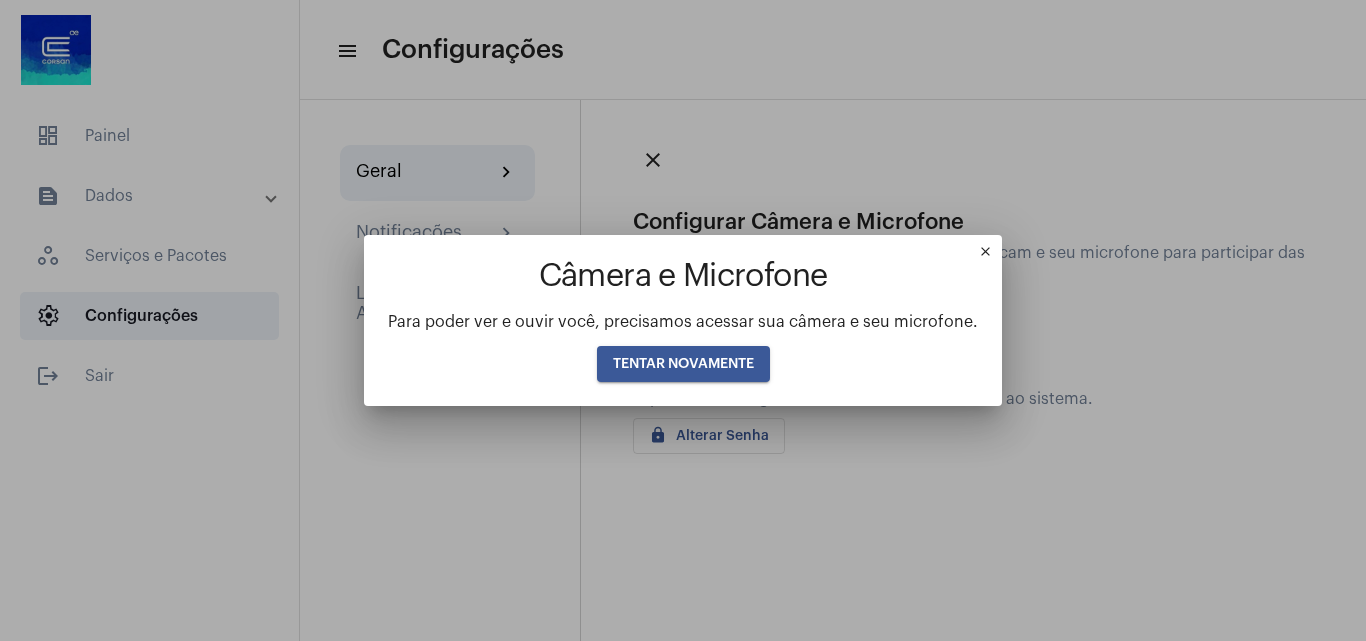 click on "TENTAR NOVAMENTE" at bounding box center (683, 364) 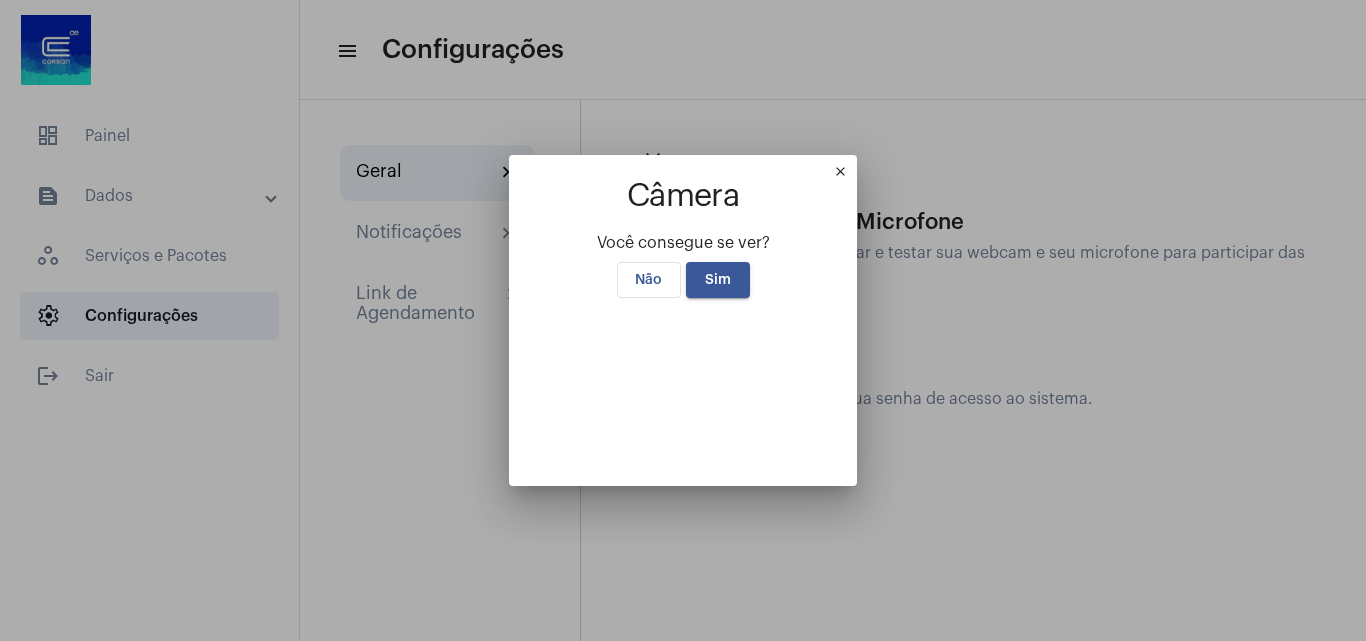 click on "Sim" at bounding box center [718, 280] 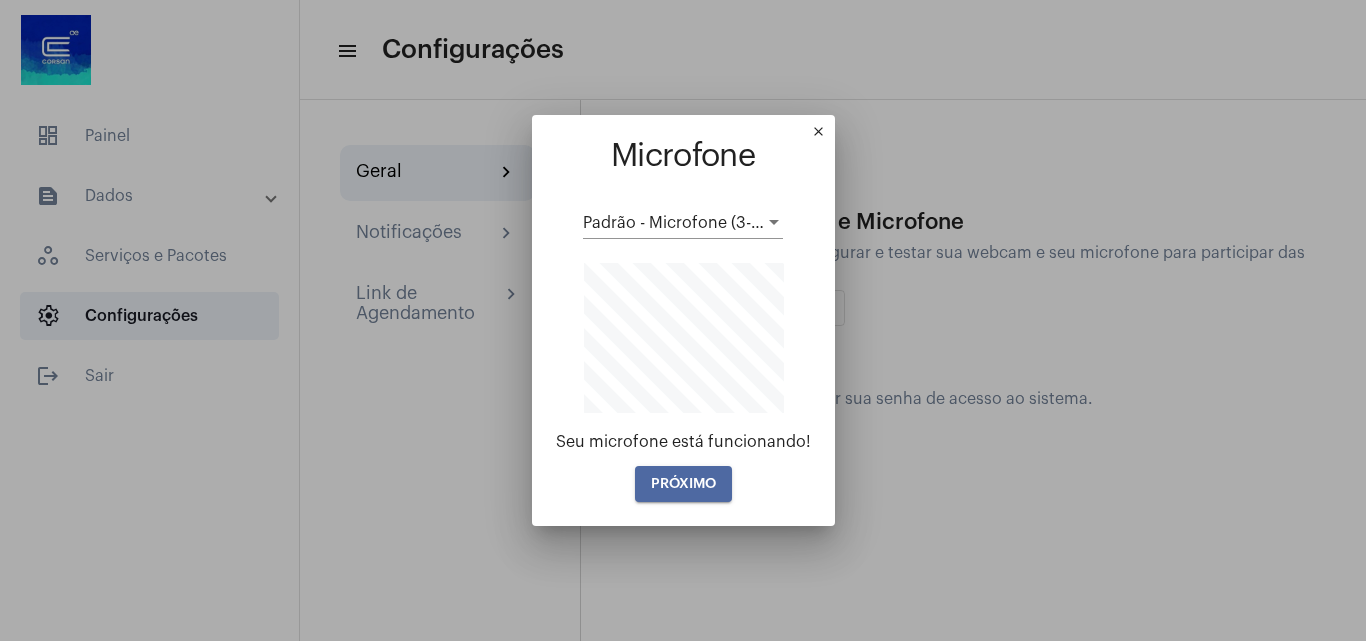 click on "PRÓXIMO" at bounding box center (683, 484) 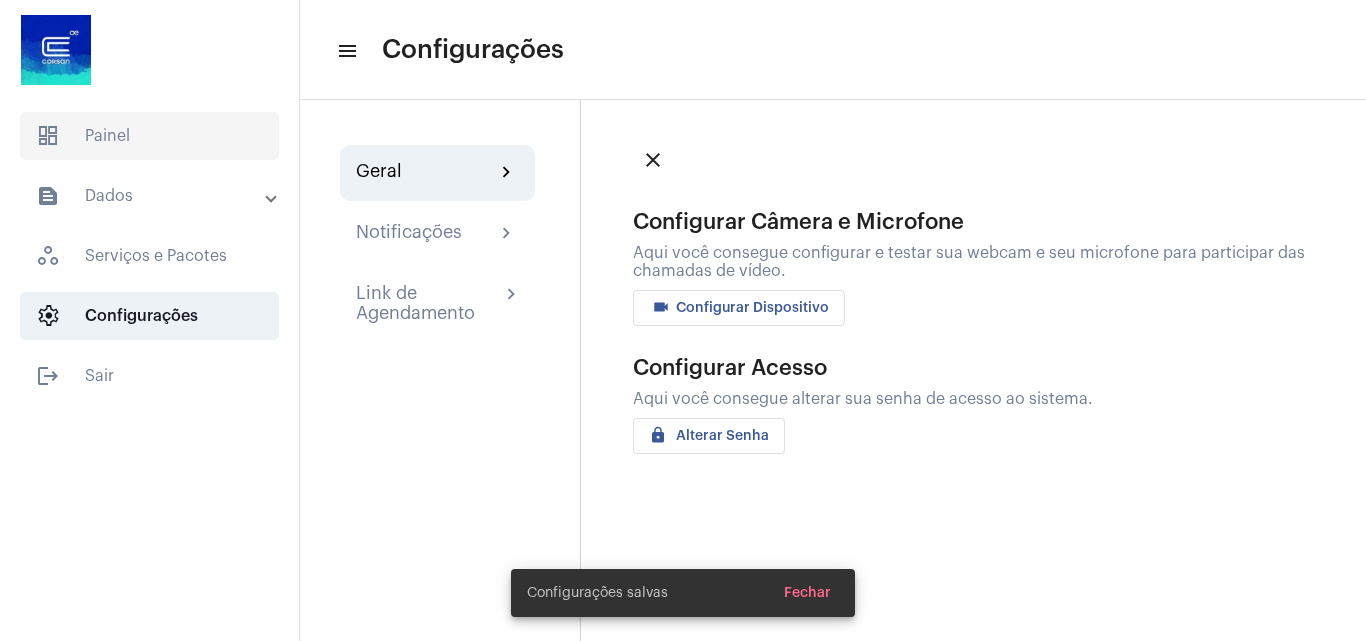 click on "dashboard   Painel" 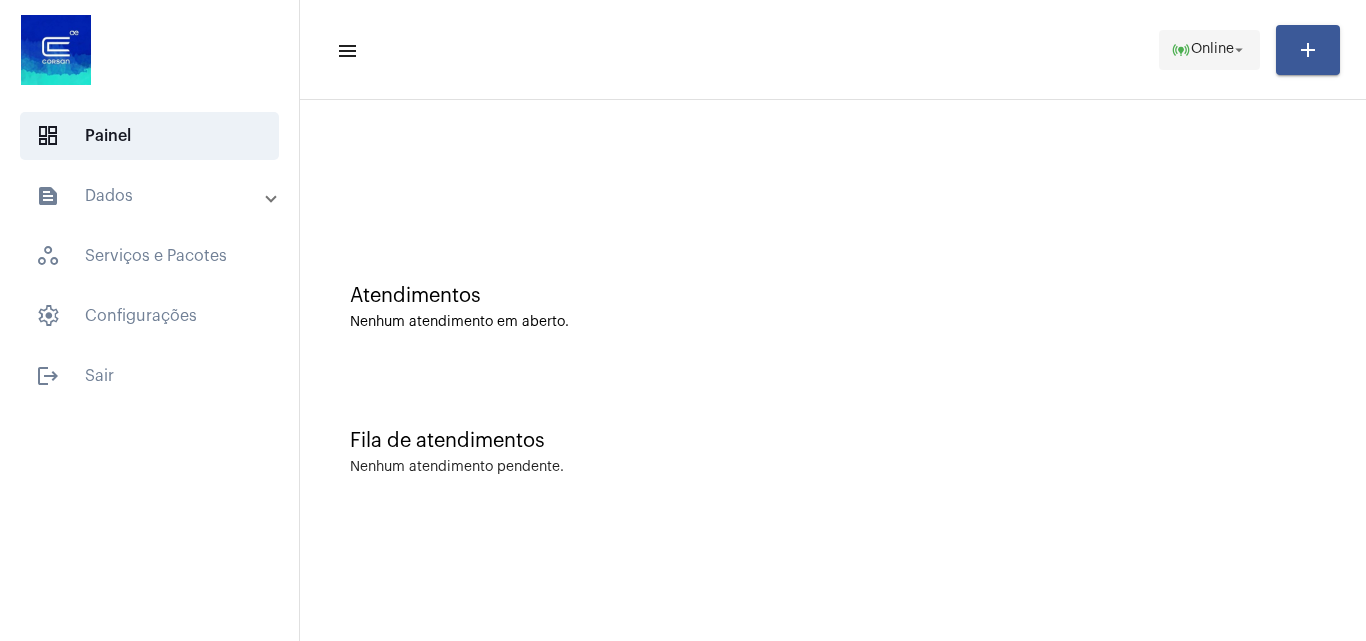 click on "online_prediction  Online arrow_drop_down" 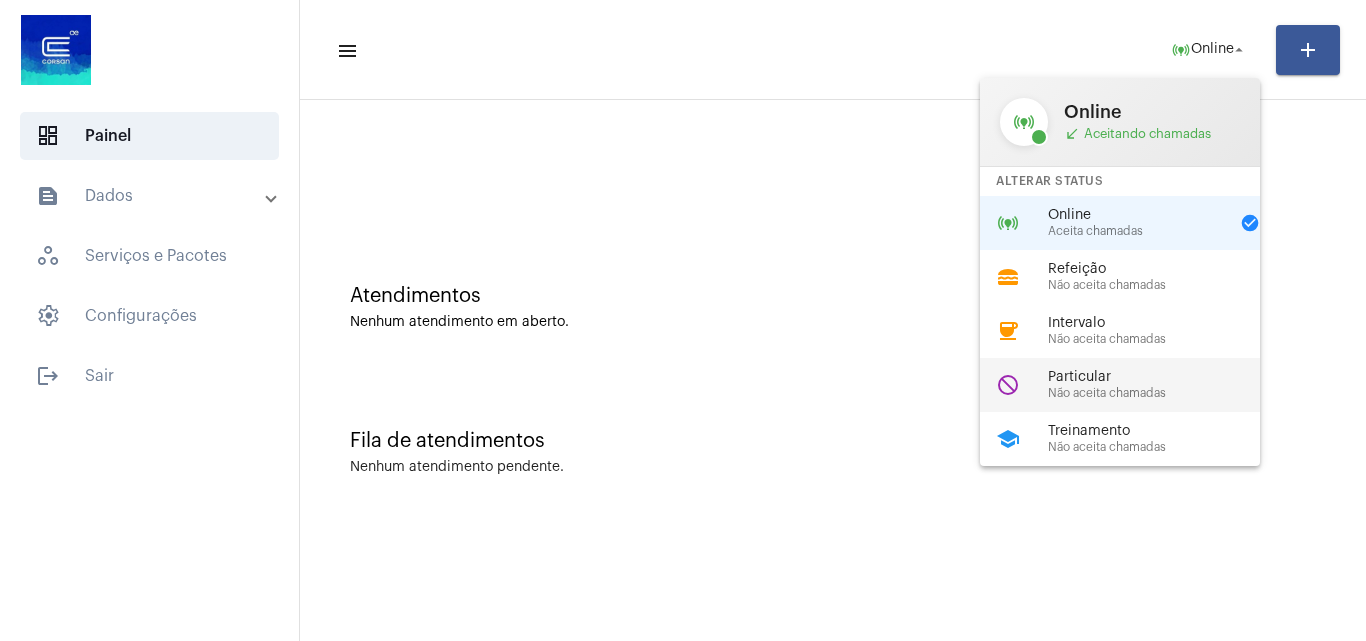 click on "Particular" at bounding box center (1162, 377) 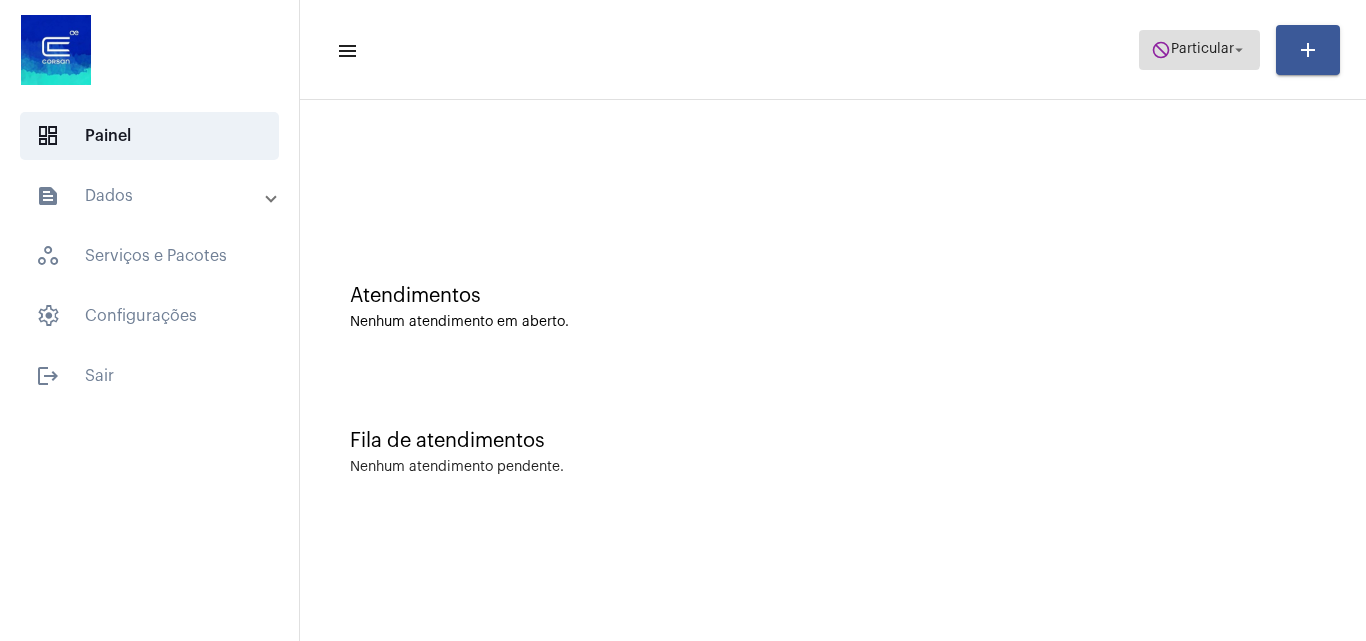 click on "do_not_disturb  Particular arrow_drop_down" 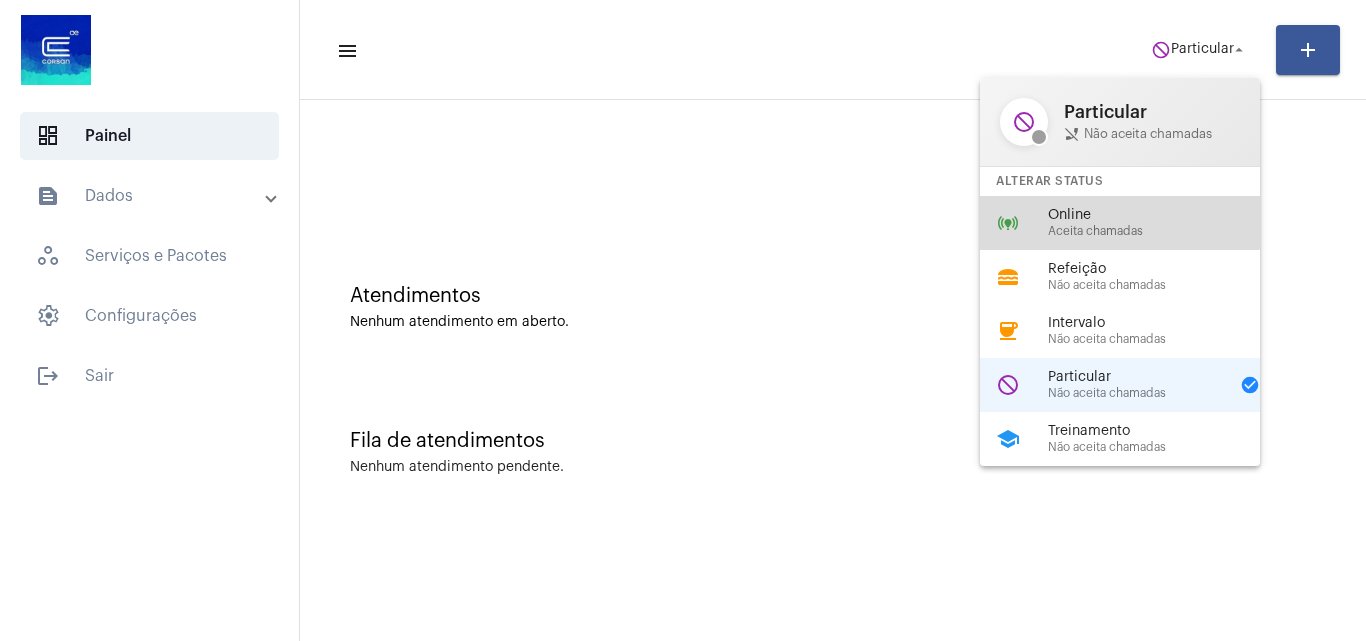 click on "Online" at bounding box center [1162, 215] 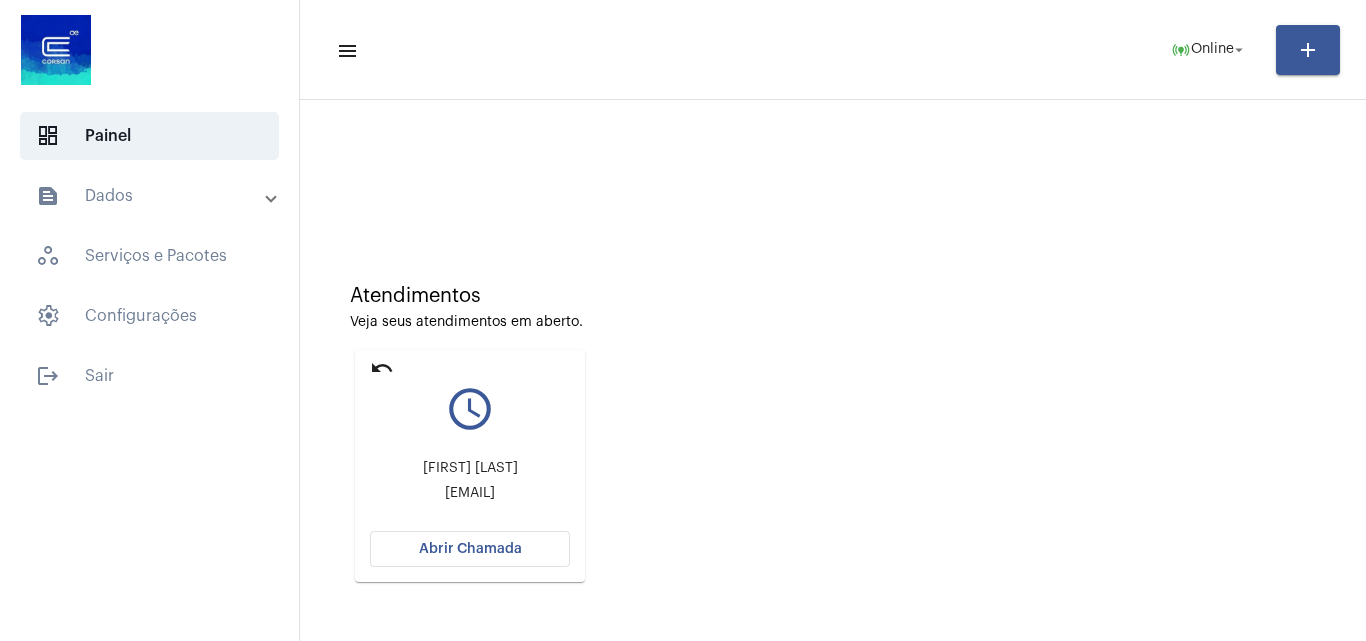 click on "Abrir Chamada" 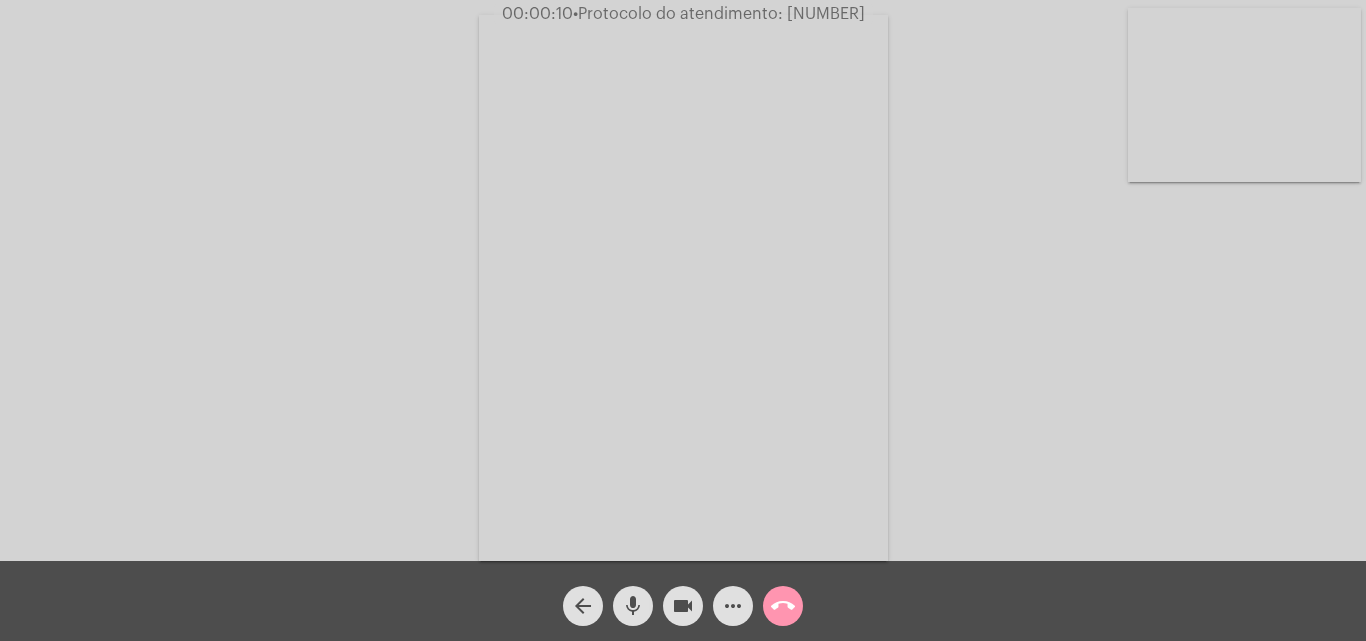 click on "•  Protocolo do atendimento: 20250804006598" 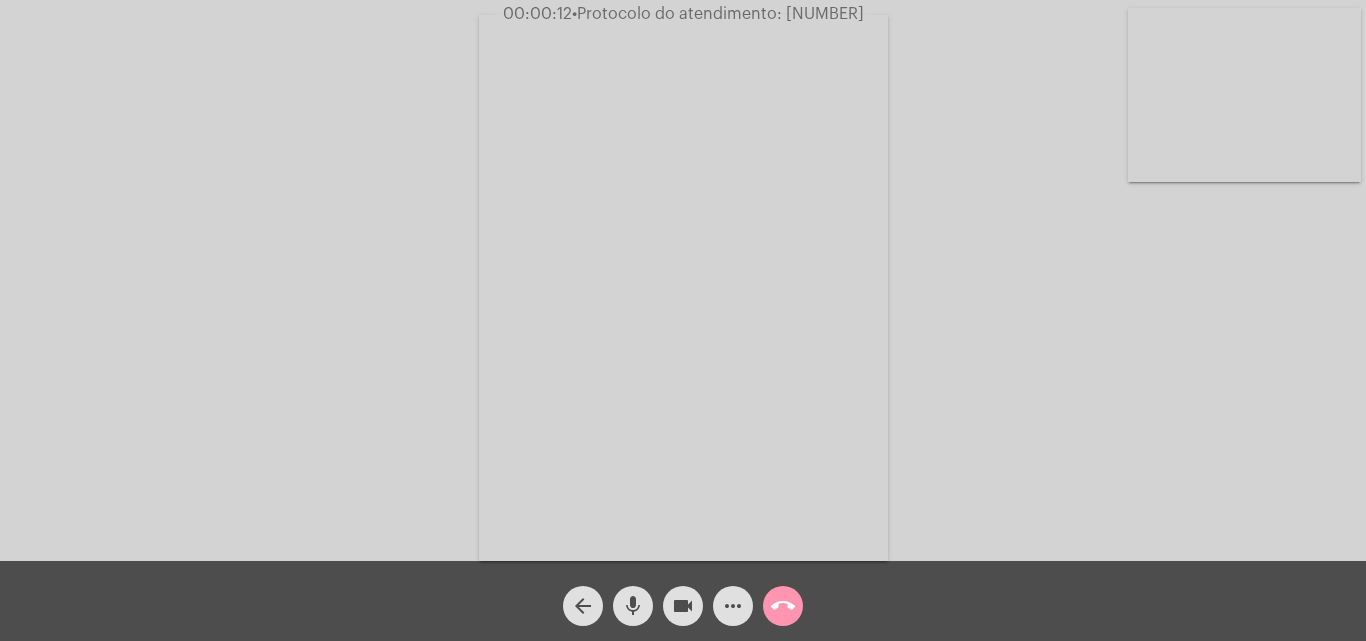 copy on "20250804006598" 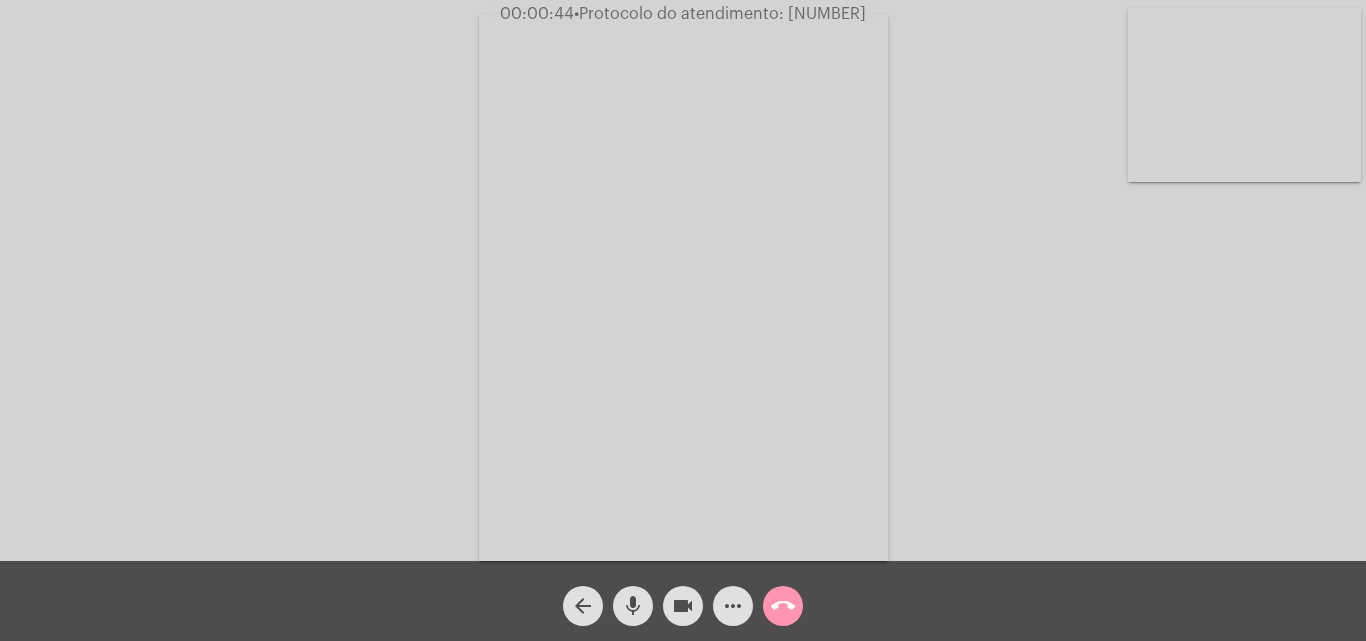 click on "•  Protocolo do atendimento: 20250804006598" 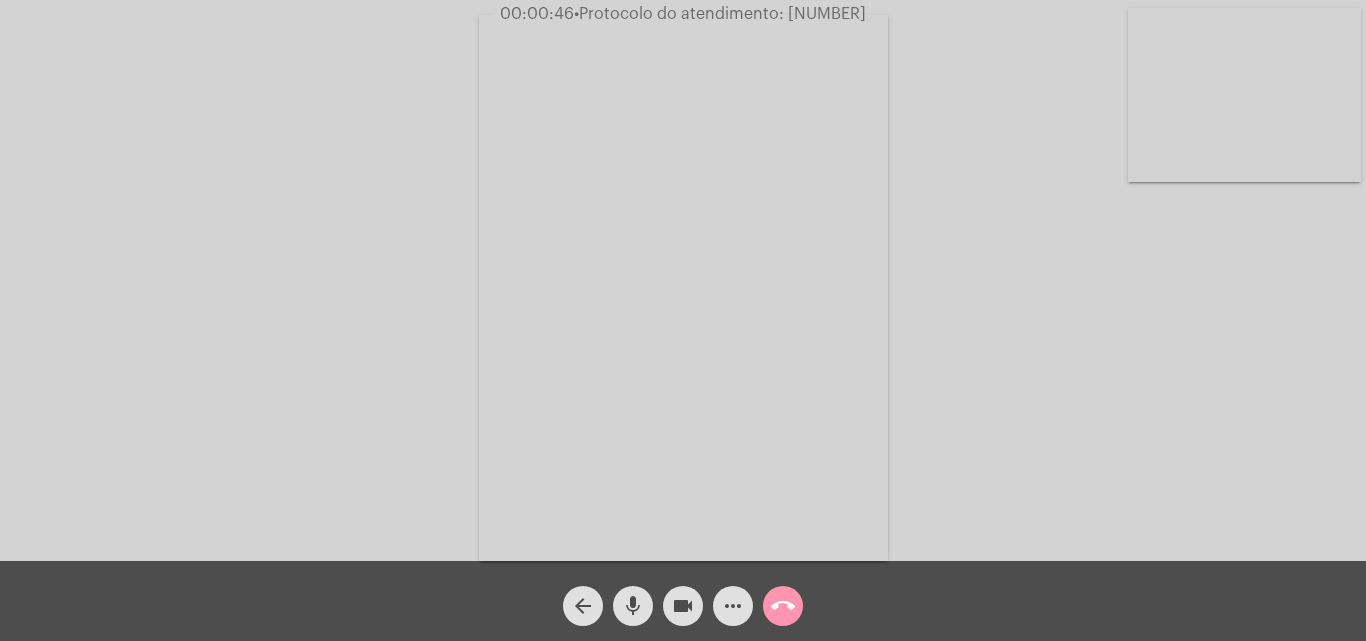 copy on "20250804006598" 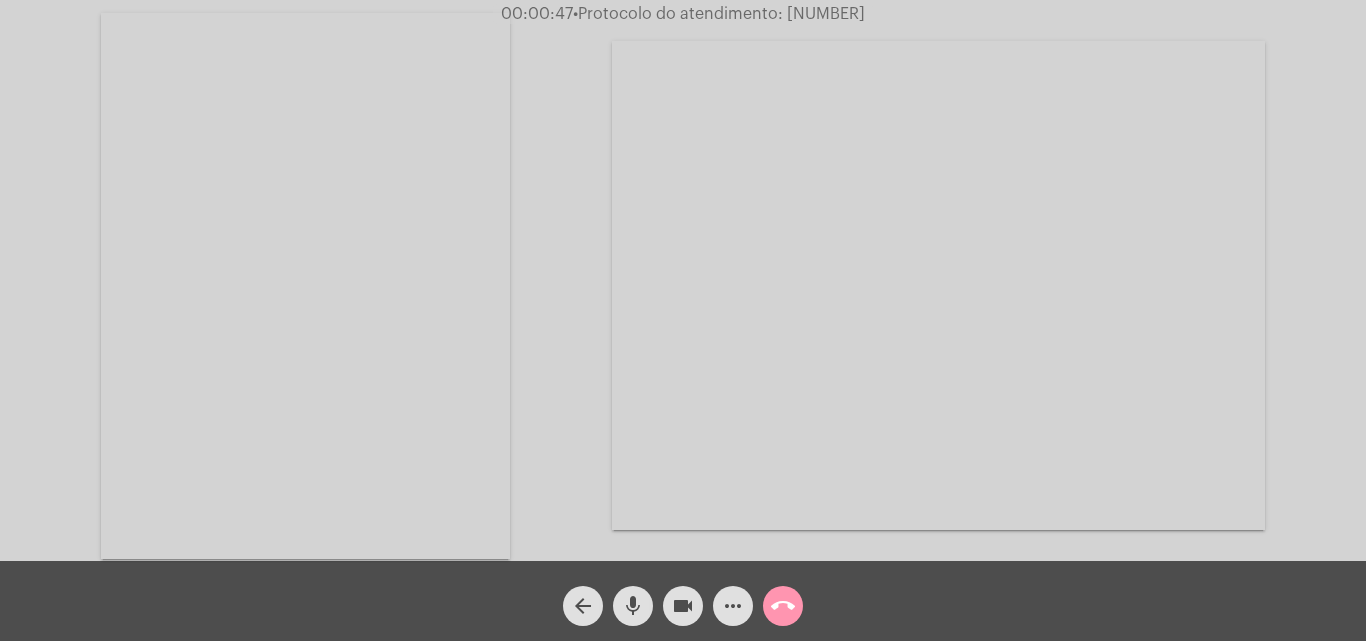 click at bounding box center [305, 286] 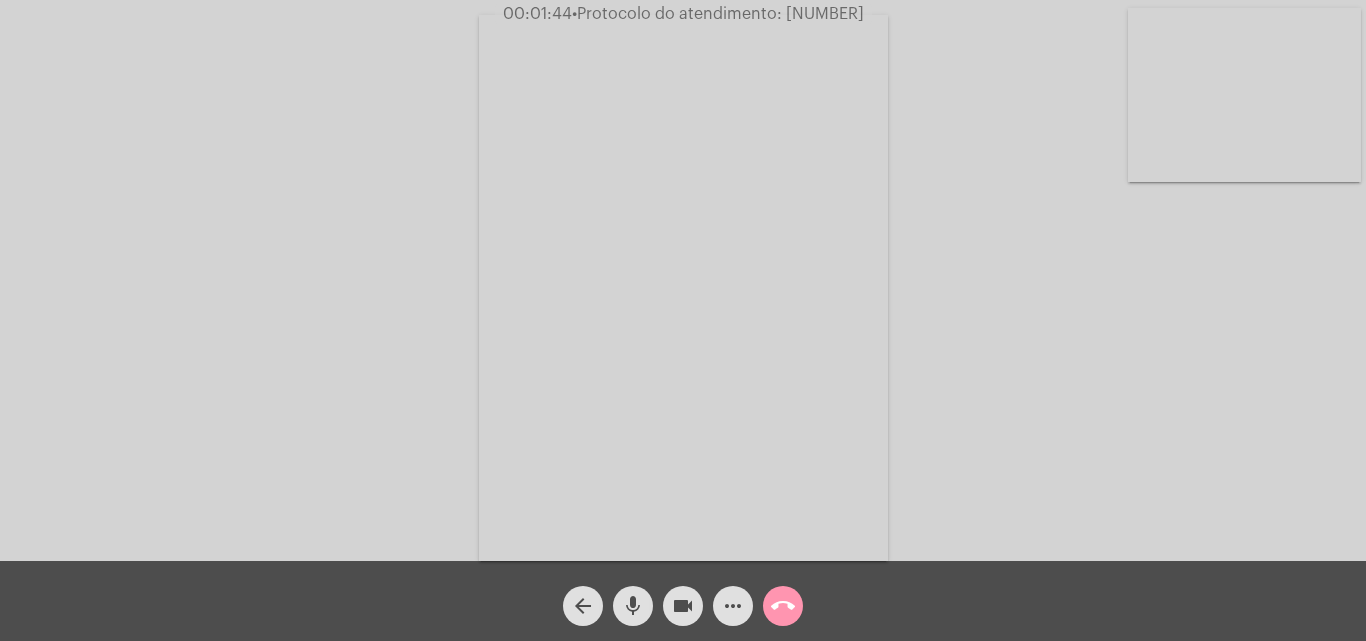 click on "mic" 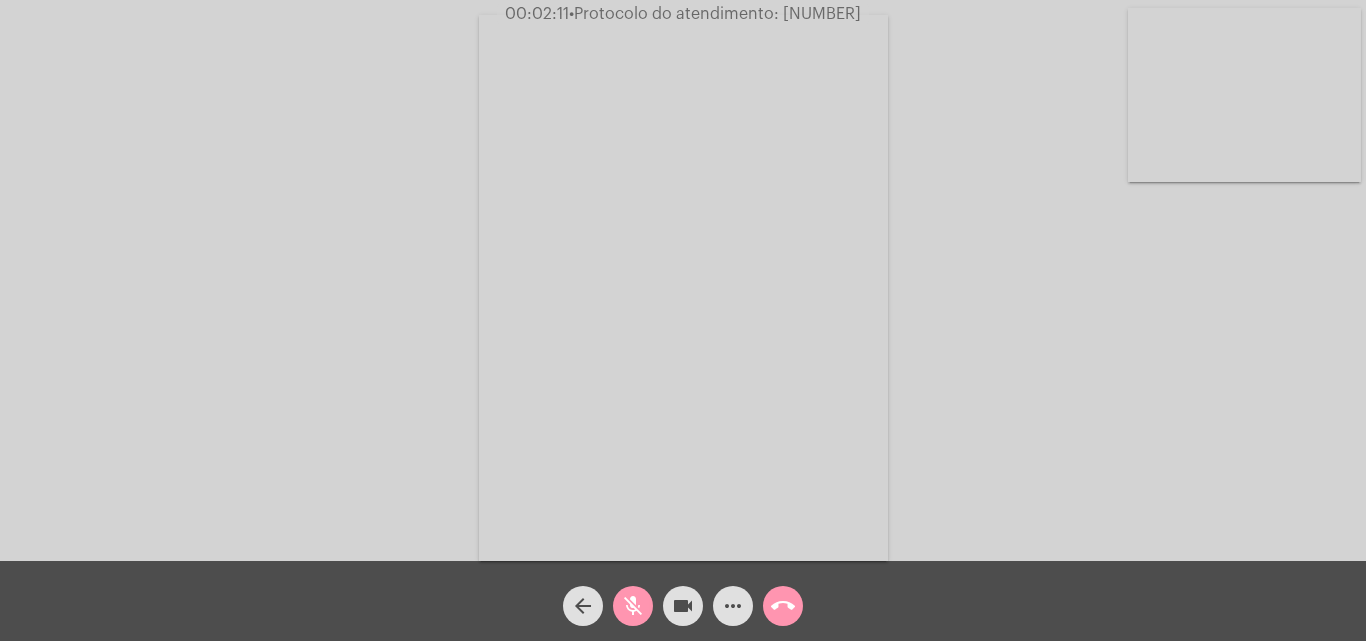 click on "mic_off" 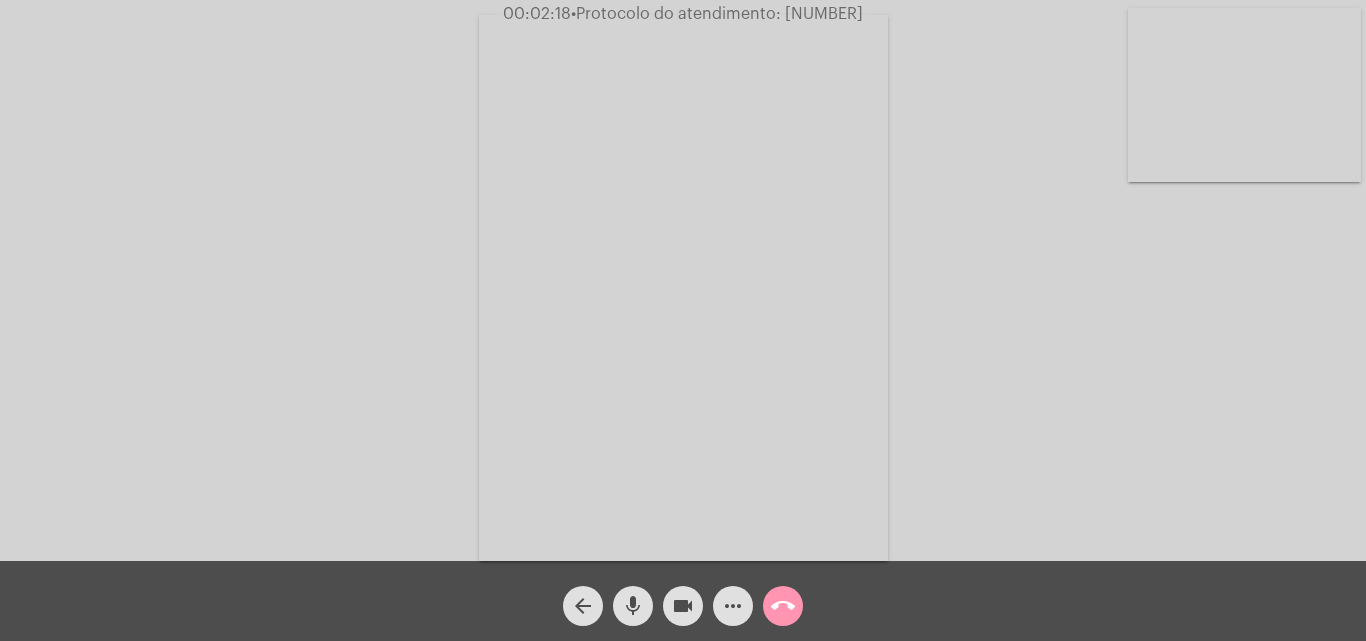 click on "mic" 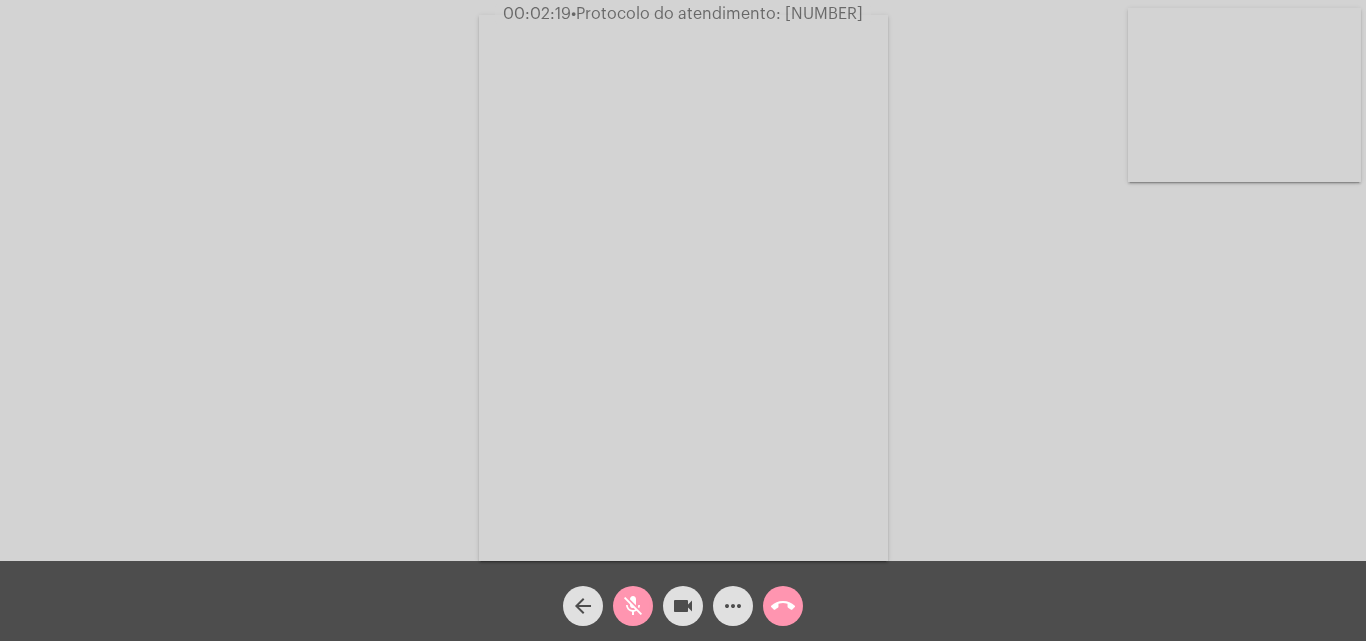 click on "videocam" 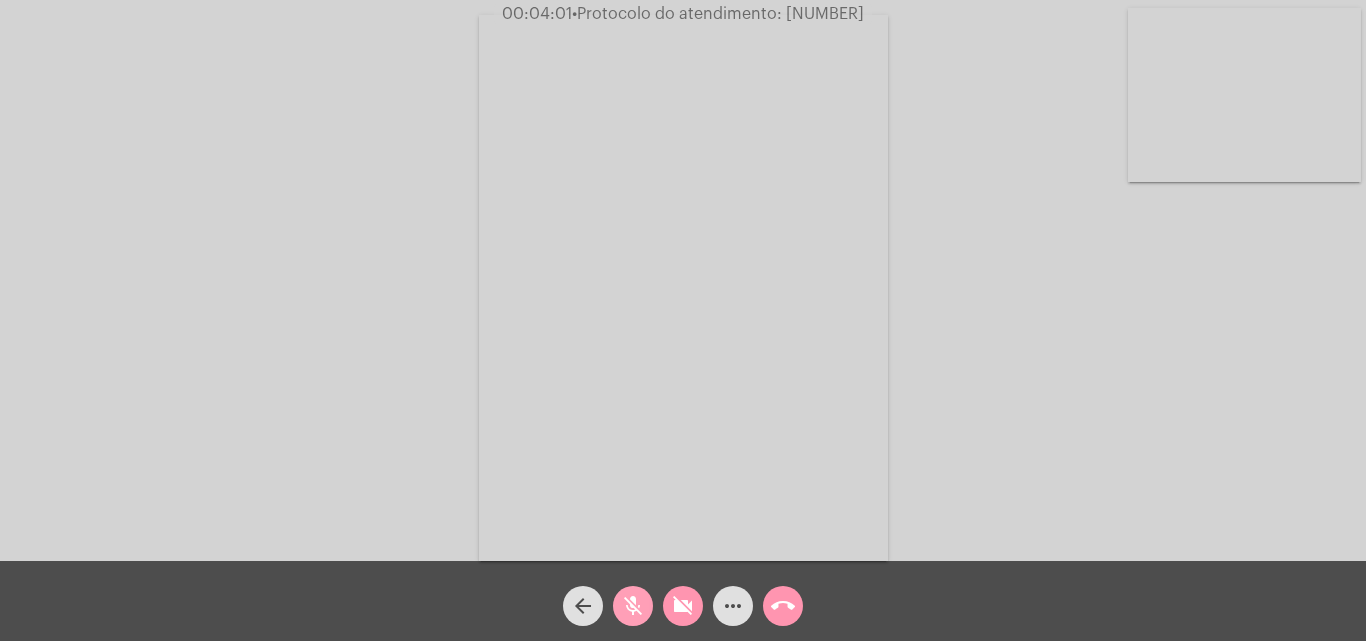 click on "mic_off" 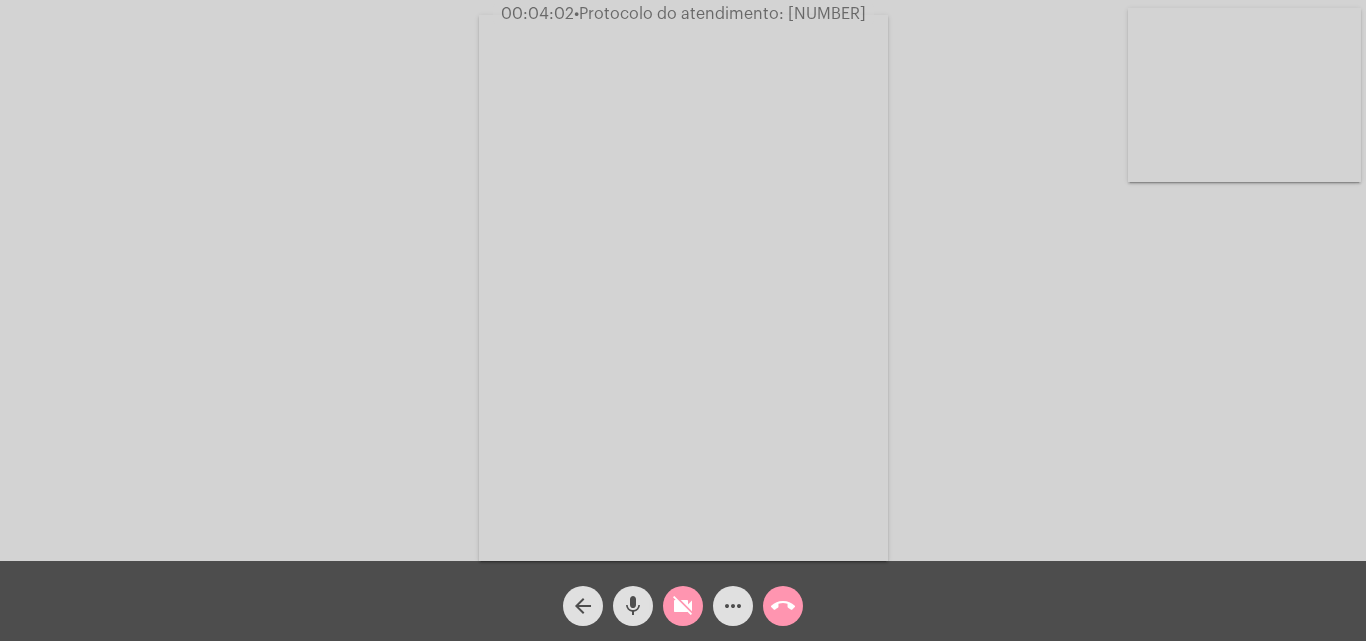 click on "videocam_off" 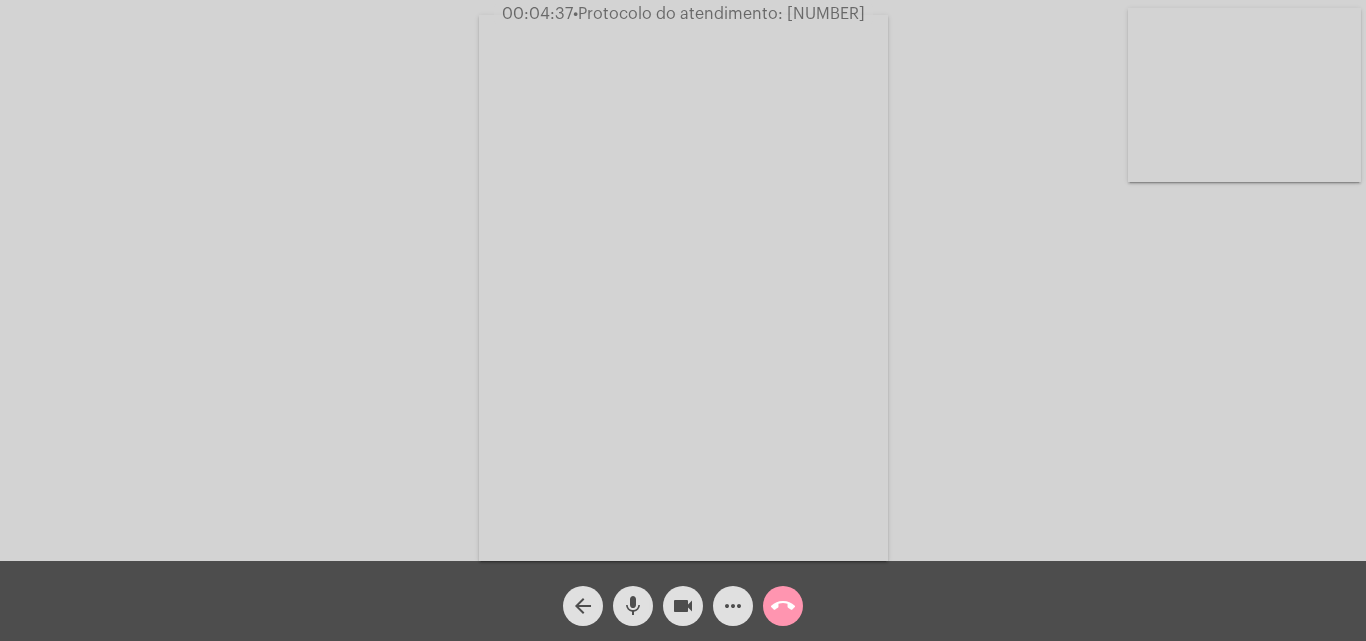 click on "Acessando Câmera e Microfone..." 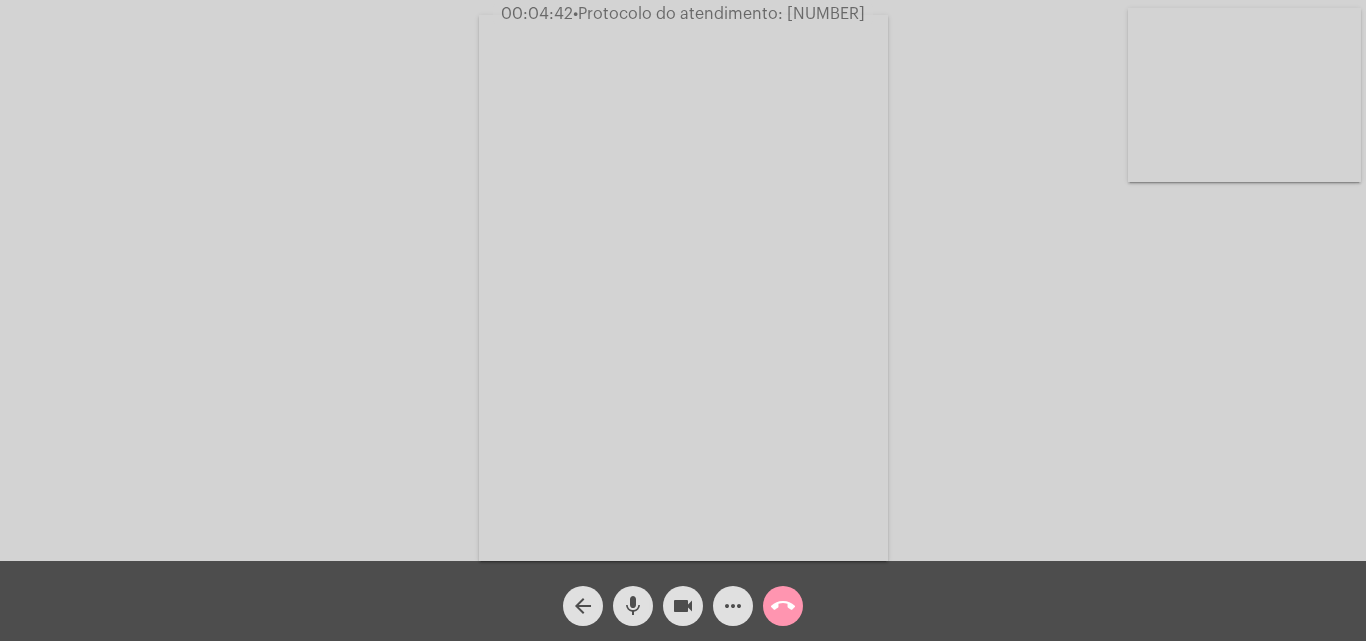 click on "Acessando Câmera e Microfone..." 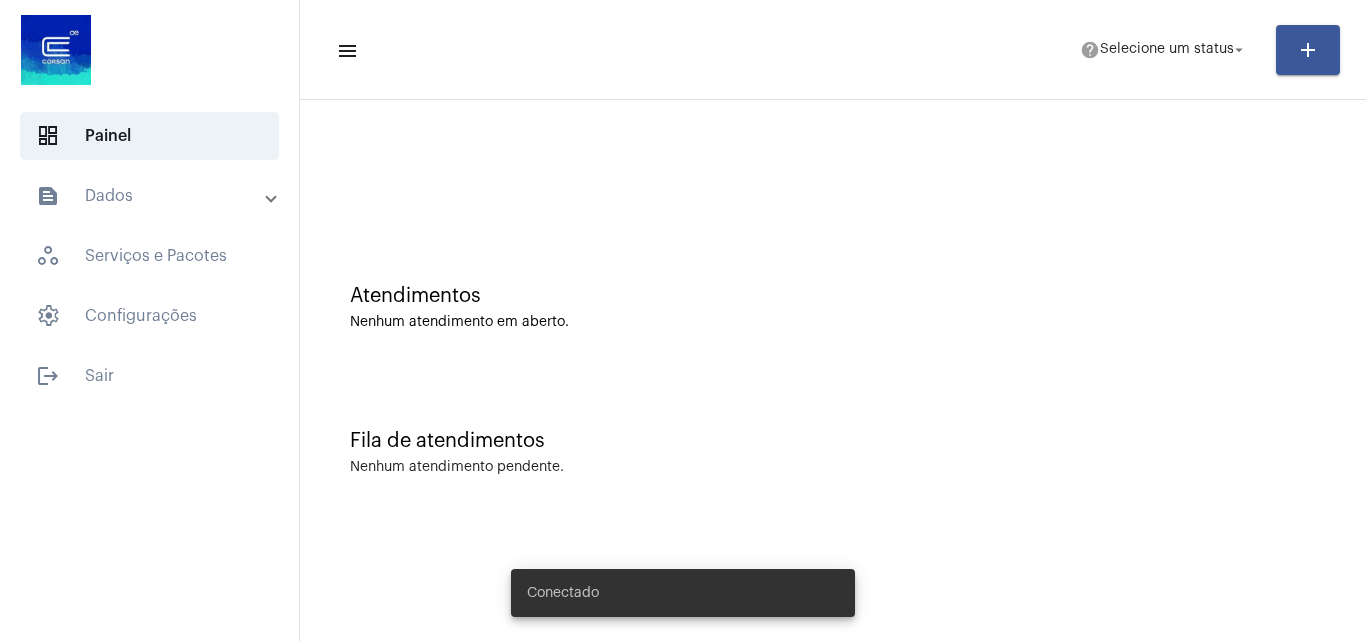 scroll, scrollTop: 0, scrollLeft: 0, axis: both 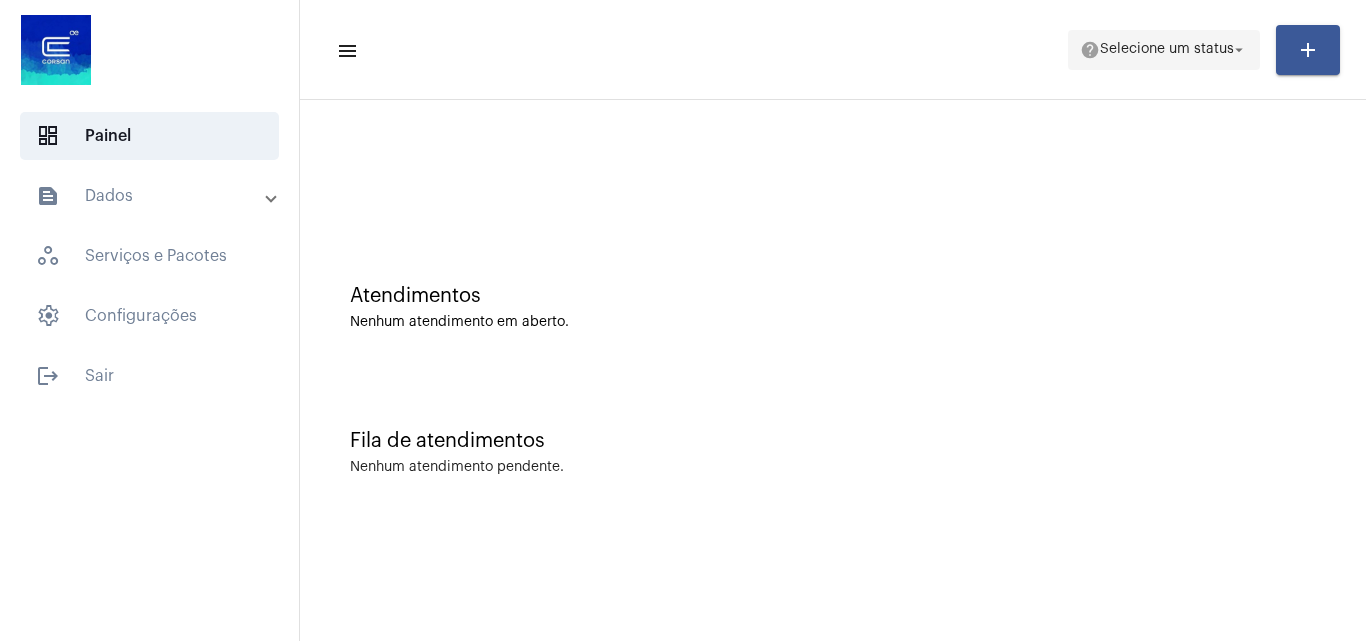 click on "help  Selecione um status arrow_drop_down" 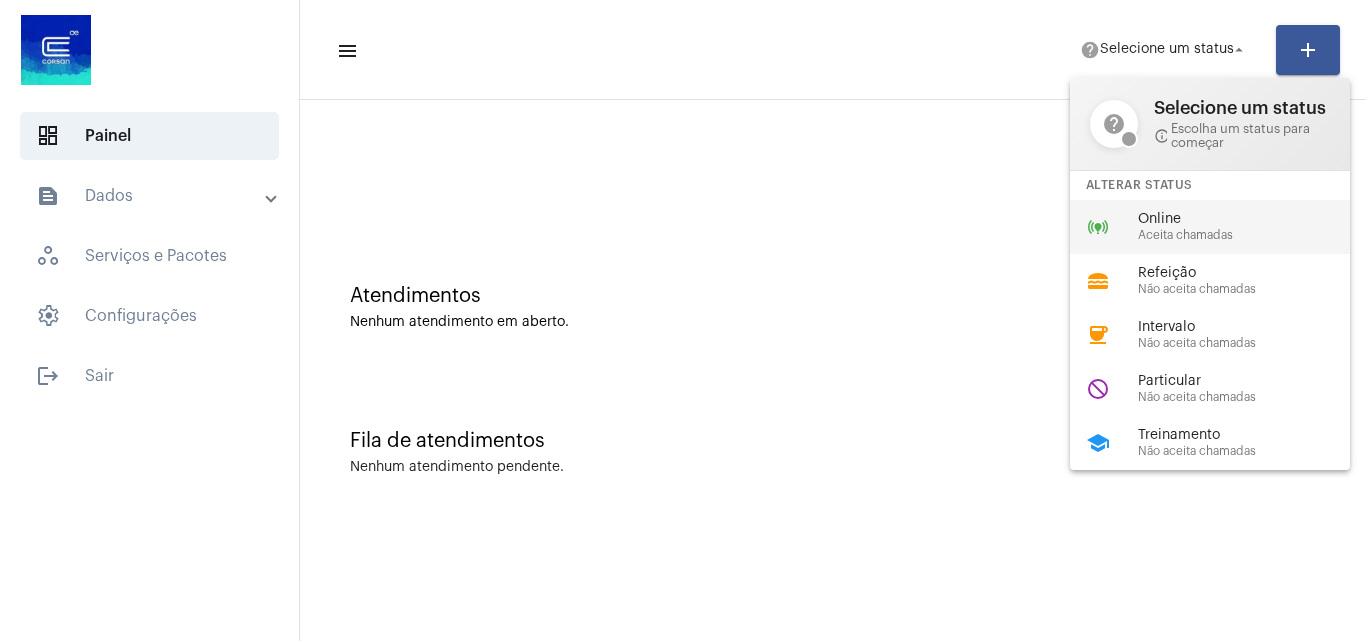 click on "Online" at bounding box center (1252, 219) 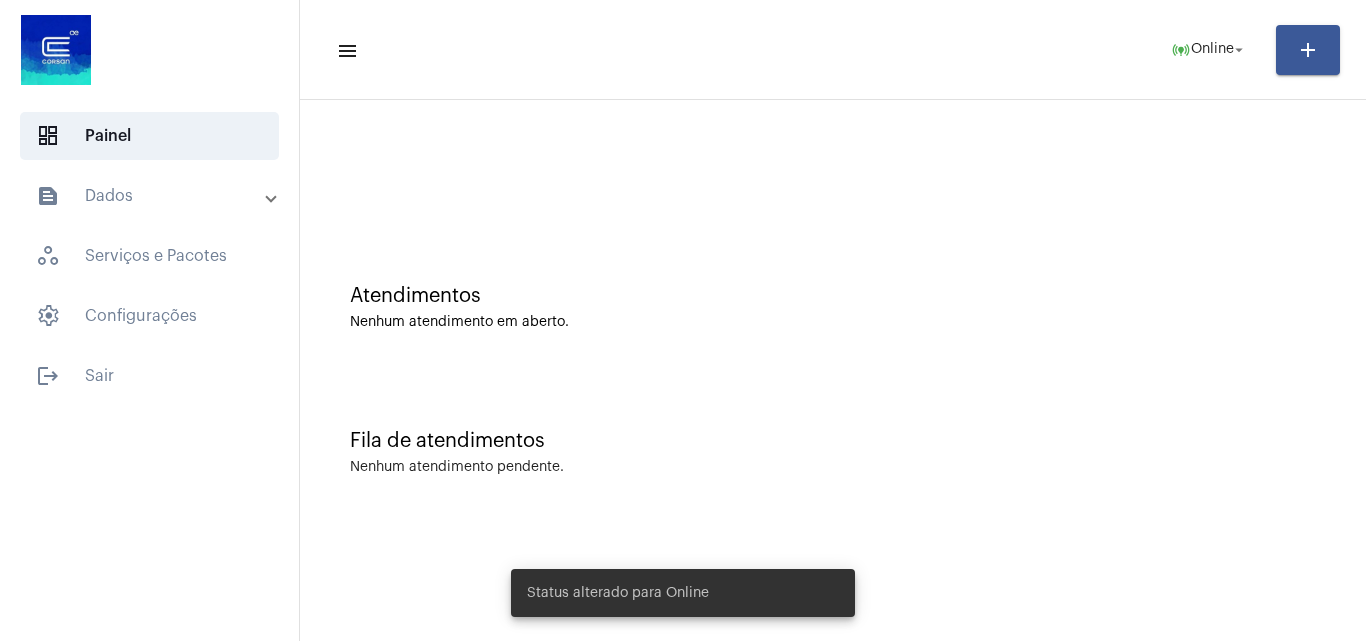 click on "menu  online_prediction  Online arrow_drop_down add" 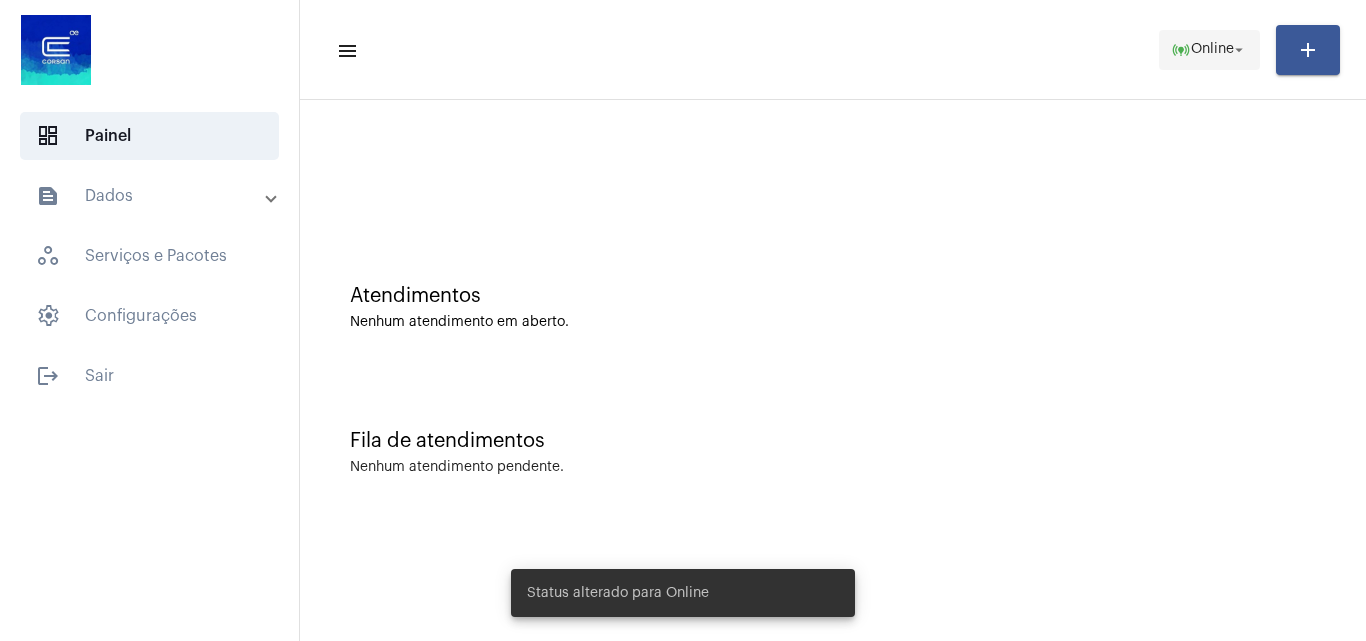 click on "online_prediction" 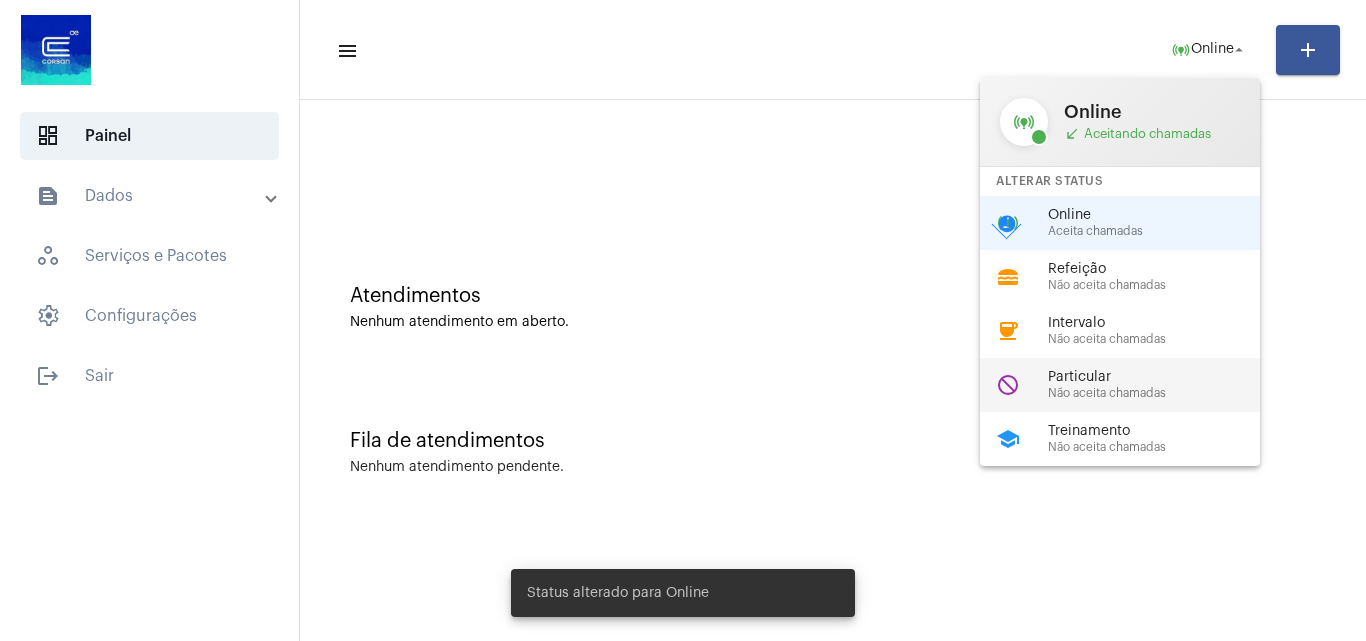 click on "Particular" at bounding box center [1162, 377] 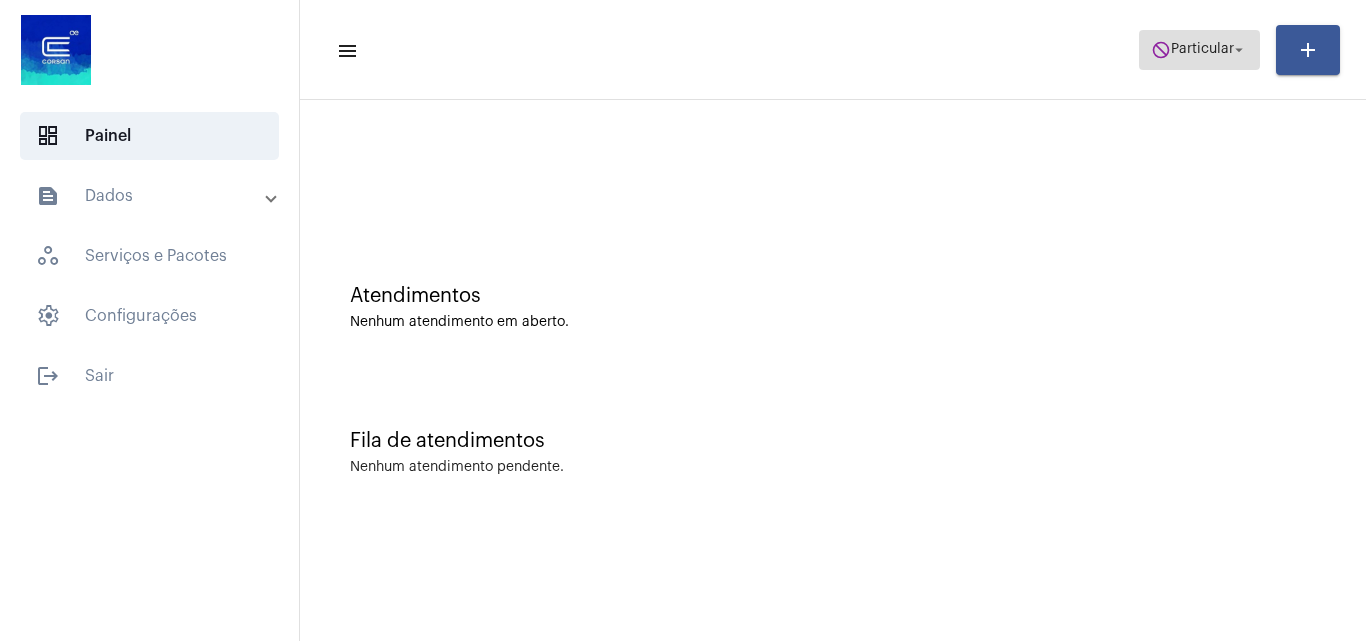 click on "do_not_disturb  Particular arrow_drop_down" 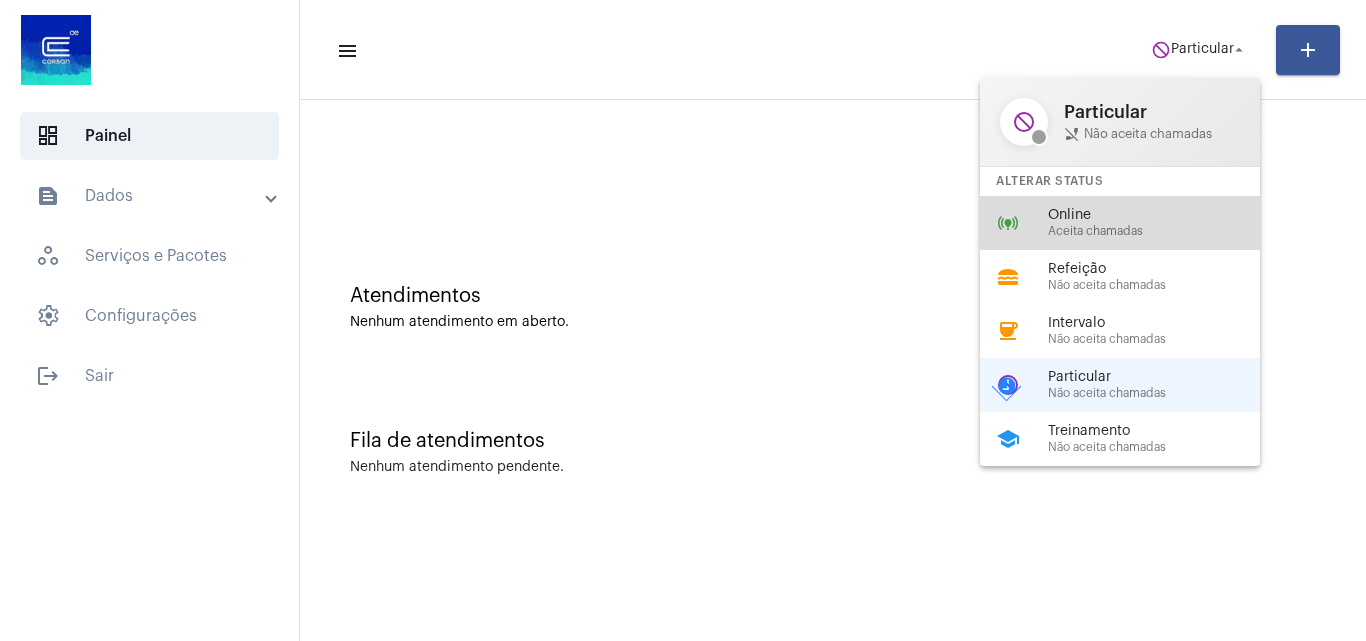 click on "Online" at bounding box center (1162, 215) 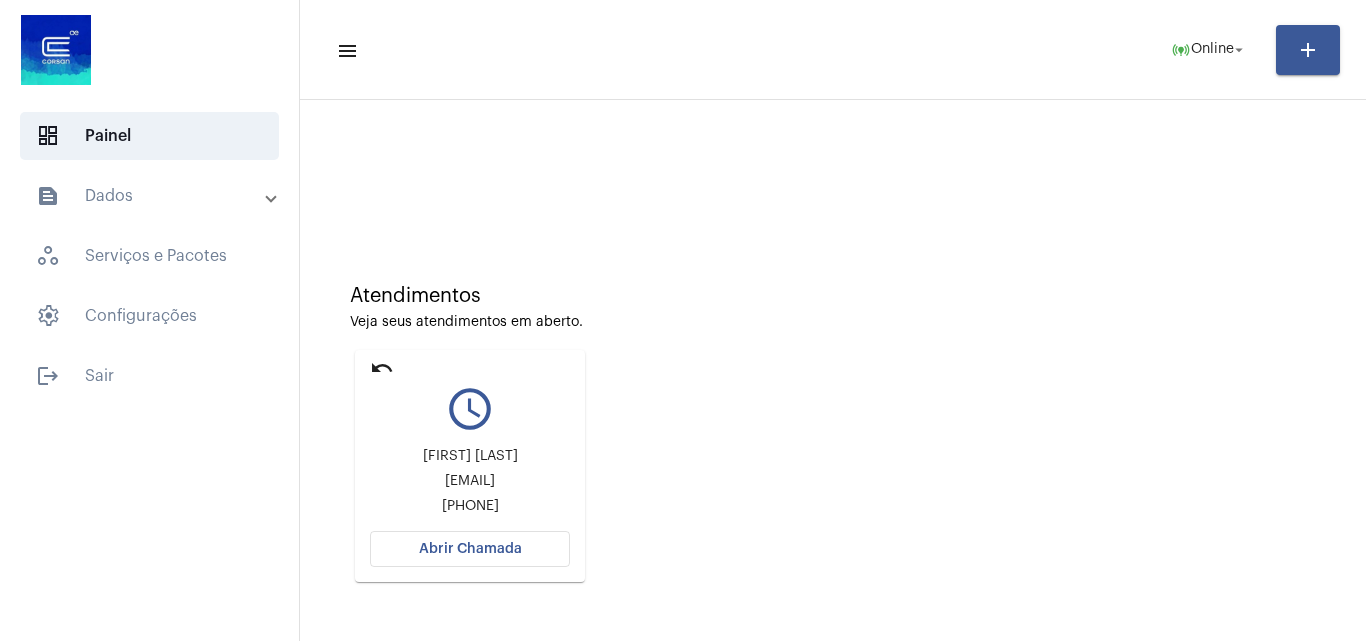 click on "Abrir Chamada" 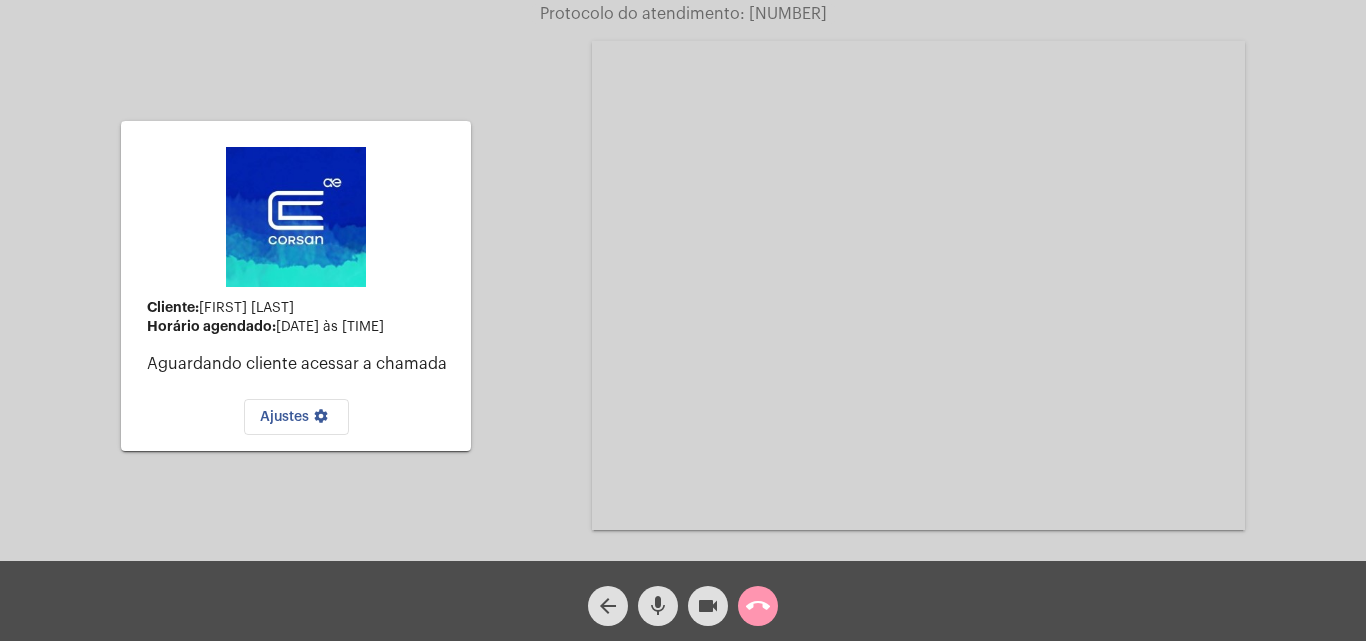 click at bounding box center [918, 285] 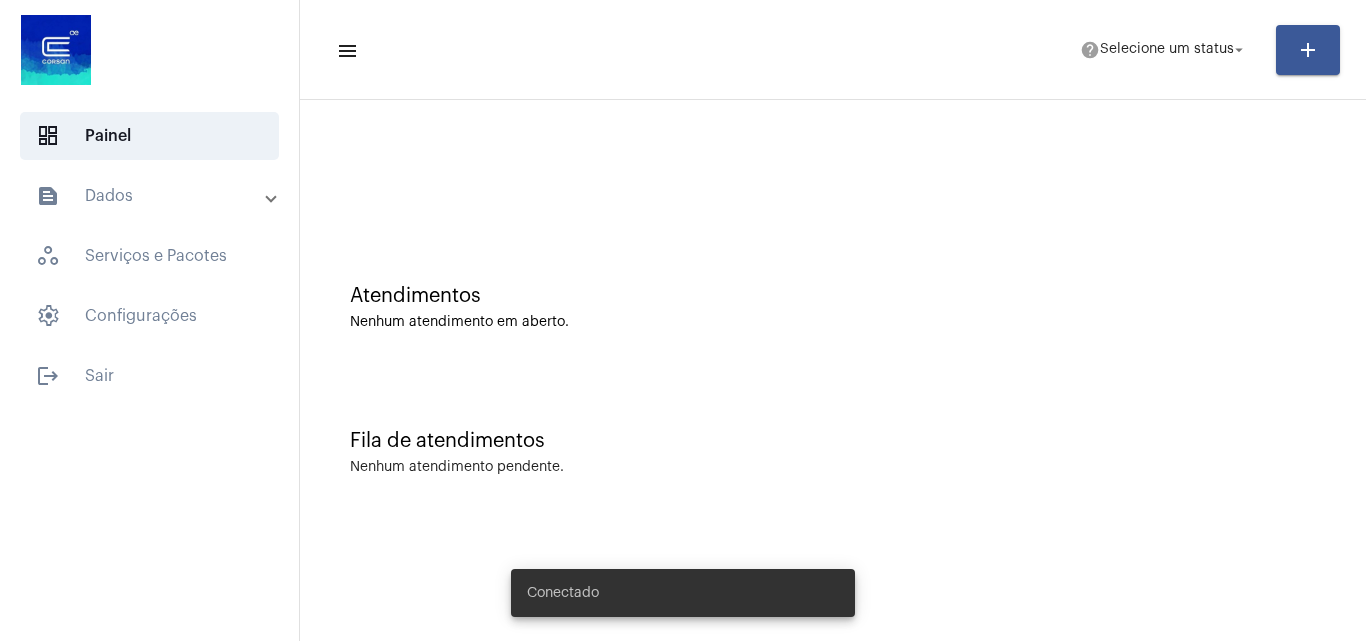 scroll, scrollTop: 0, scrollLeft: 0, axis: both 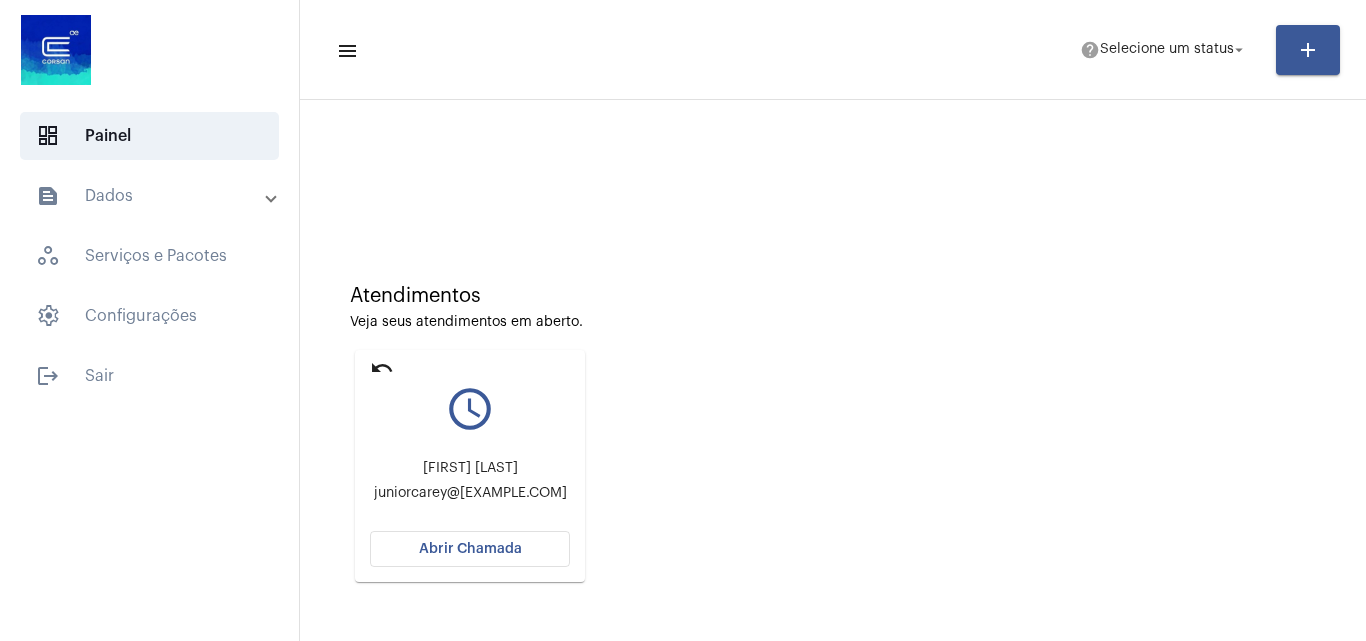 click on "Abrir Chamada" 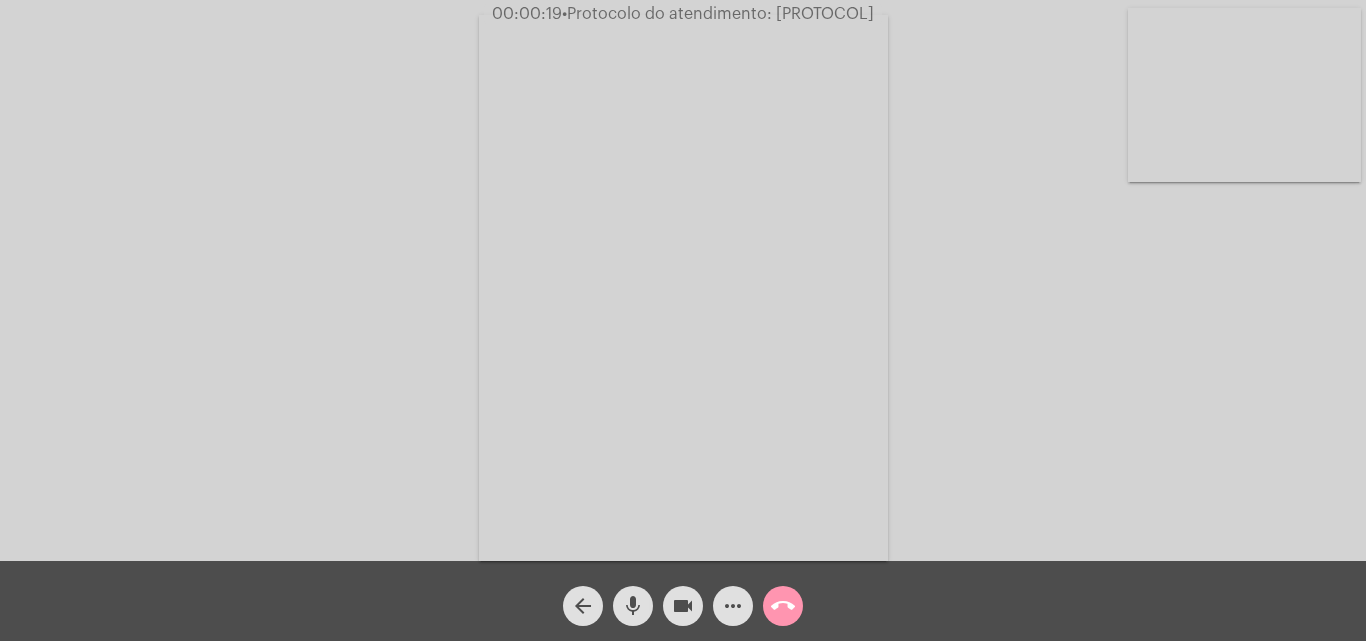 click on "Acessando Câmera e Microfone..." 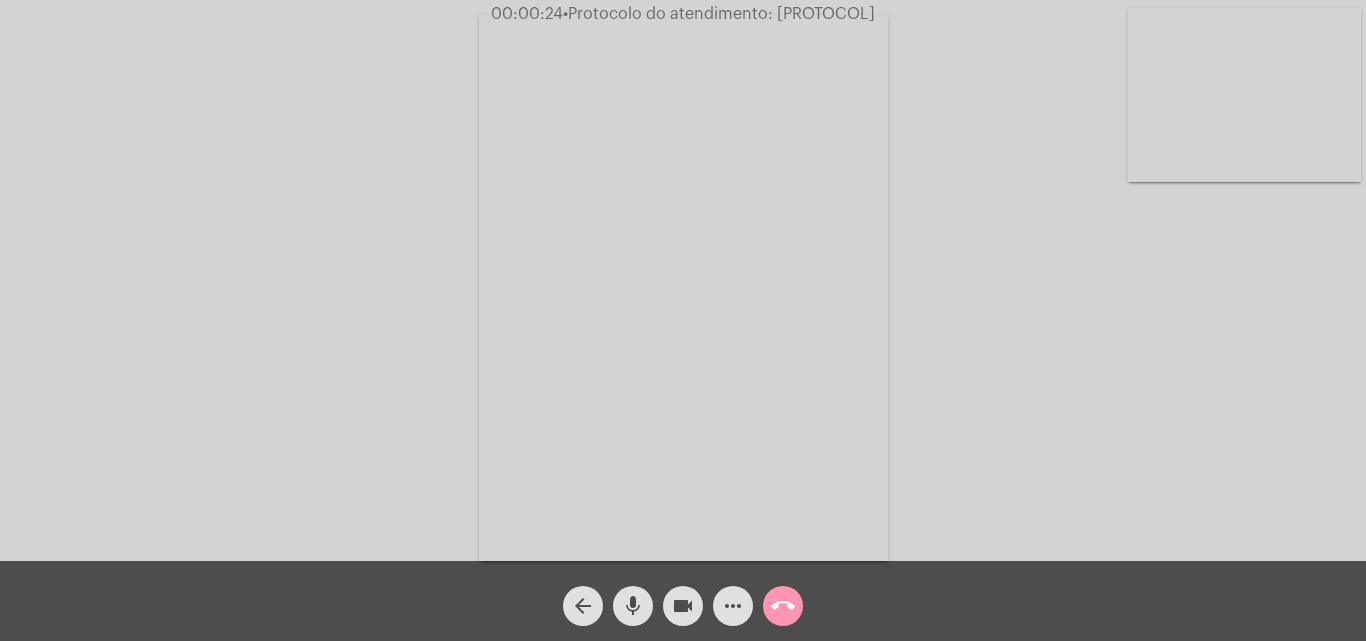 click on "•  Protocolo do atendimento: 20250804009669" 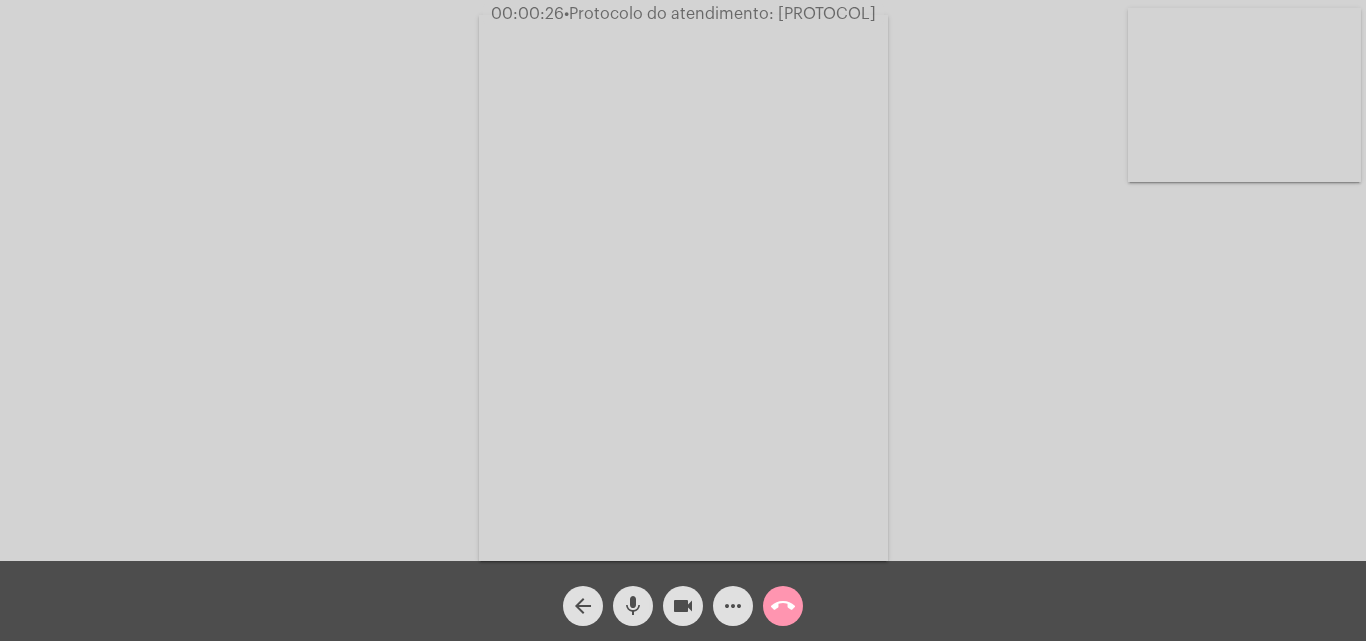 copy on "20250804009669" 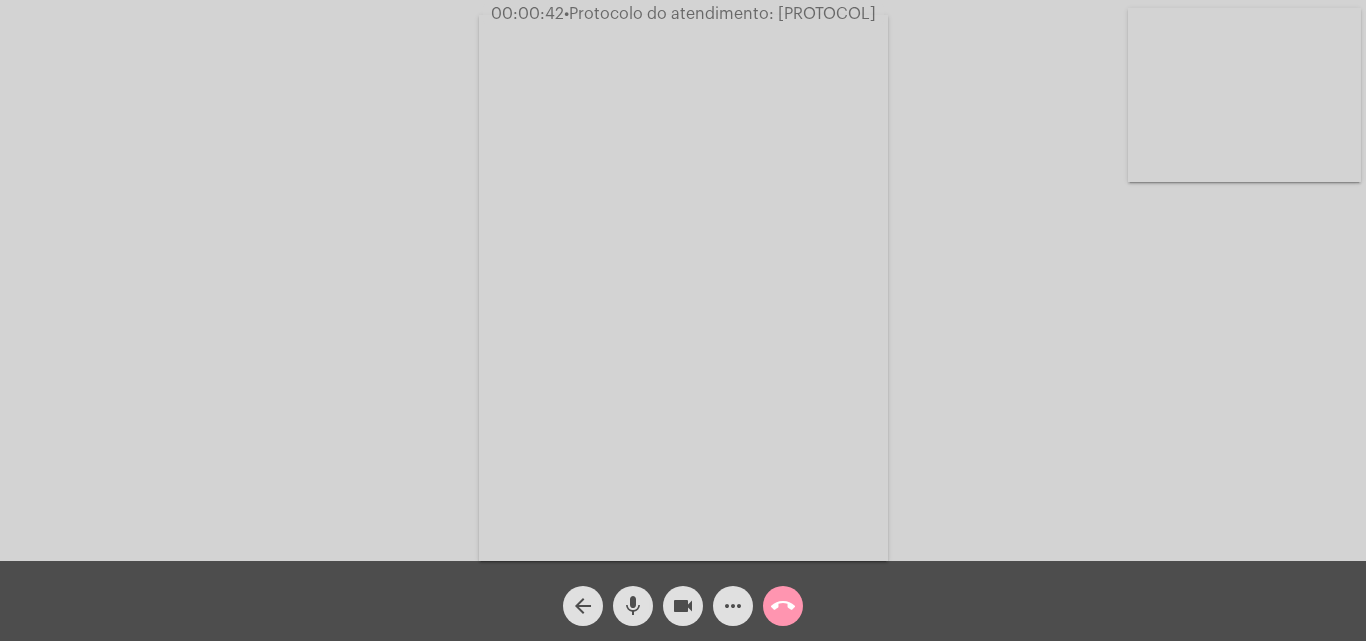 click on "mic" 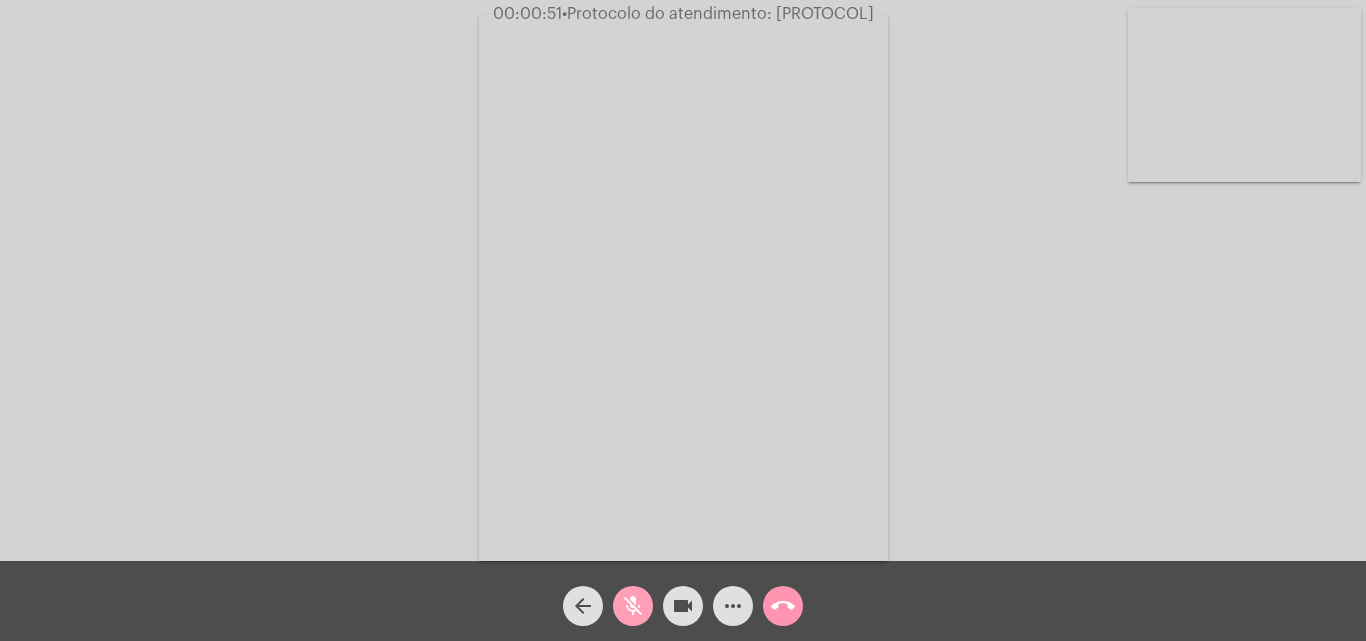 click on "mic_off" 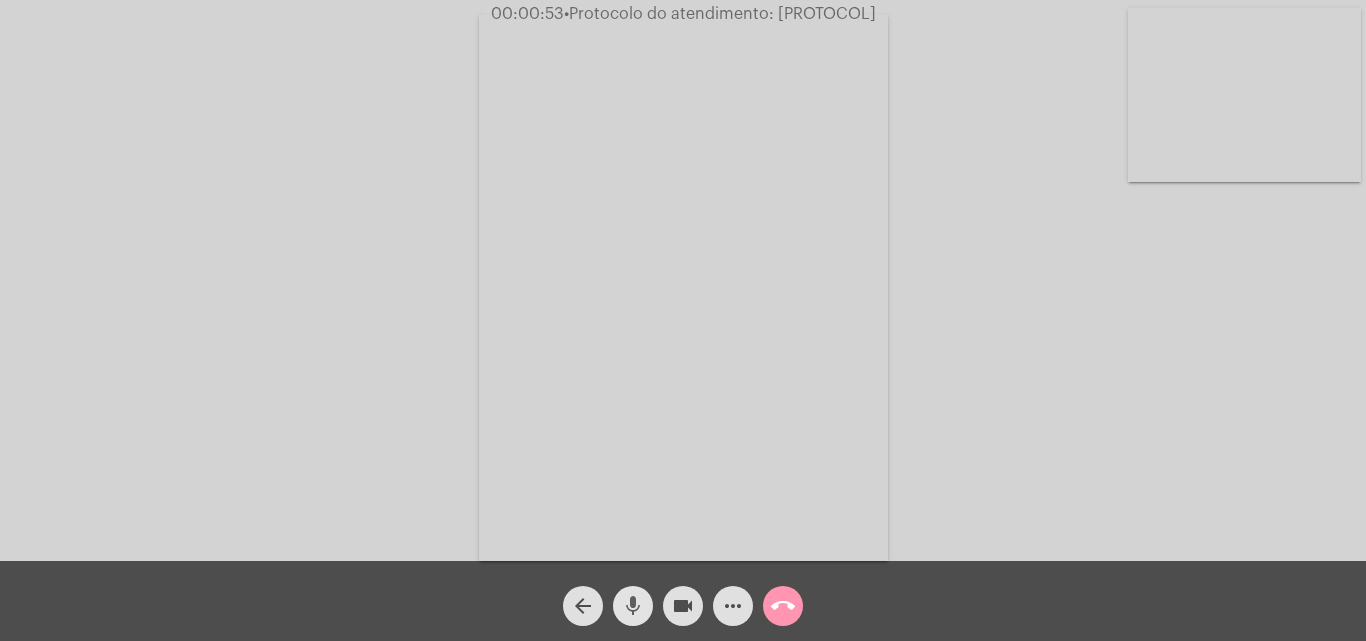 click on "mic" 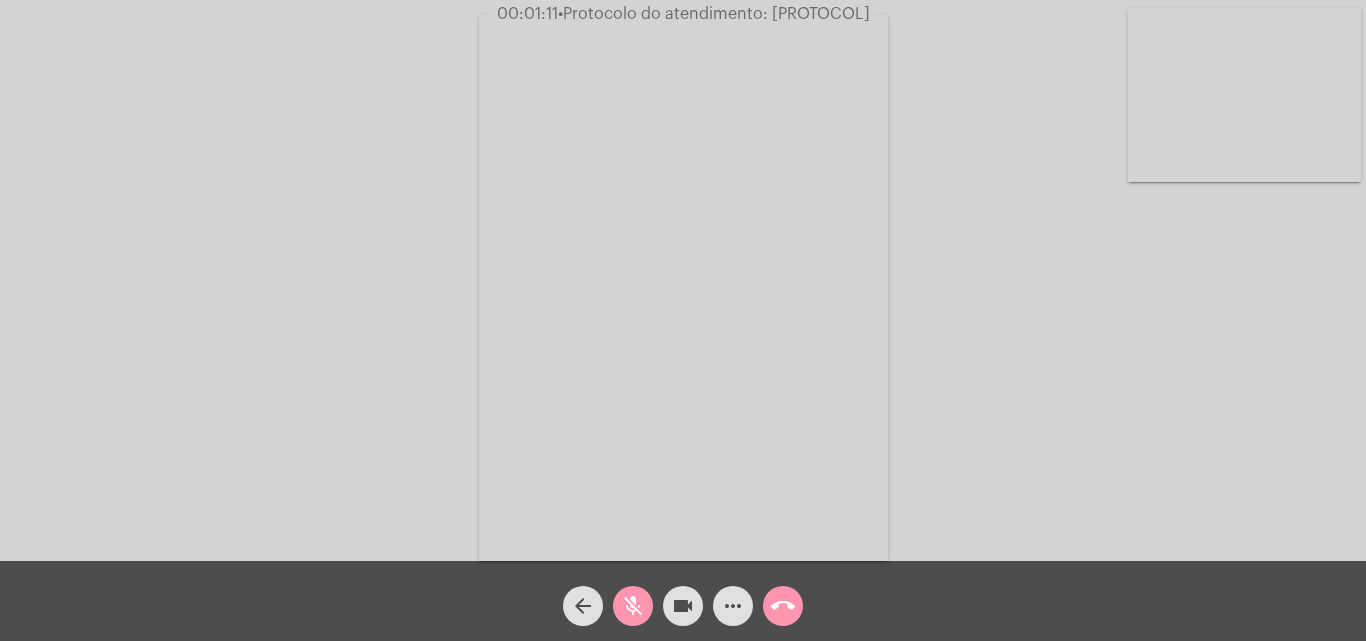 click on "mic_off" 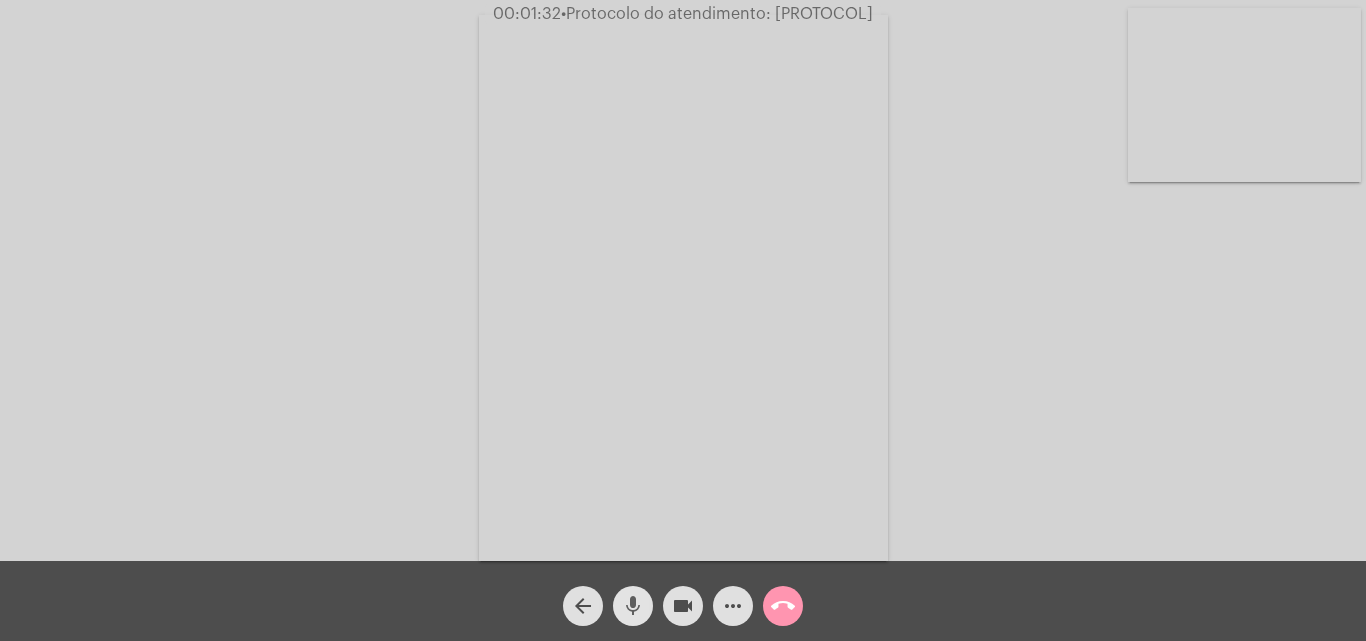 click on "mic" 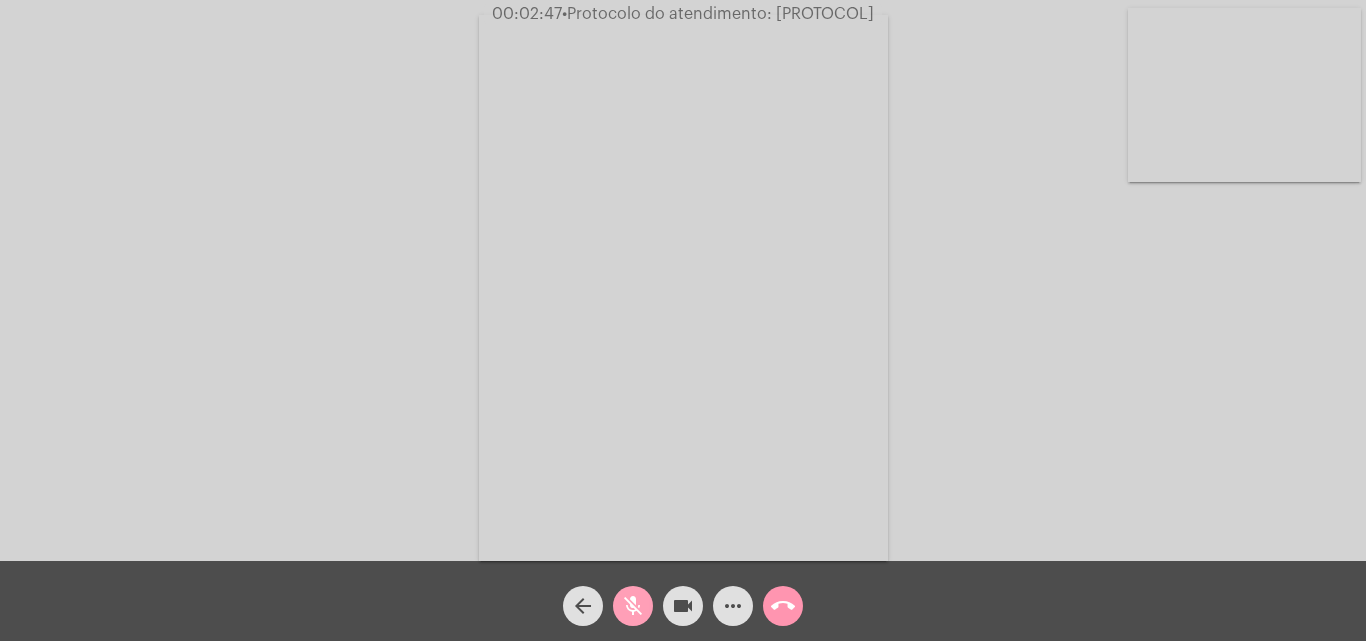 click on "mic_off" 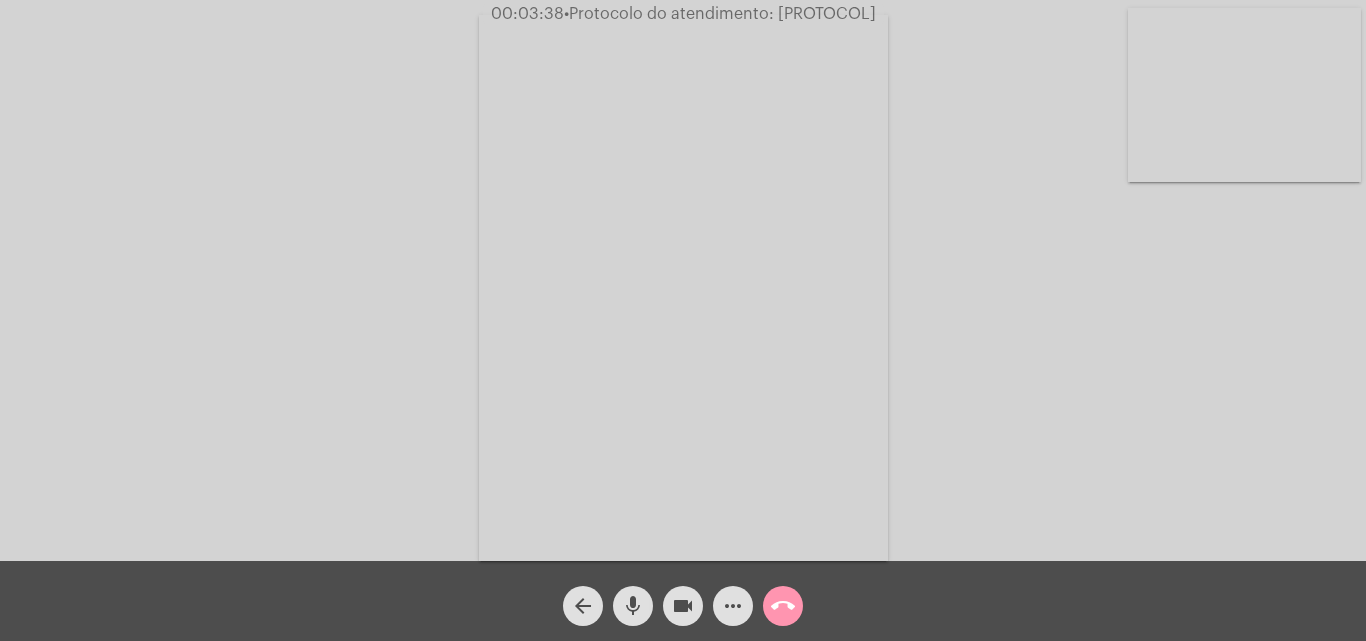 click on "mic" 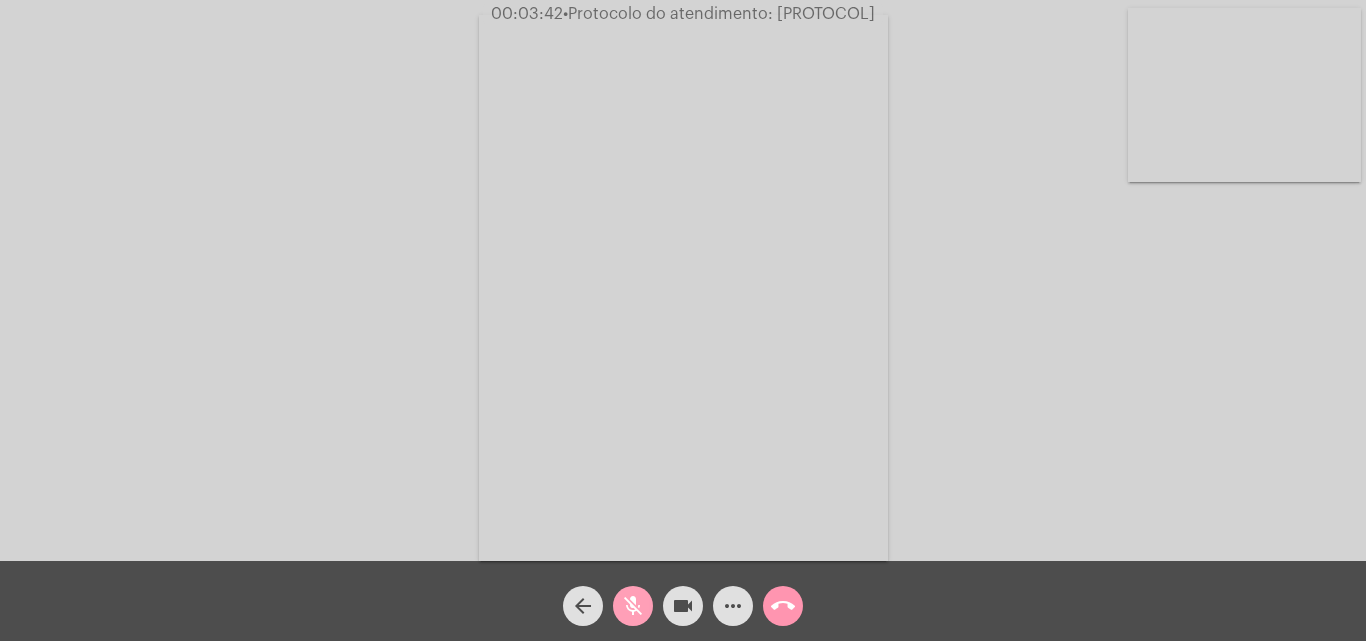 click on "mic_off" 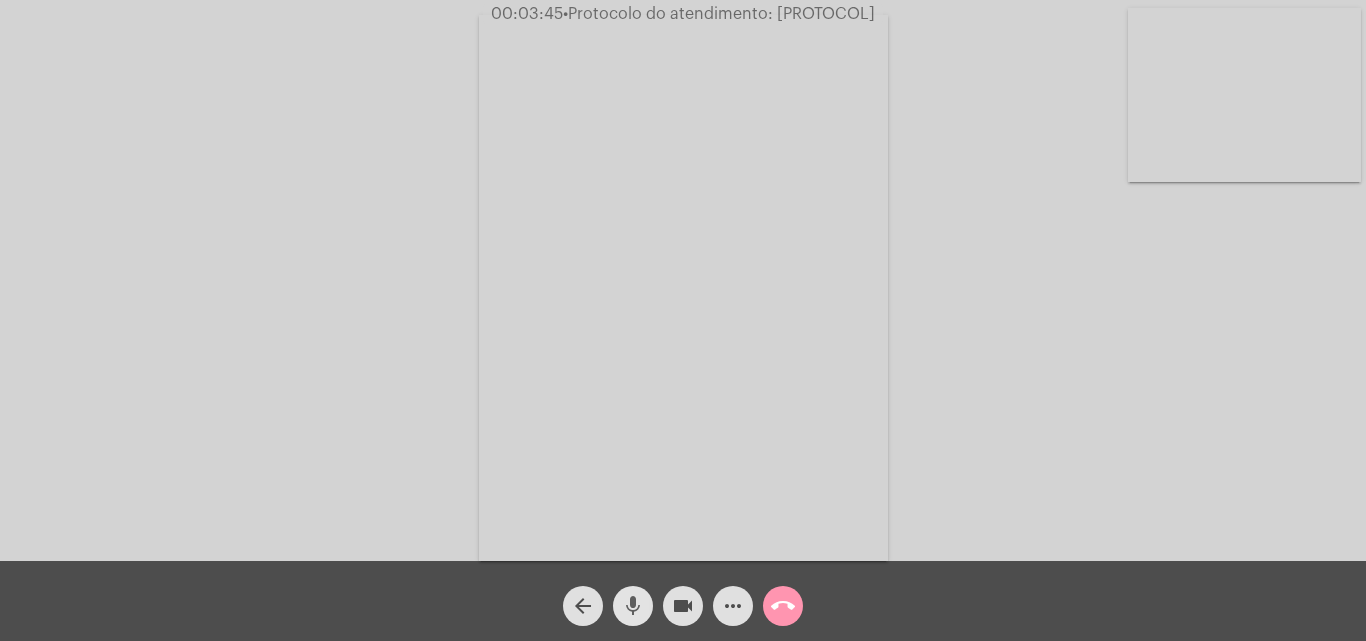 click on "mic" 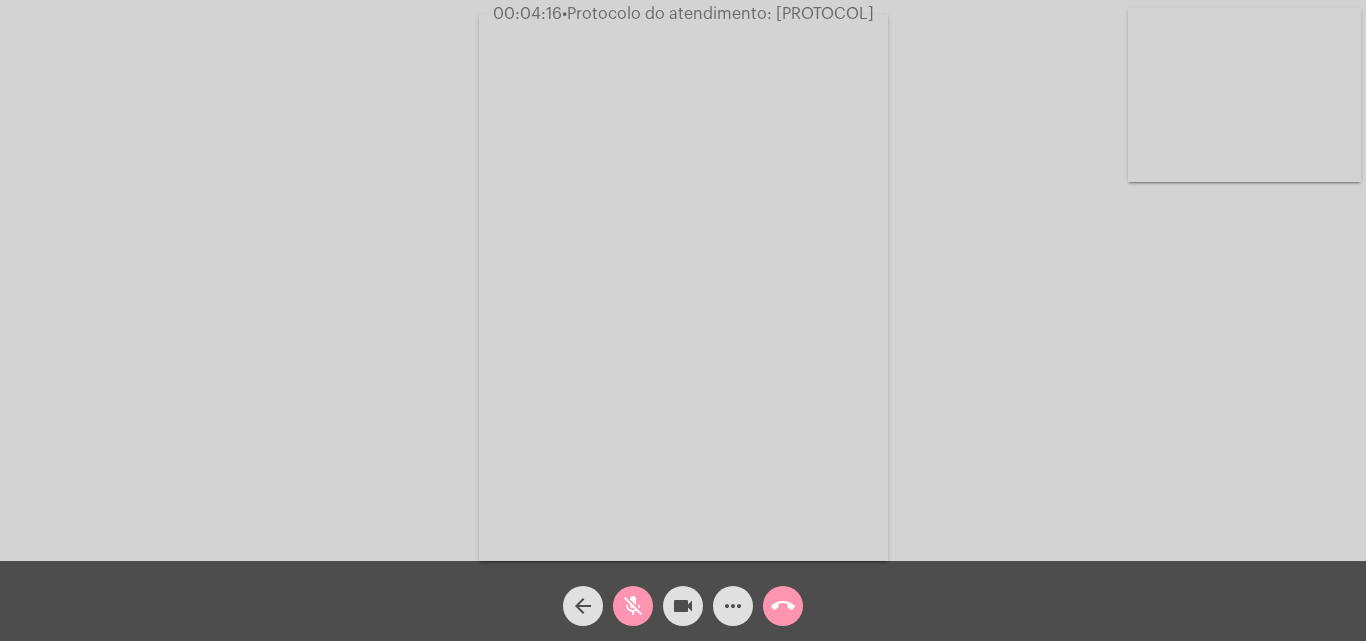 click on "mic_off" 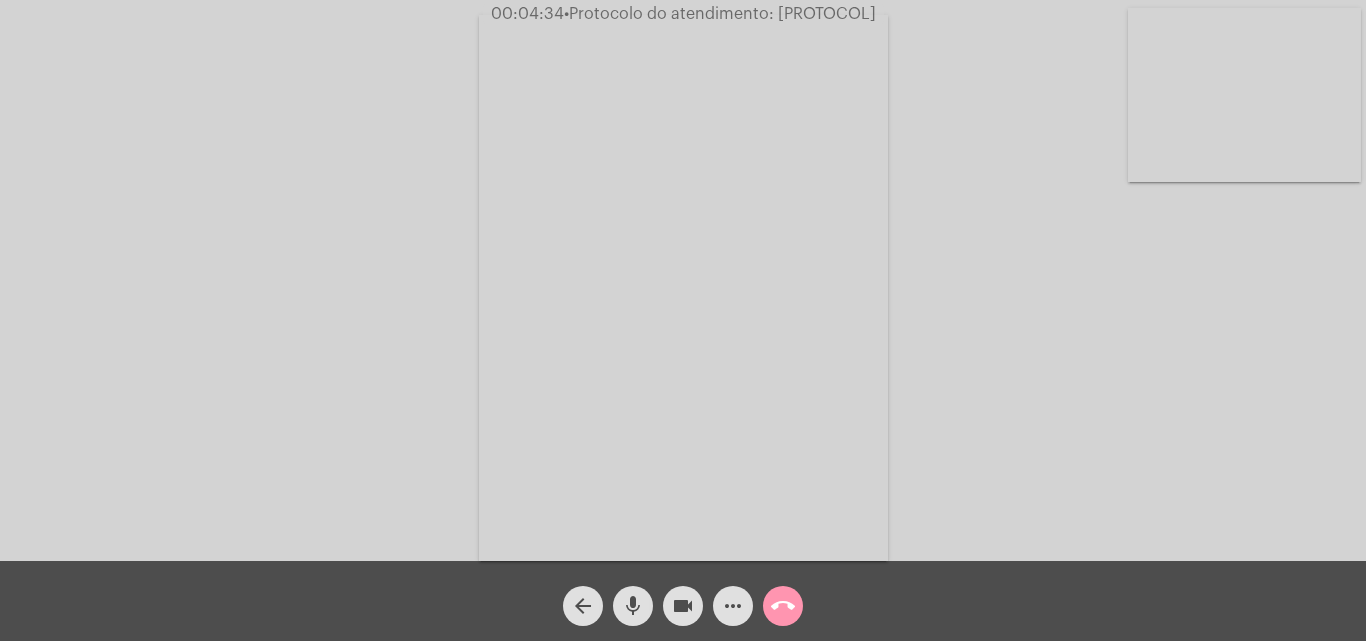 click on "mic" 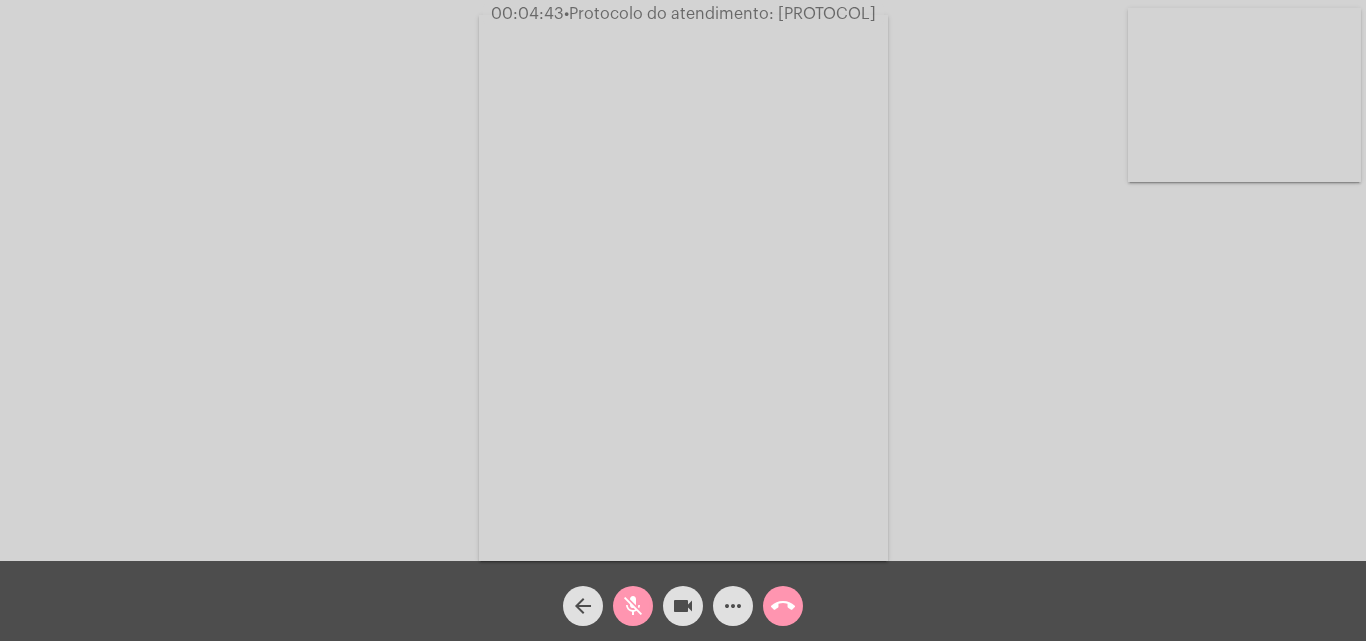 click on "mic_off" 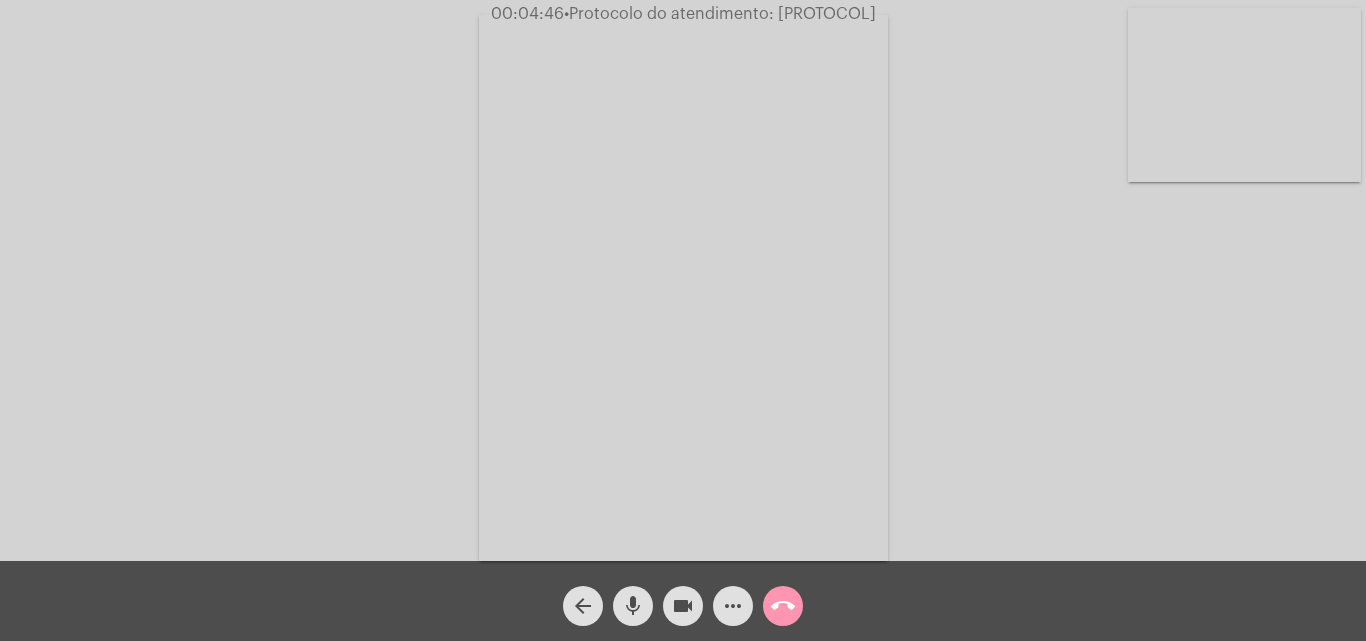 click on "more_horiz" 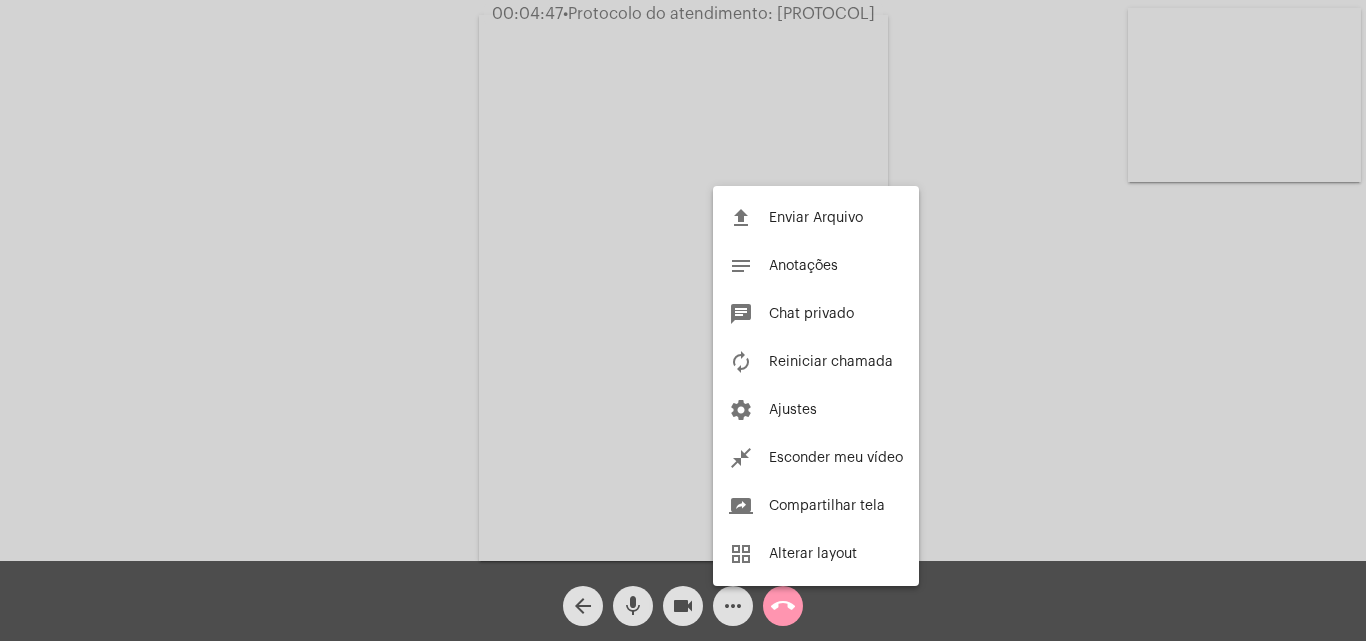click at bounding box center (683, 320) 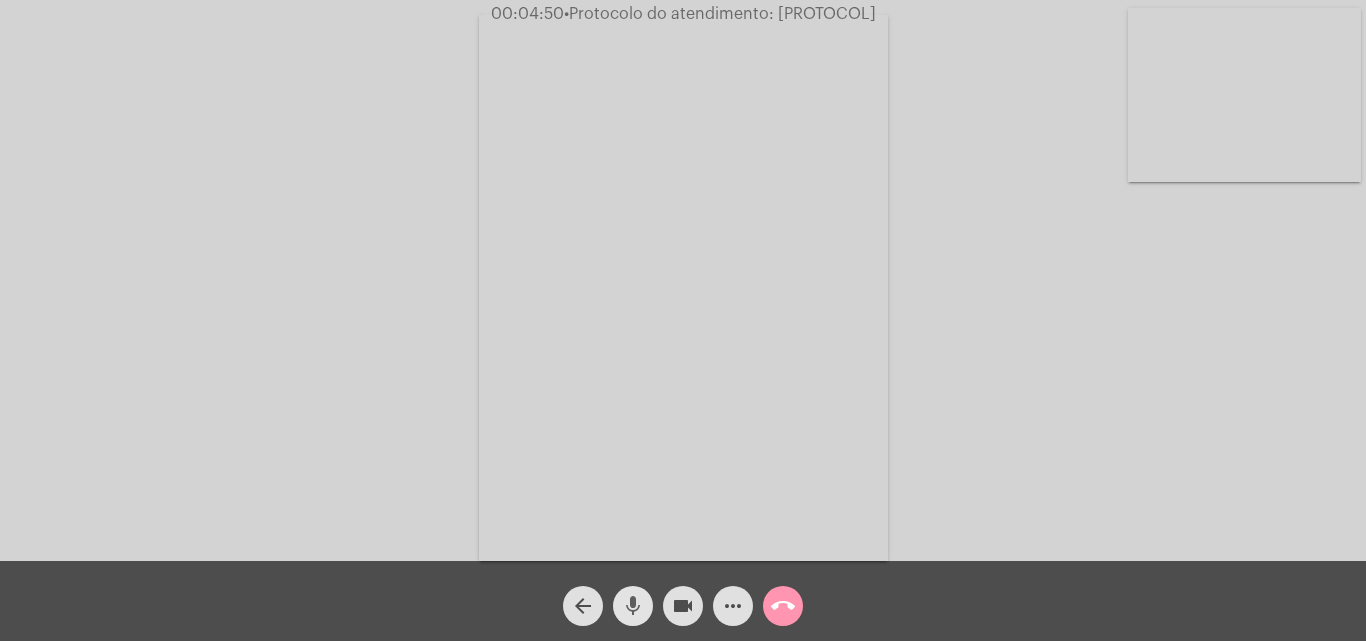 click on "mic" 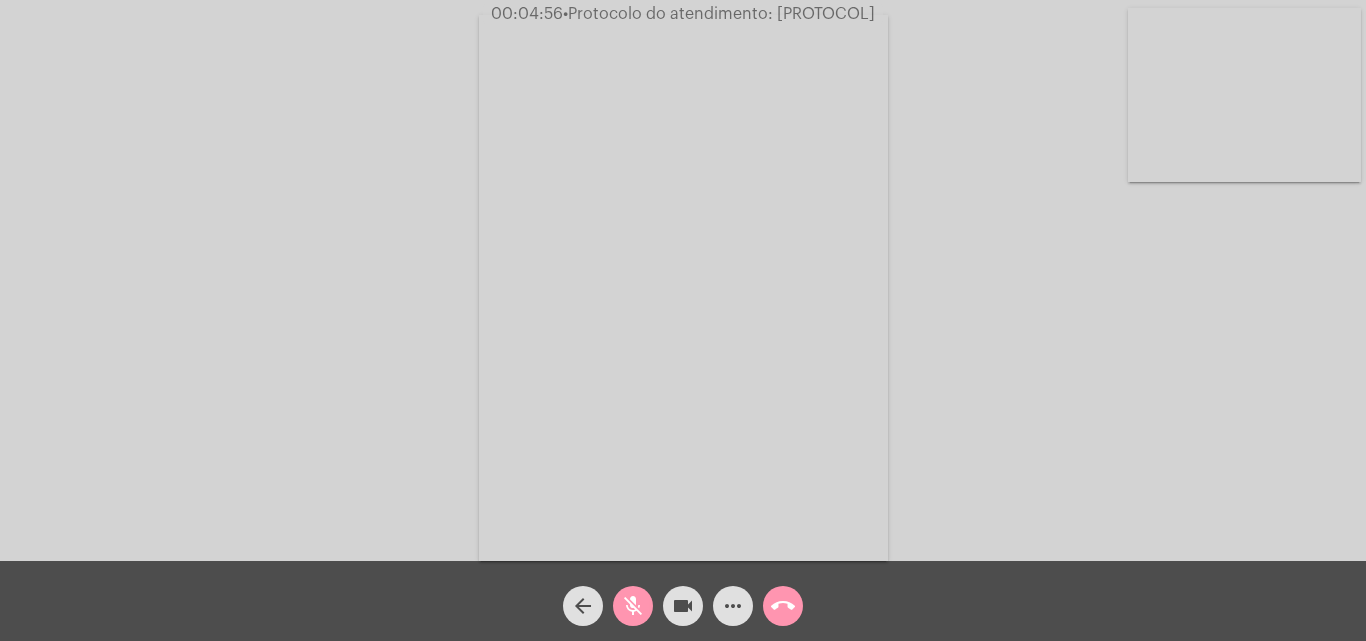 click on "mic_off" 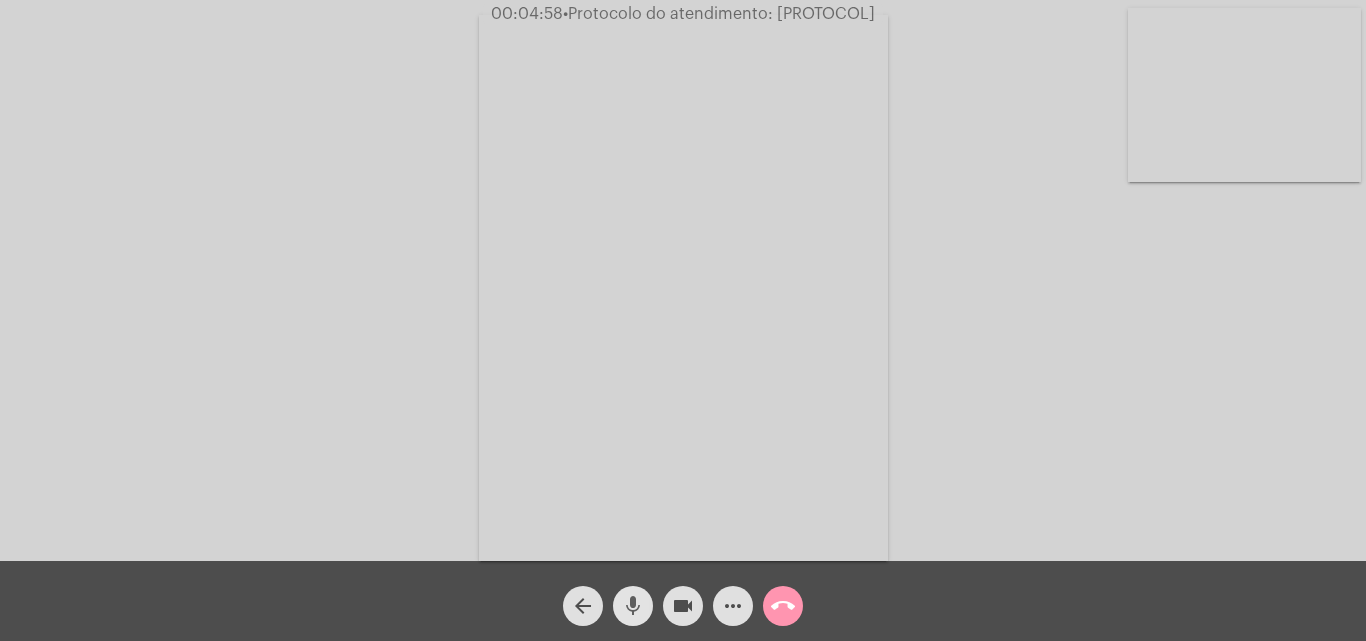 click on "mic" 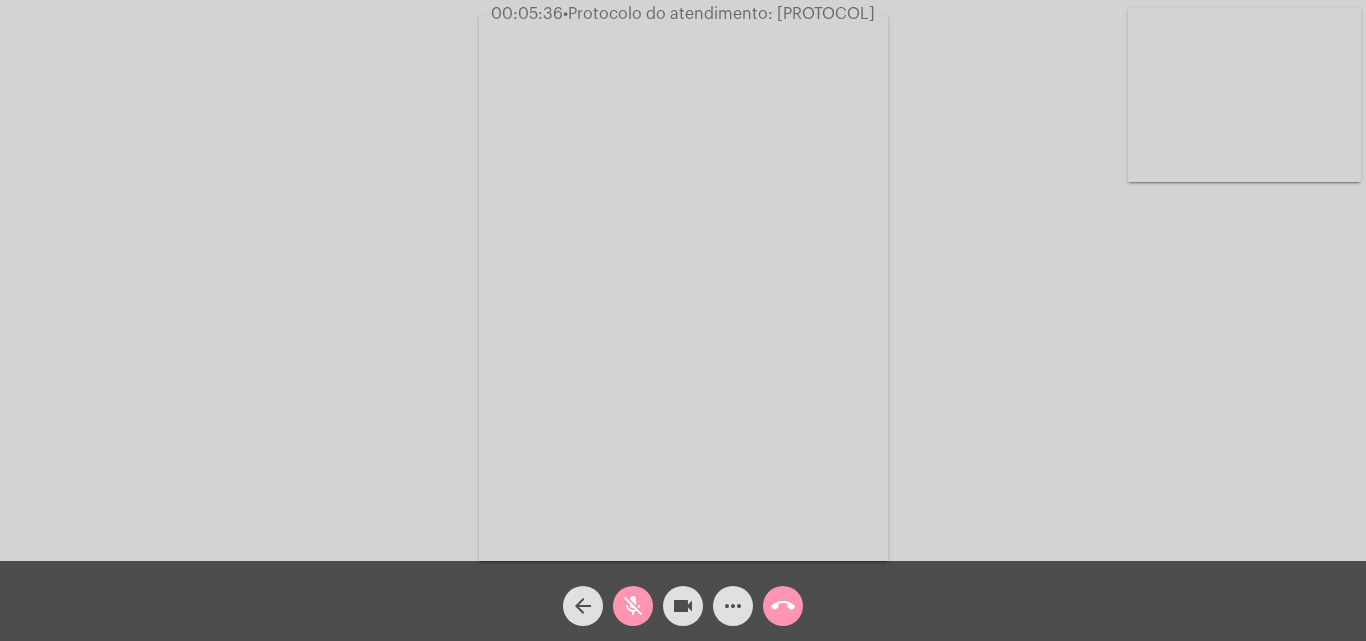 click on "mic_off" 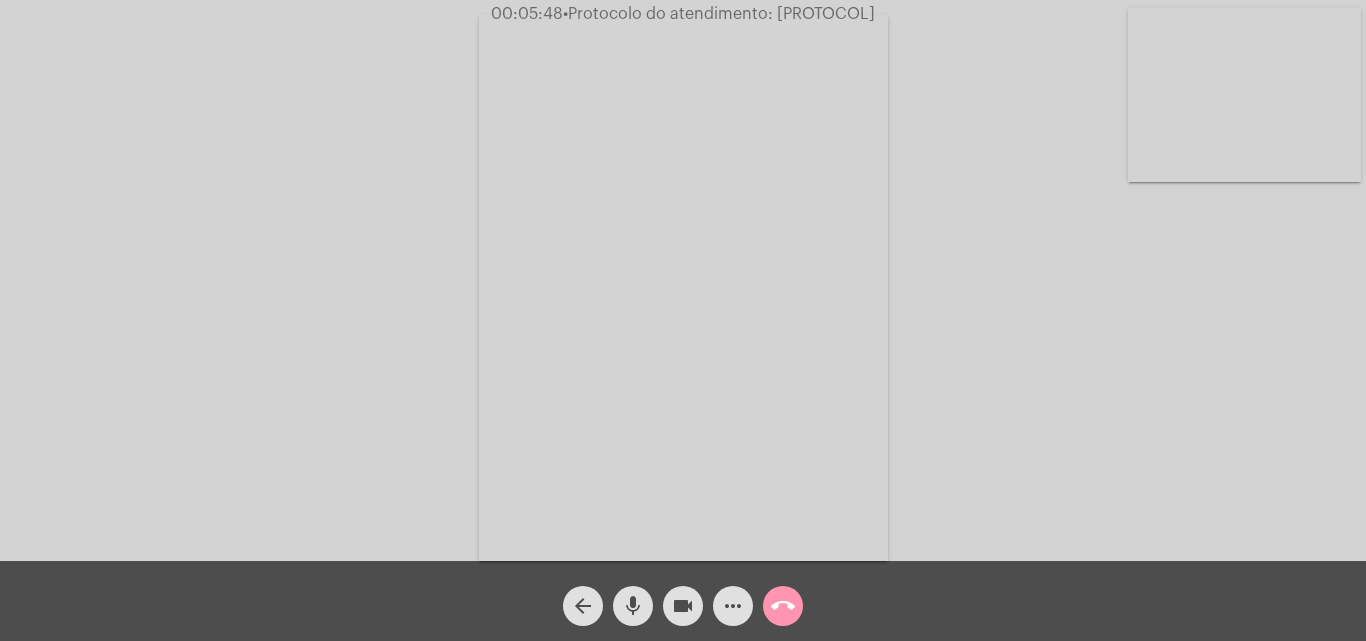 click on "mic" 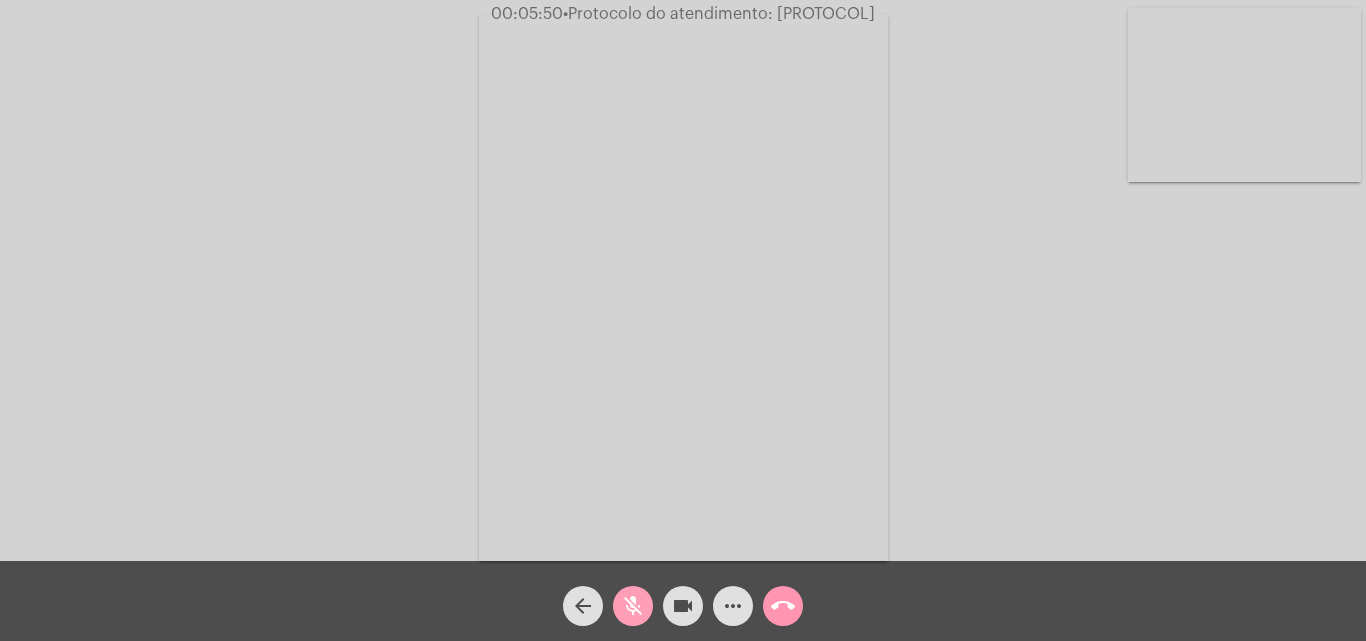 click on "mic_off" 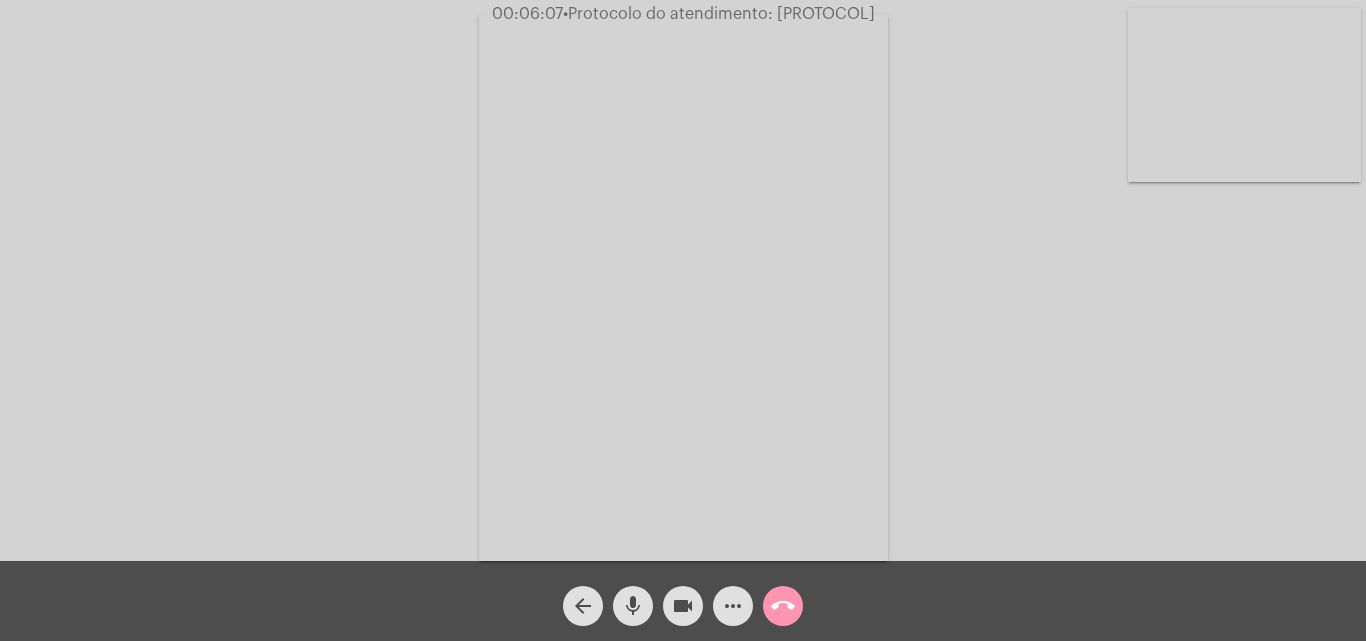 click on "mic" 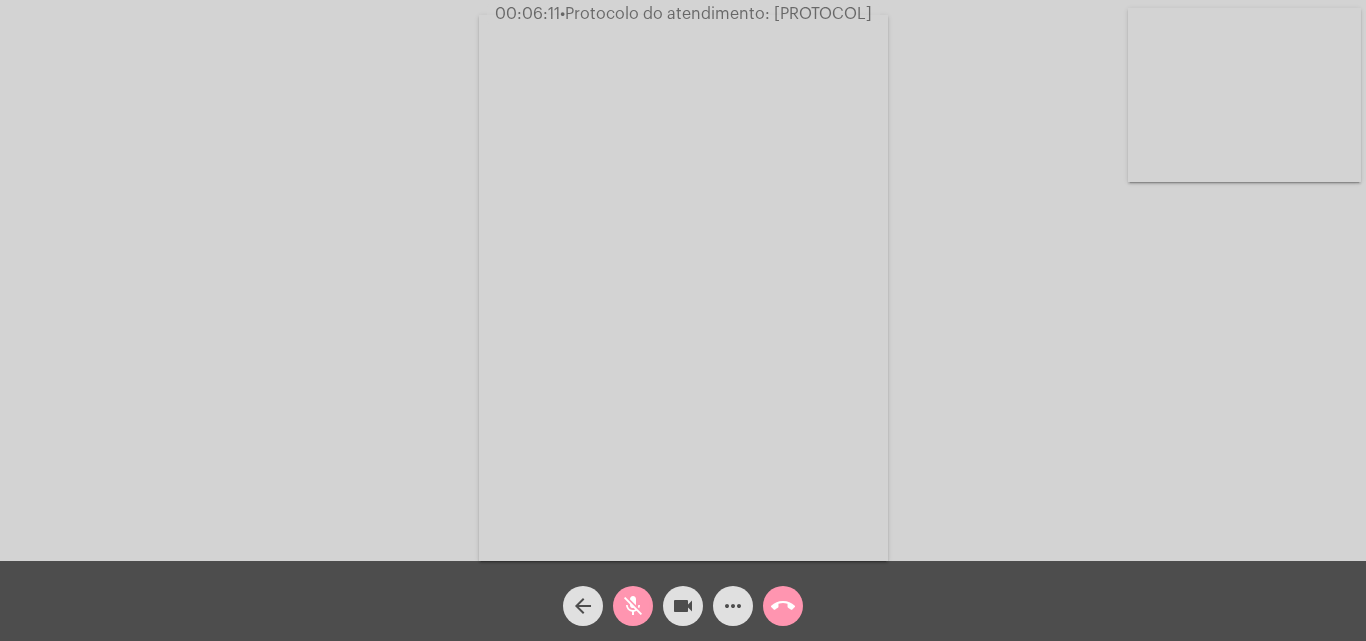 click on "mic_off" 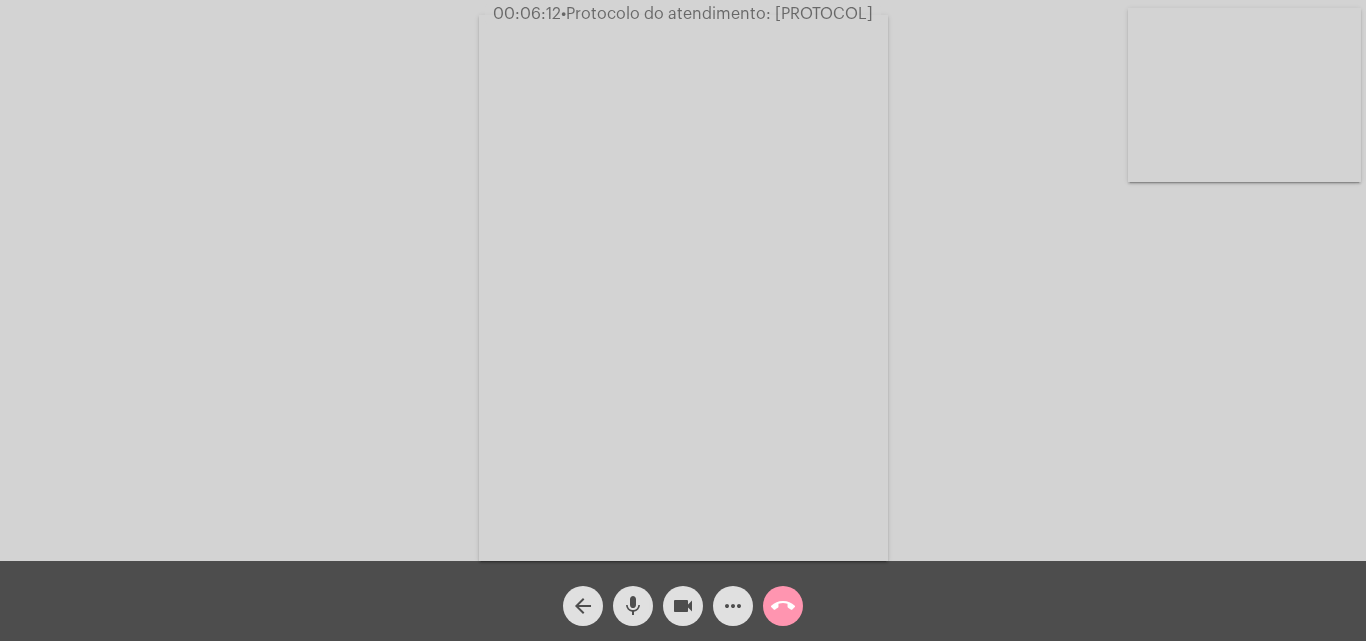 click on "mic" 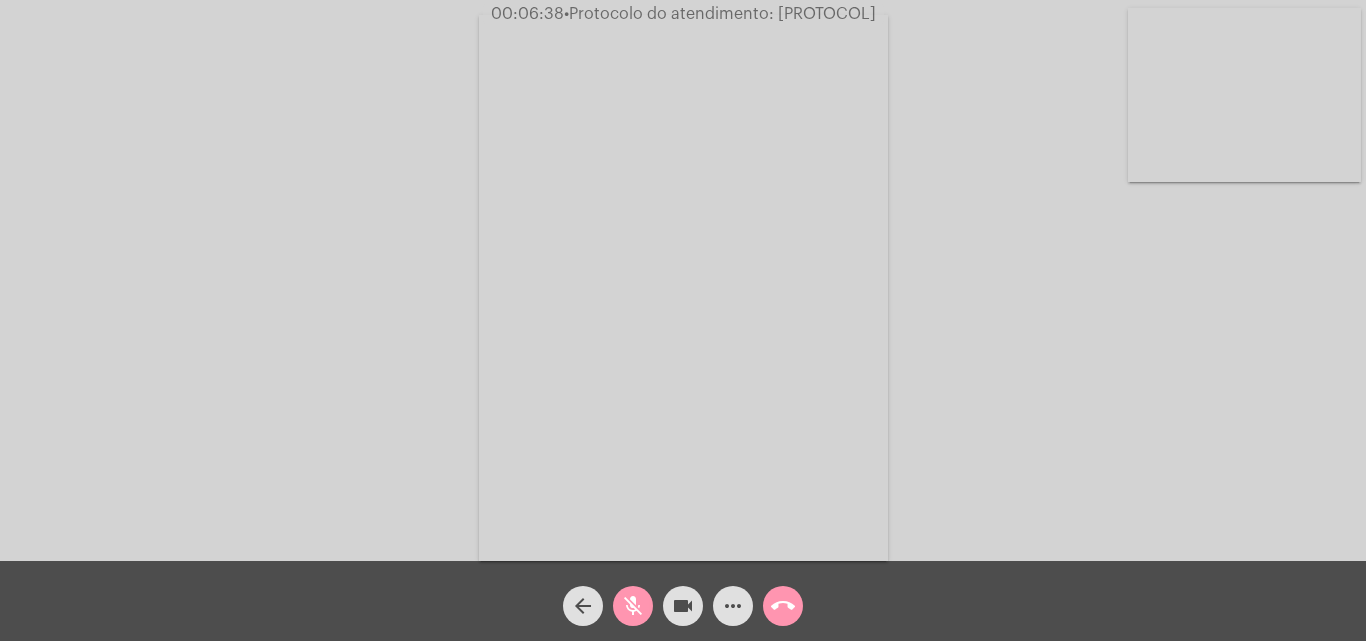 click on "videocam" 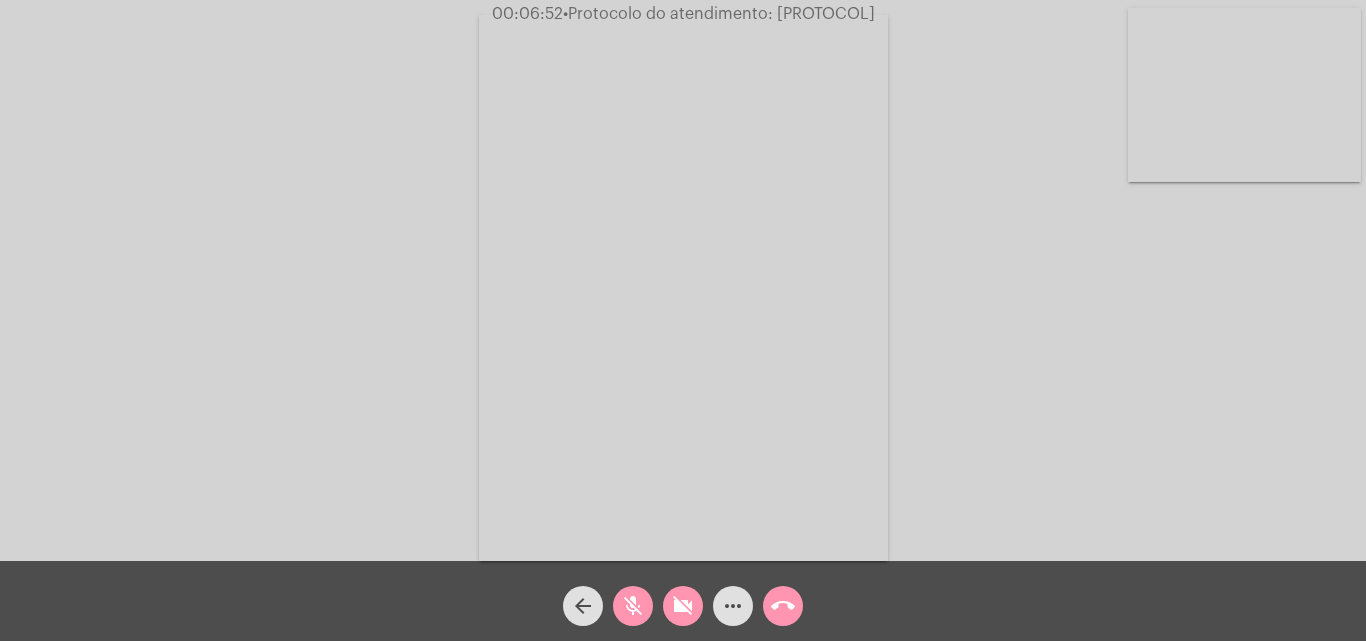 click on "mic_off" 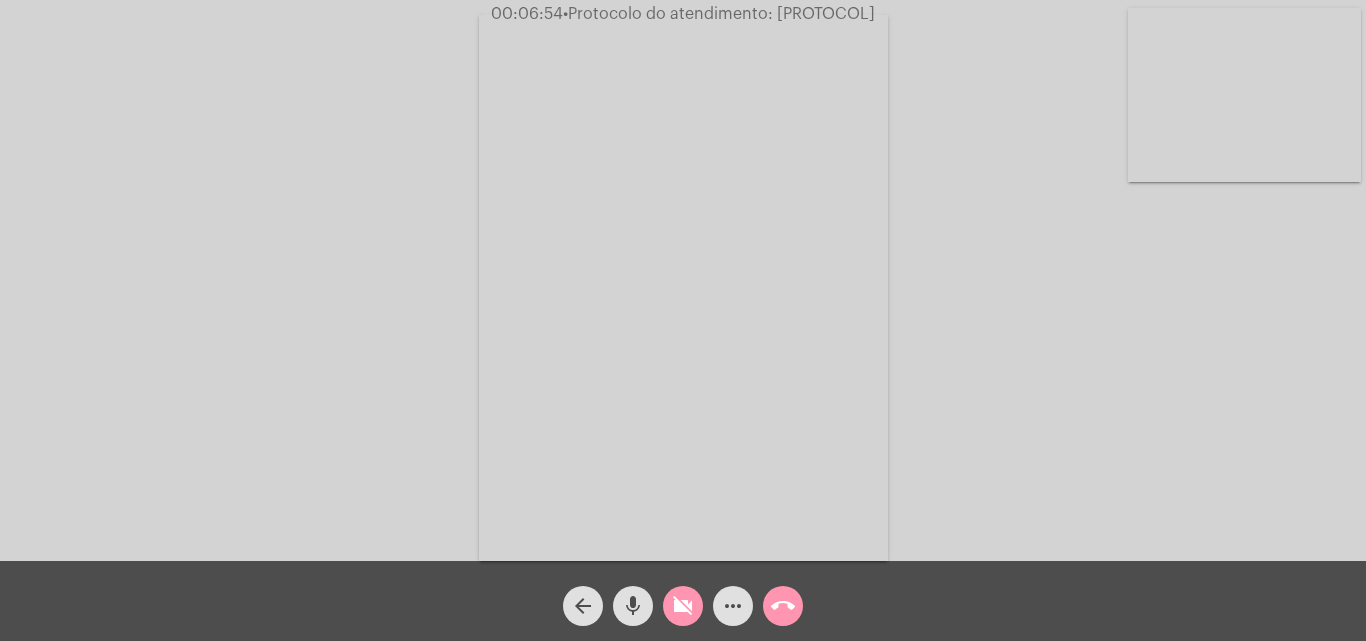 click on "videocam_off" 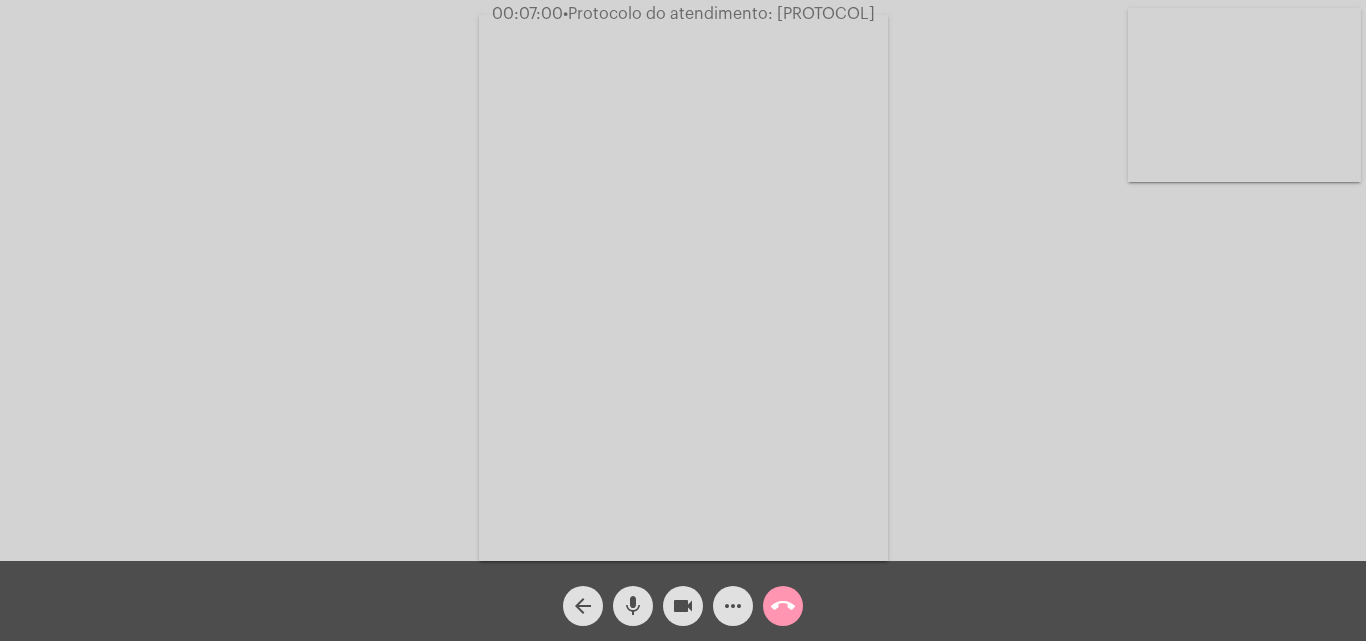 click on "mic" 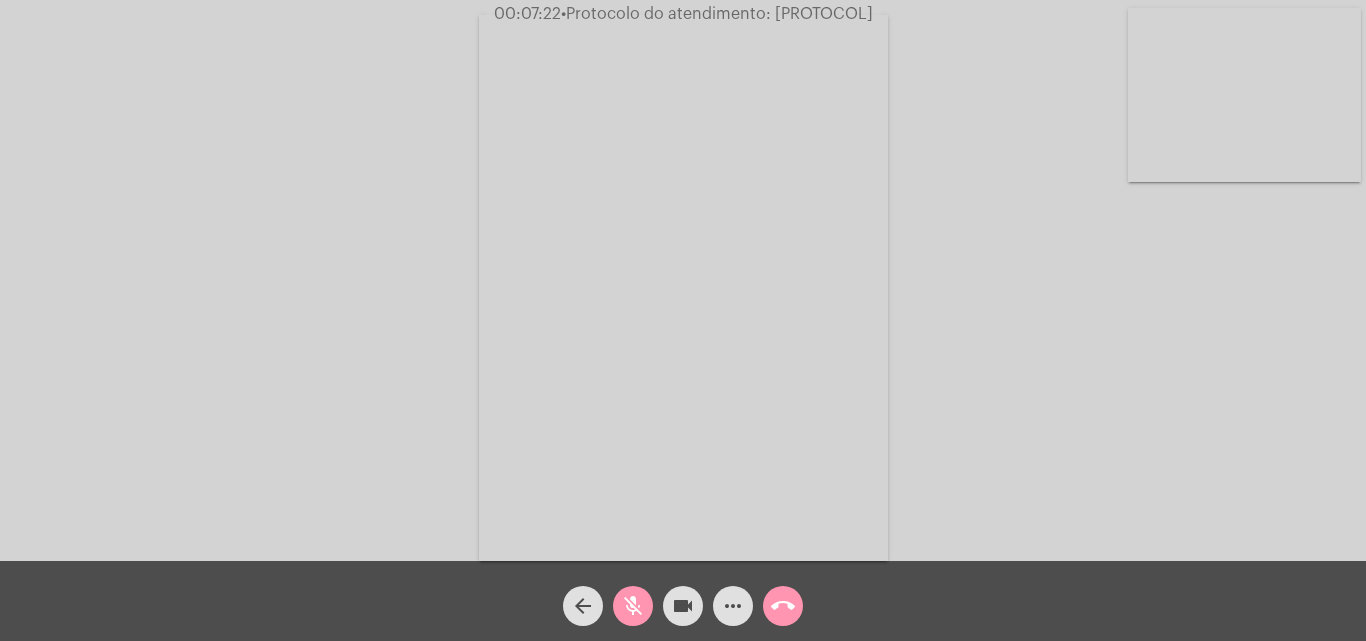click on "mic_off" 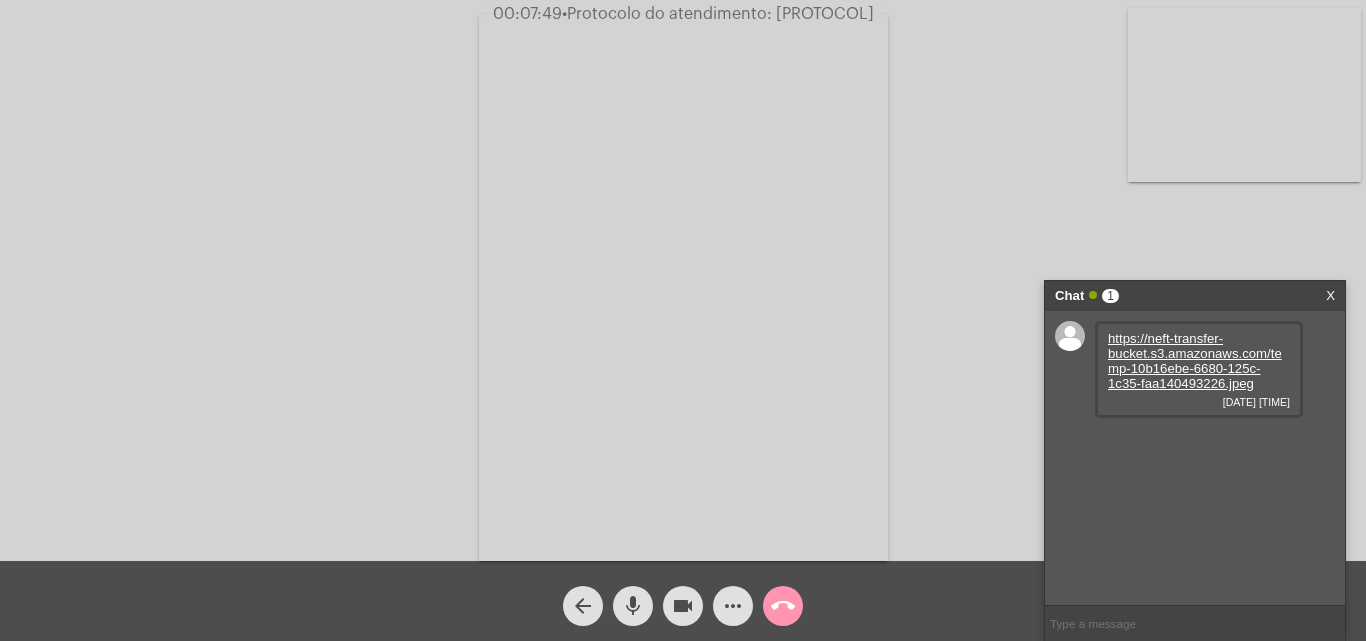 click on "mic" 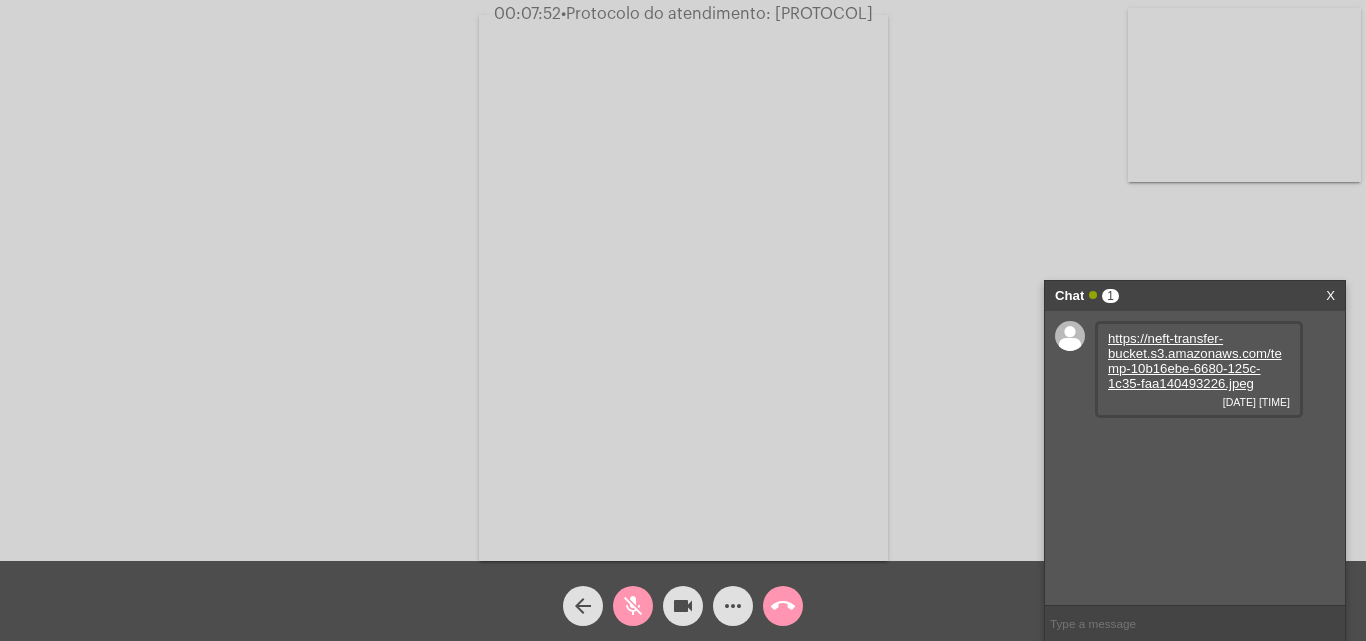 click on "https://neft-transfer-bucket.s3.amazonaws.com/temp-10b16ebe-6680-125c-1c35-faa140493226.jpeg" at bounding box center (1195, 361) 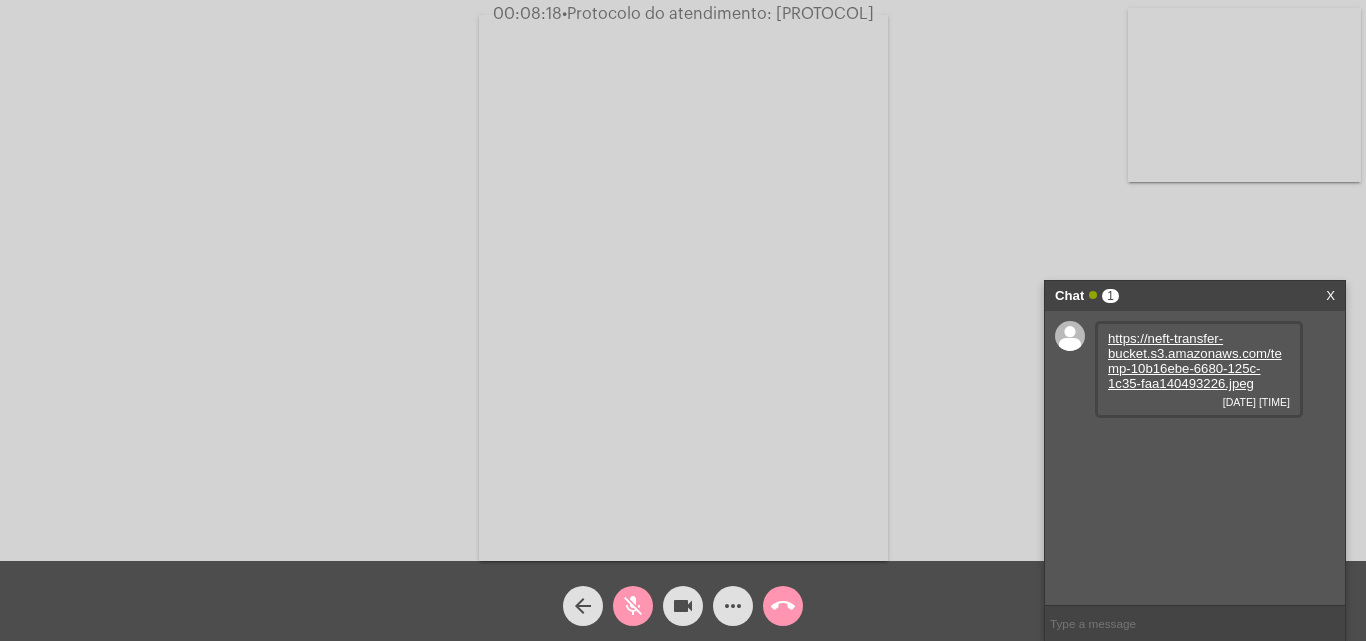 click on "Acessando Câmera e Microfone..." 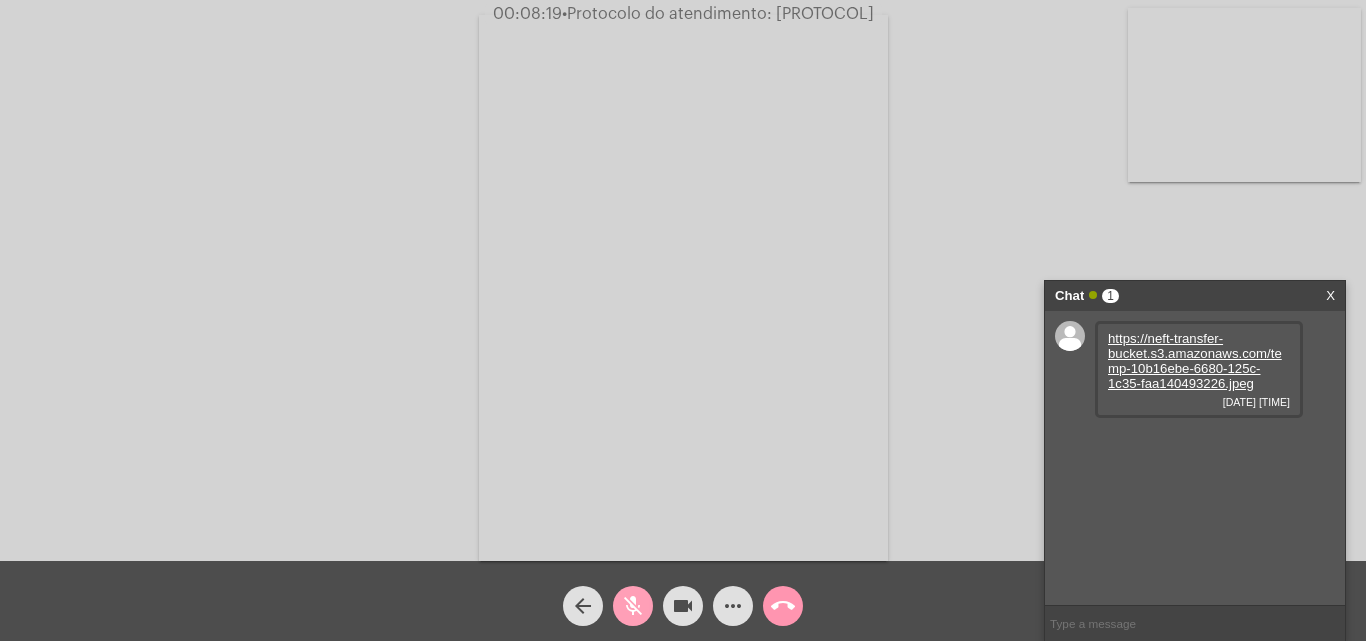 click on "mic_off" 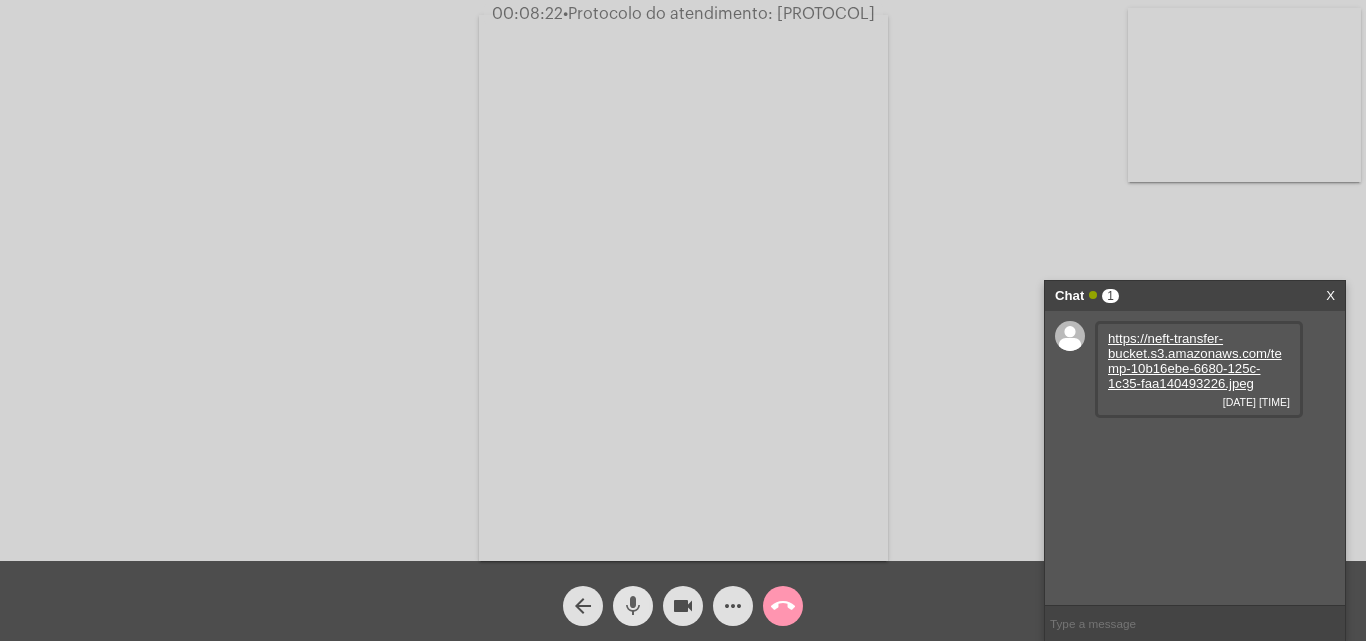 click on "mic" 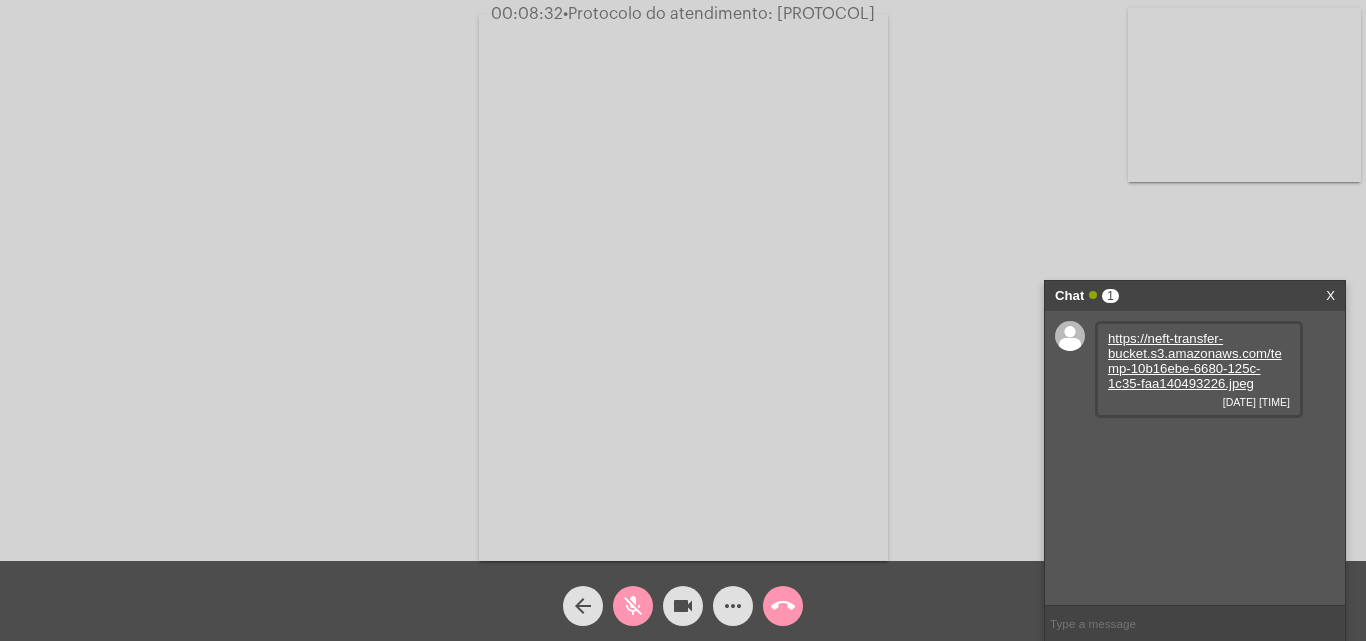 click on "mic_off" 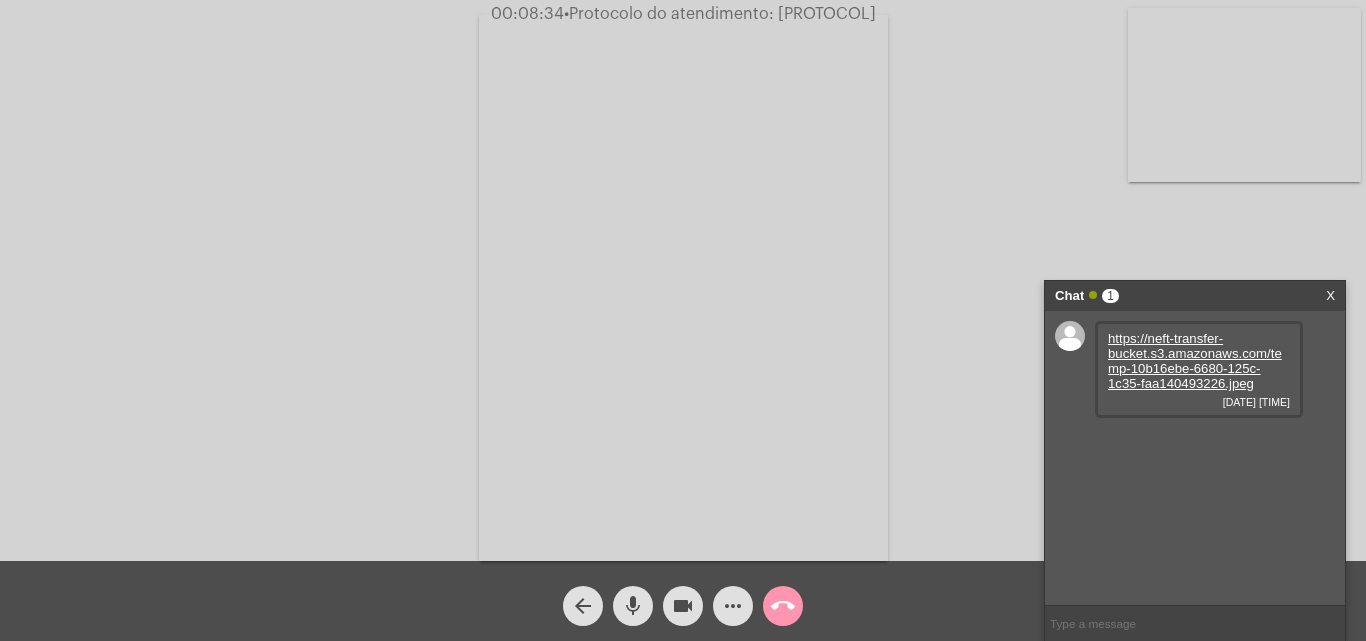 click on "mic" 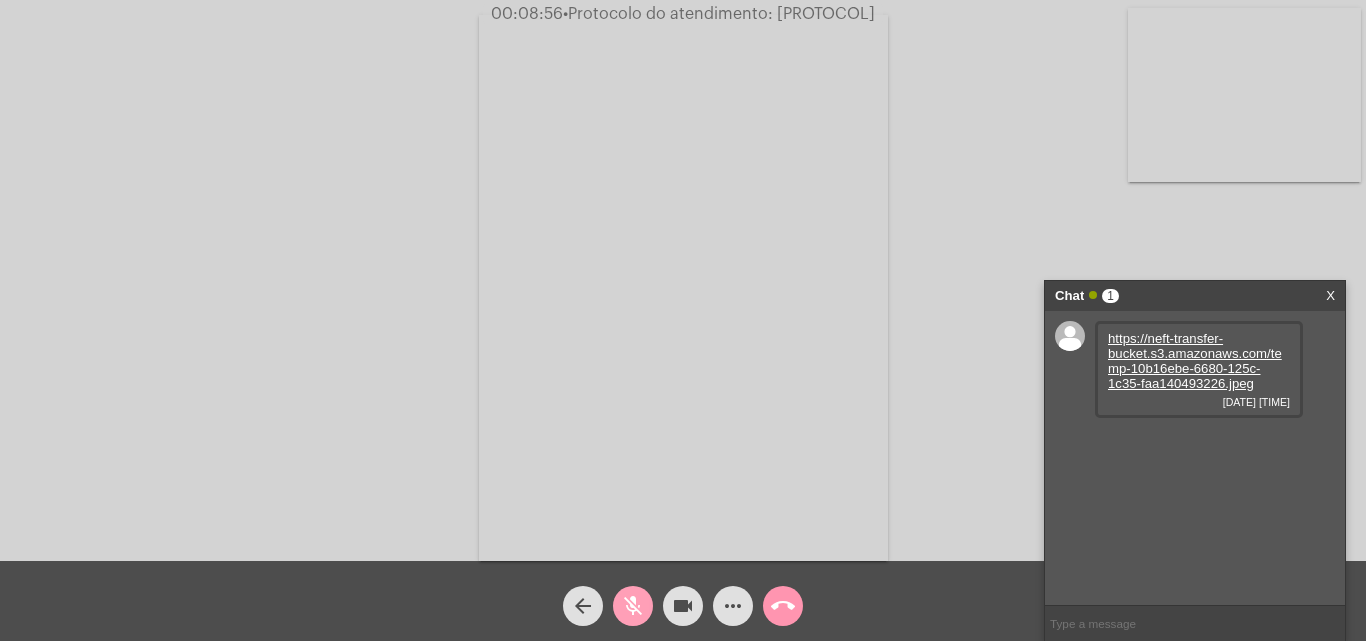 click on "mic_off" 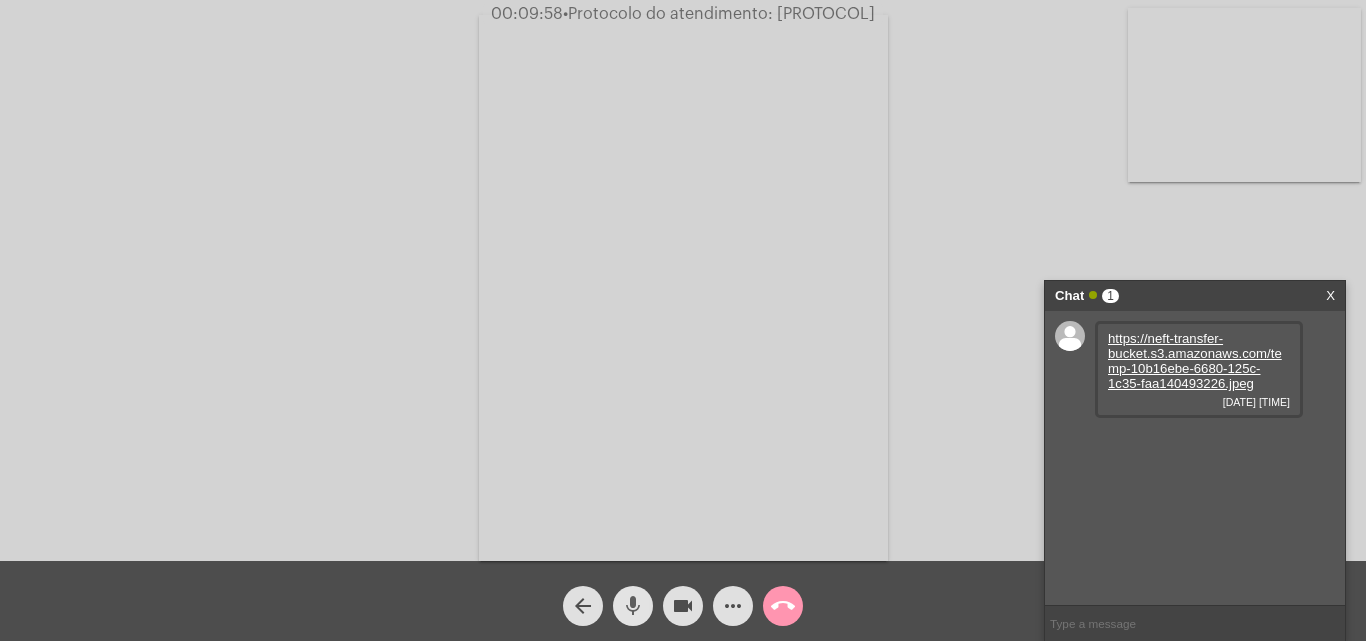 click on "mic" 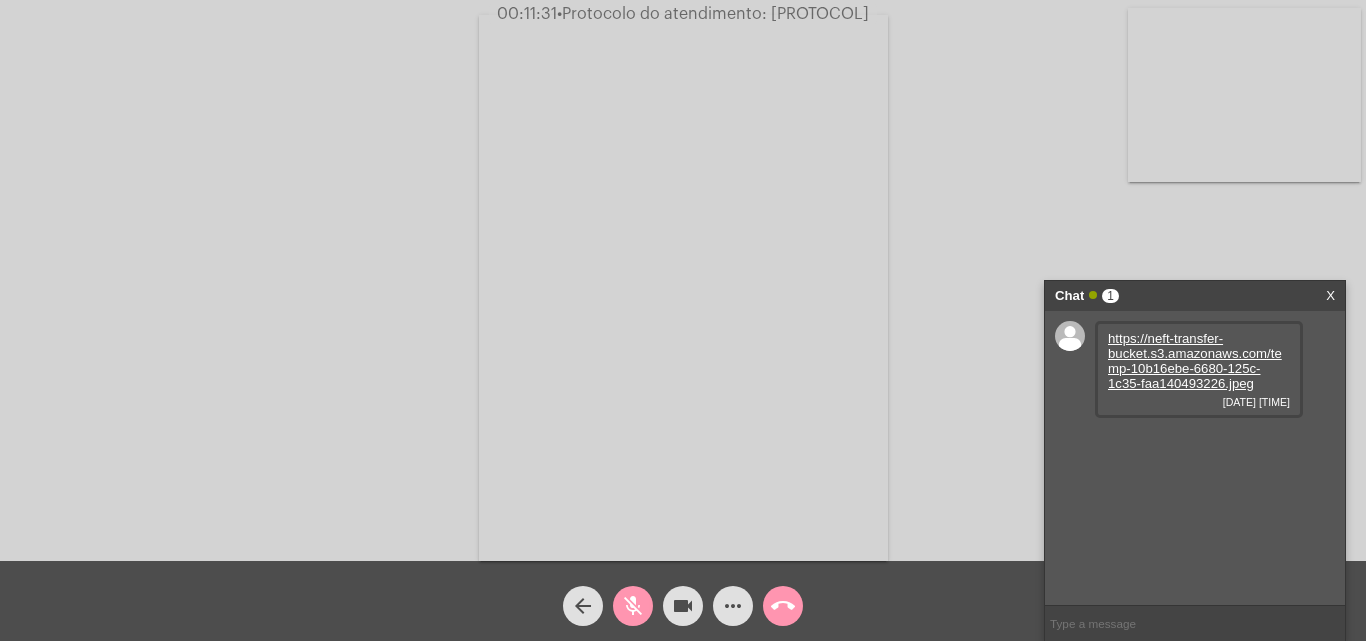 click on "mic_off" 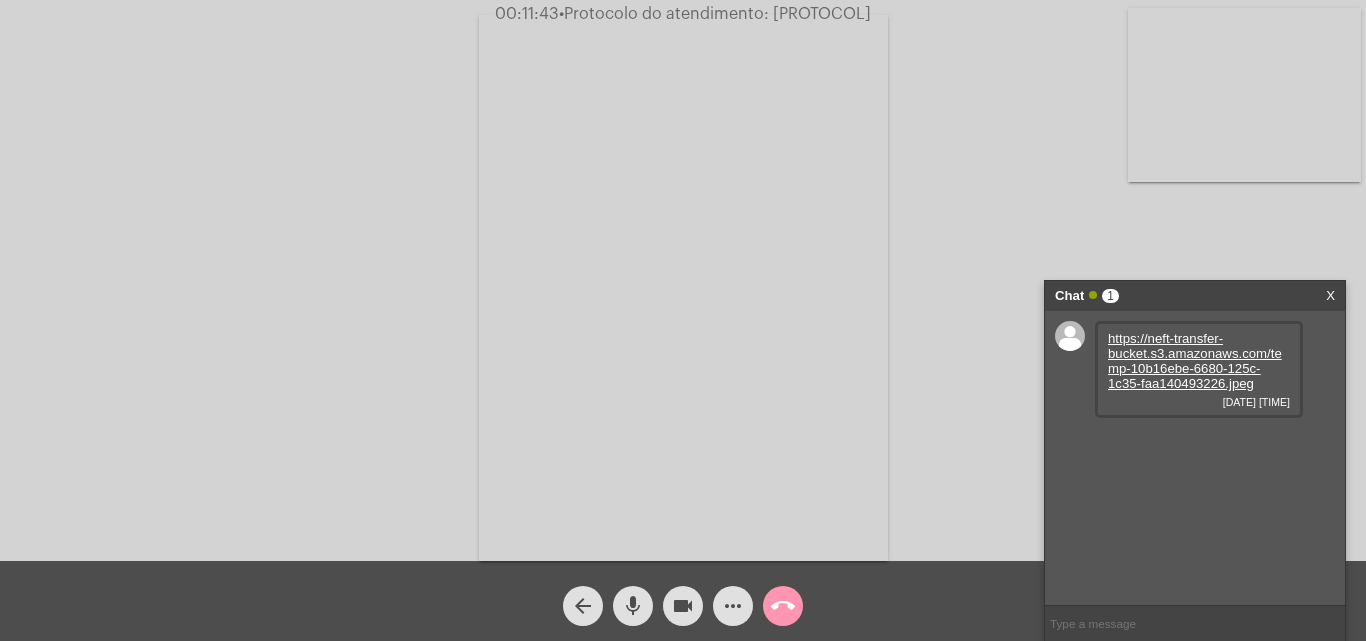 click on "Acessando Câmera e Microfone..." 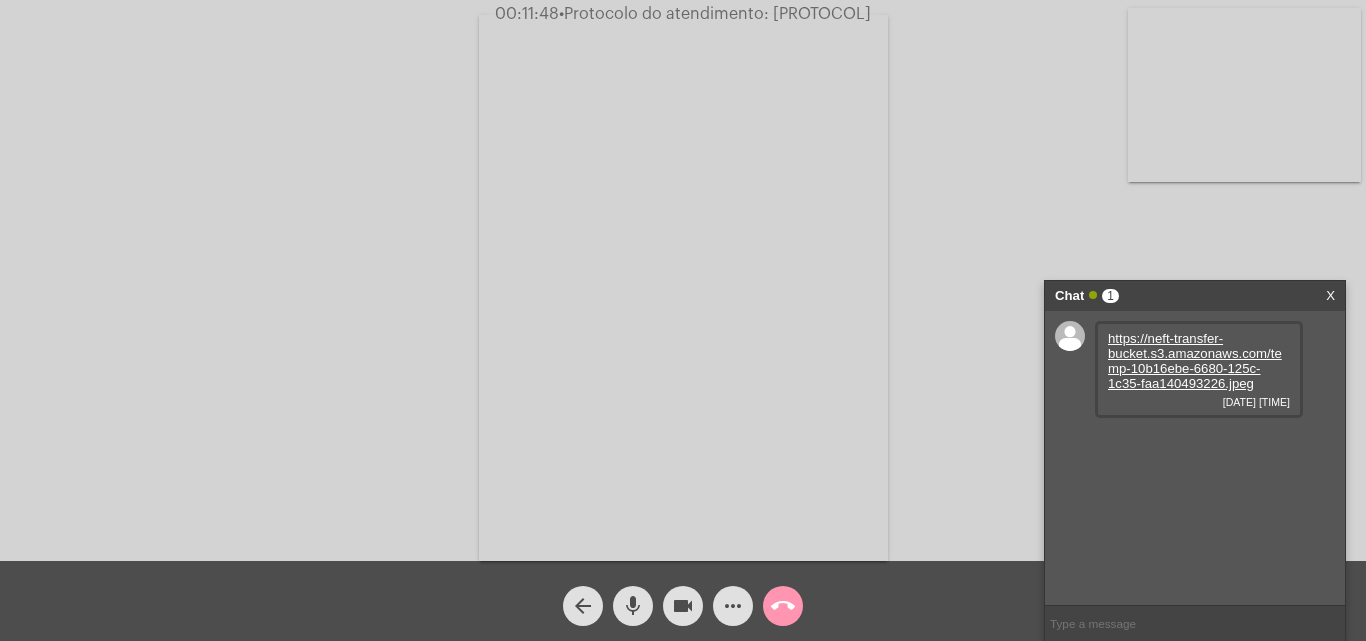 click on "•  Protocolo do atendimento: 20250804009669" 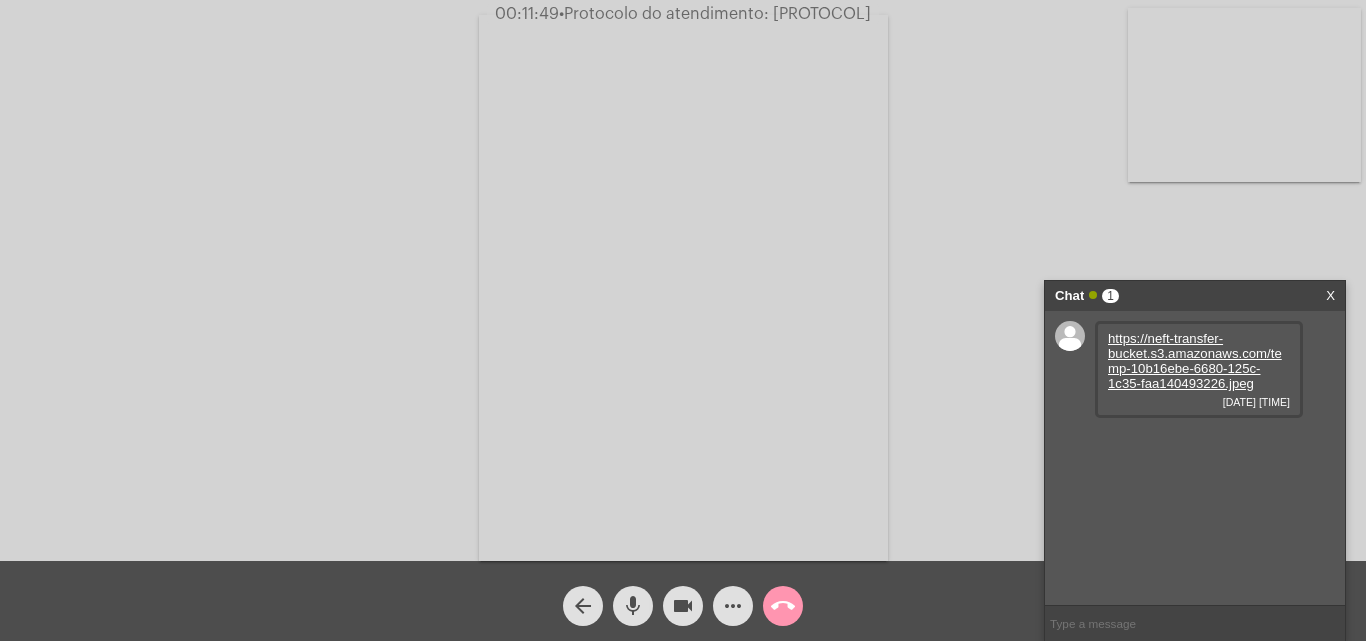 copy on "20250804009669" 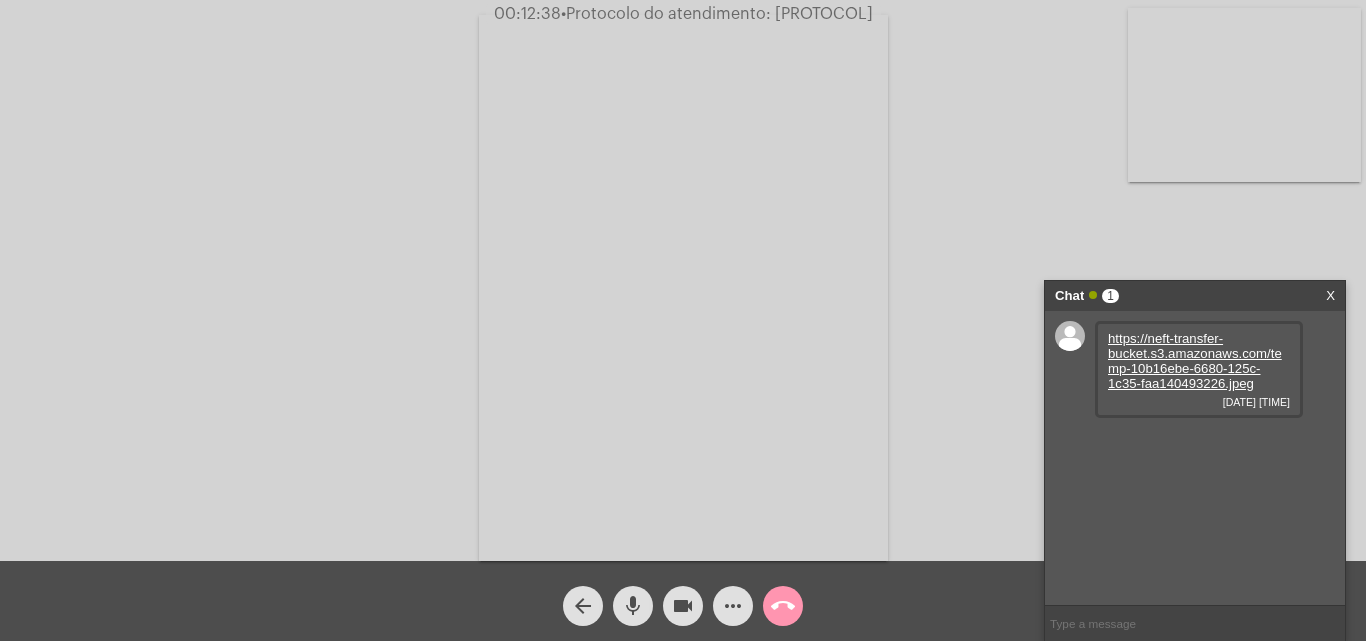 click on "more_horiz" 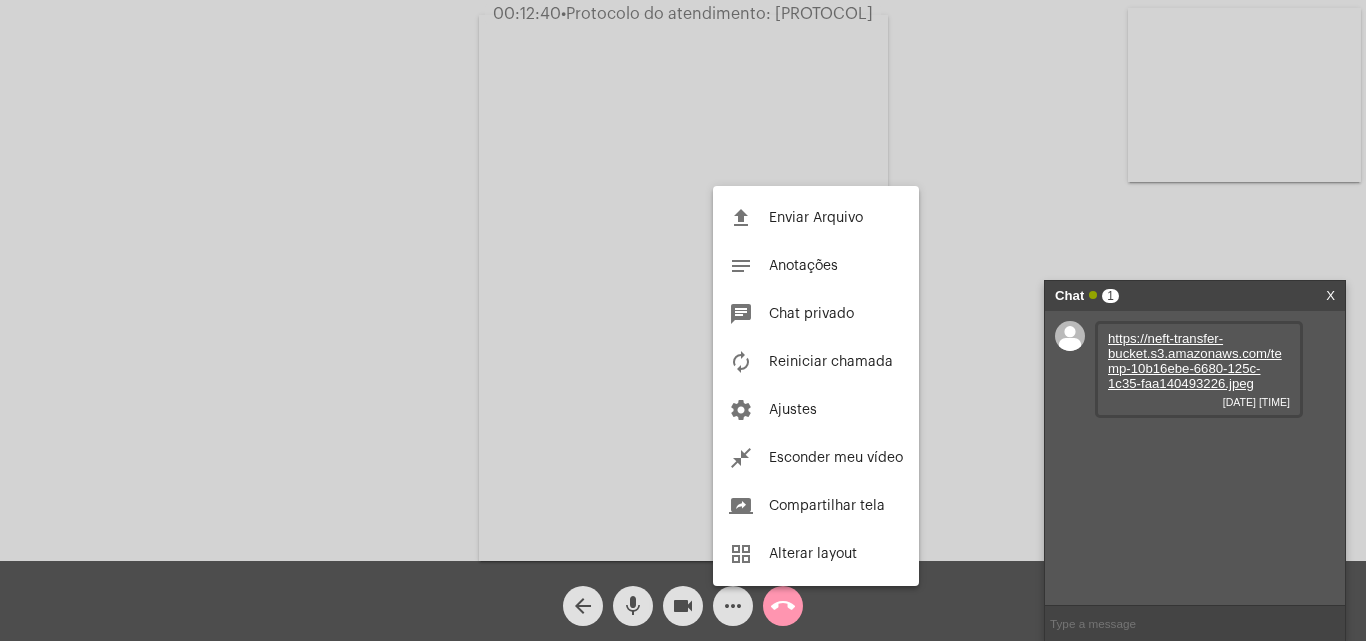 click at bounding box center (683, 320) 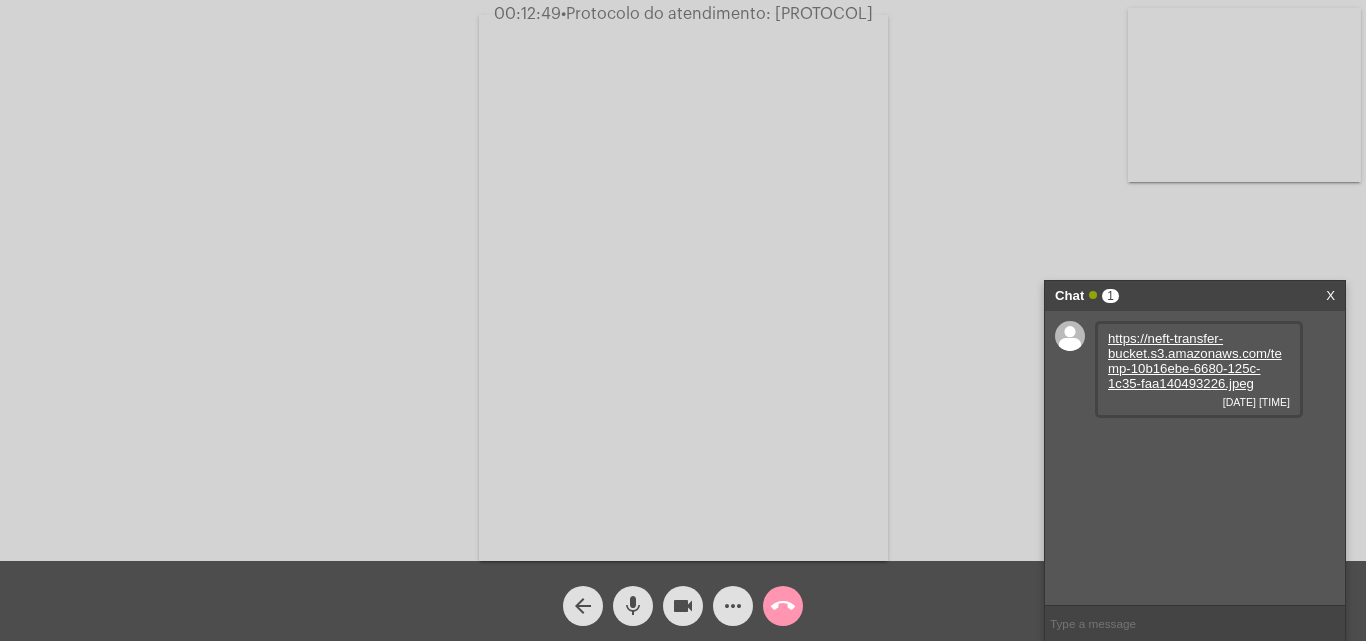 click on "•  Protocolo do atendimento: 20250804009669" 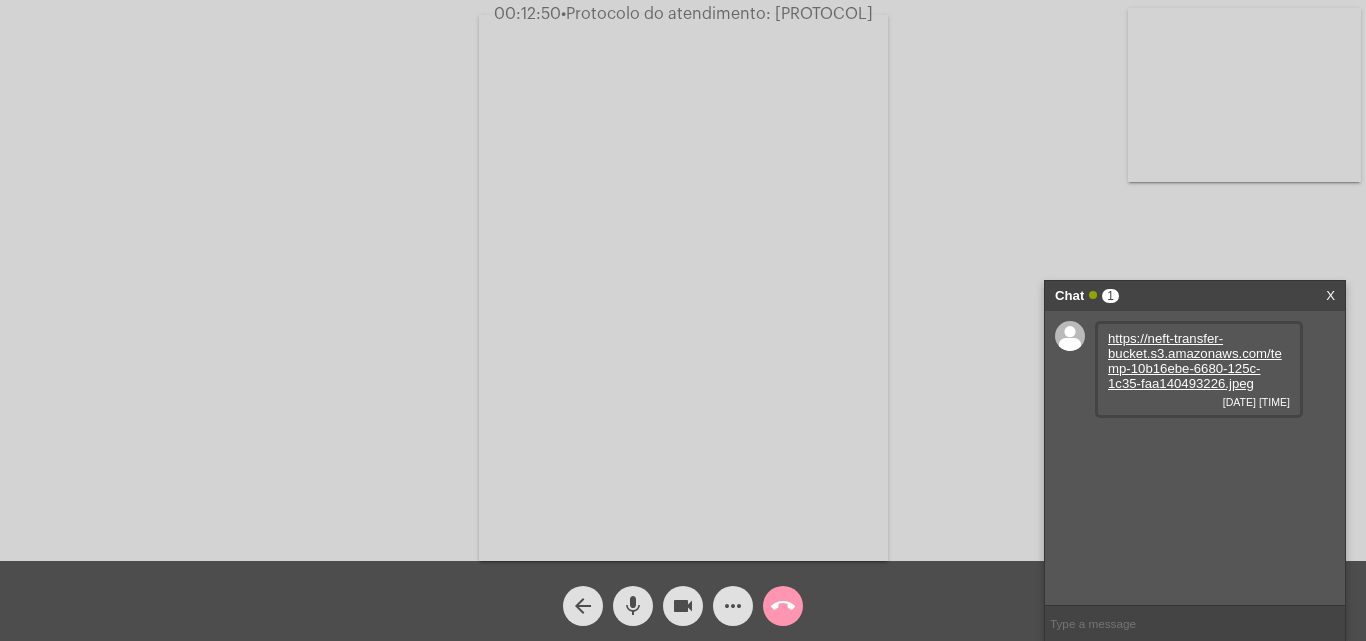 copy on "20250804009669" 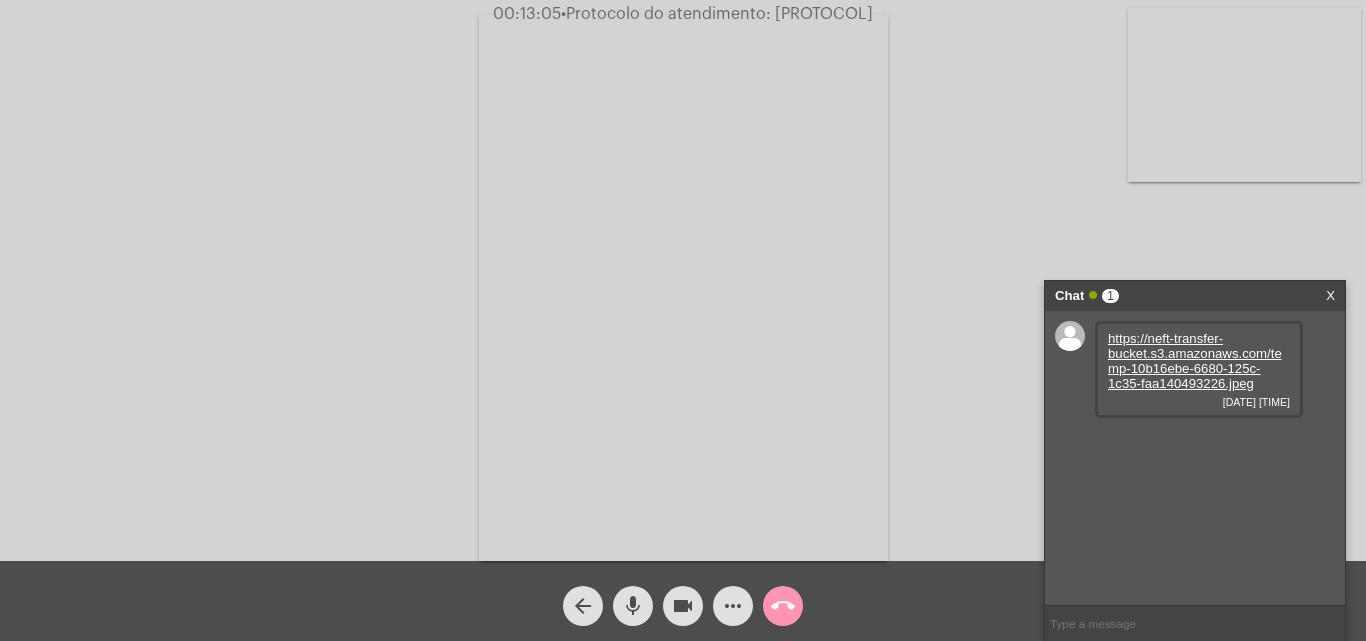 copy on "20250804009669" 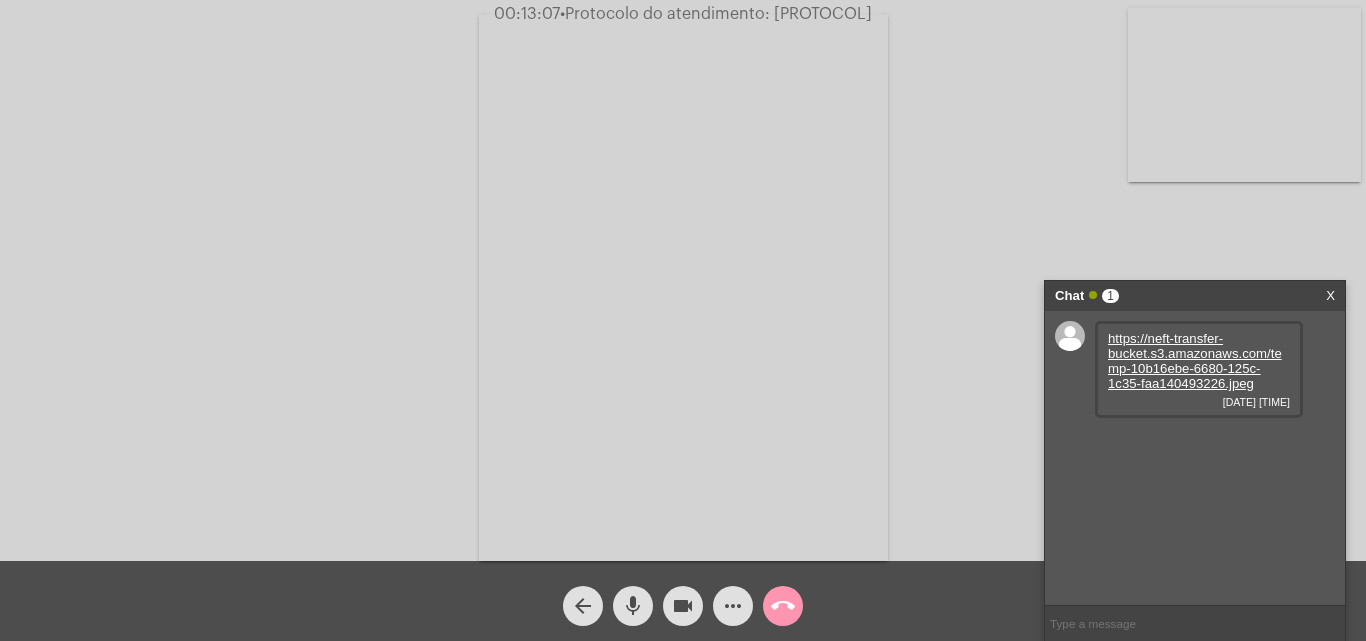 click on "call_end" 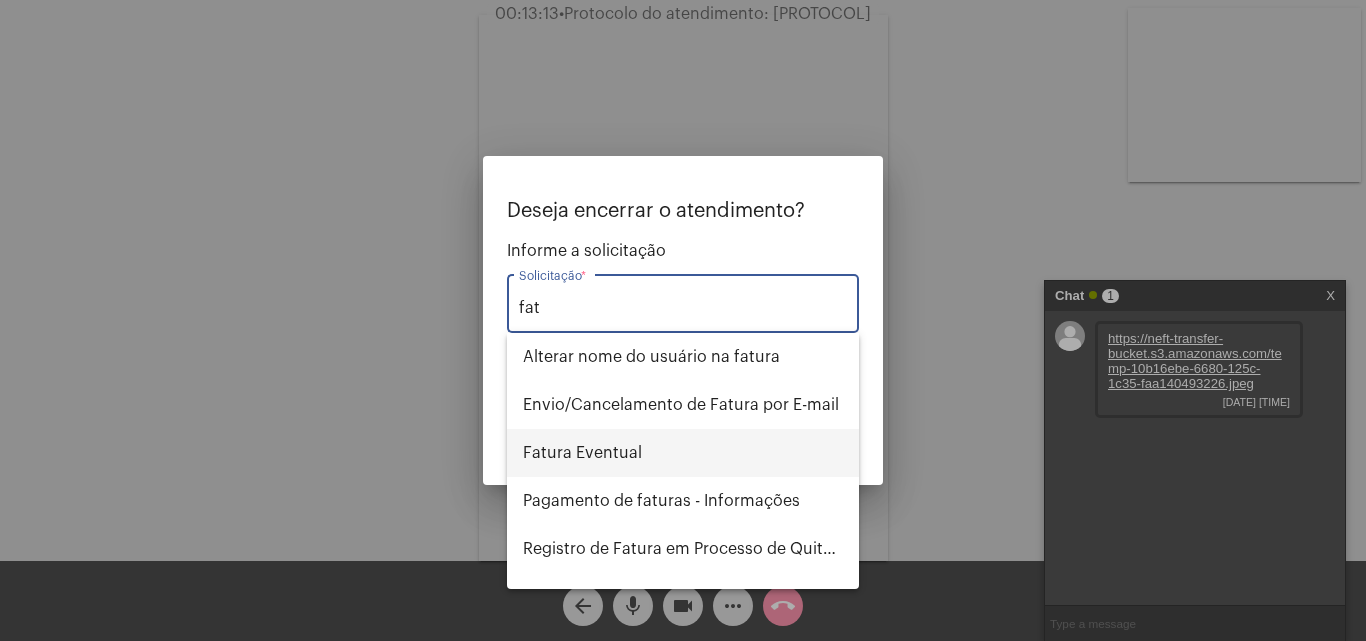 click on "Fatura Eventual" at bounding box center (683, 453) 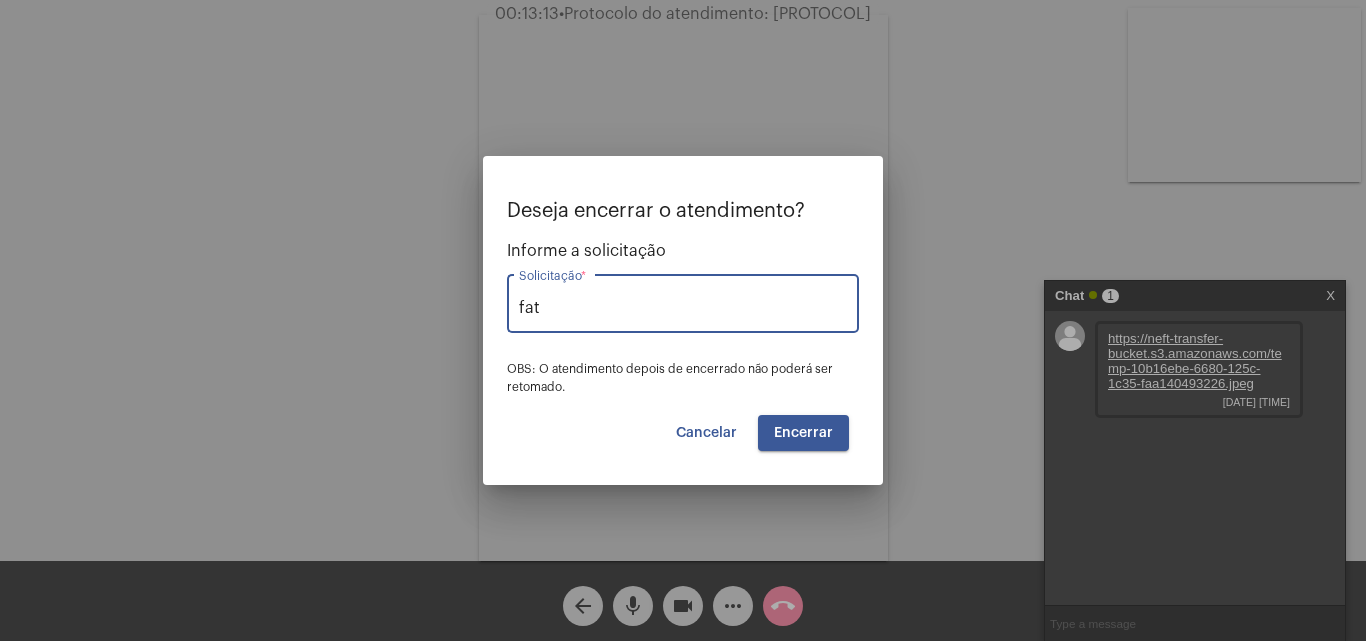 type on "Fatura Eventual" 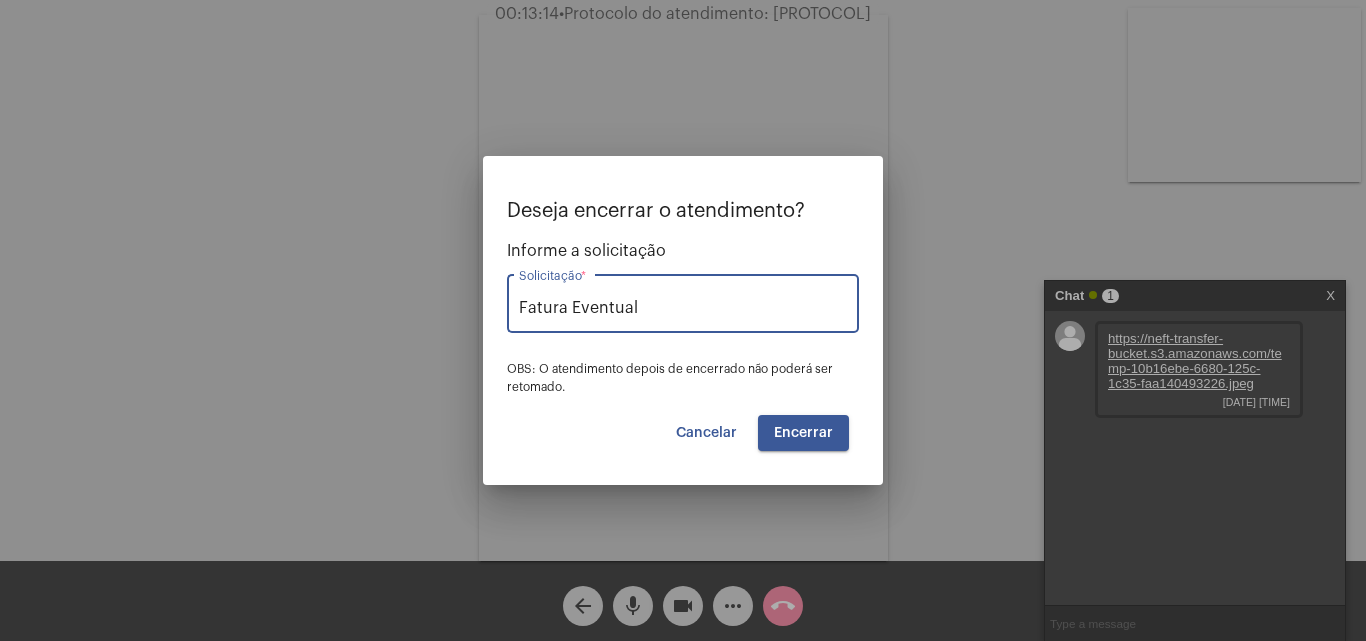 click on "Encerrar" at bounding box center (803, 433) 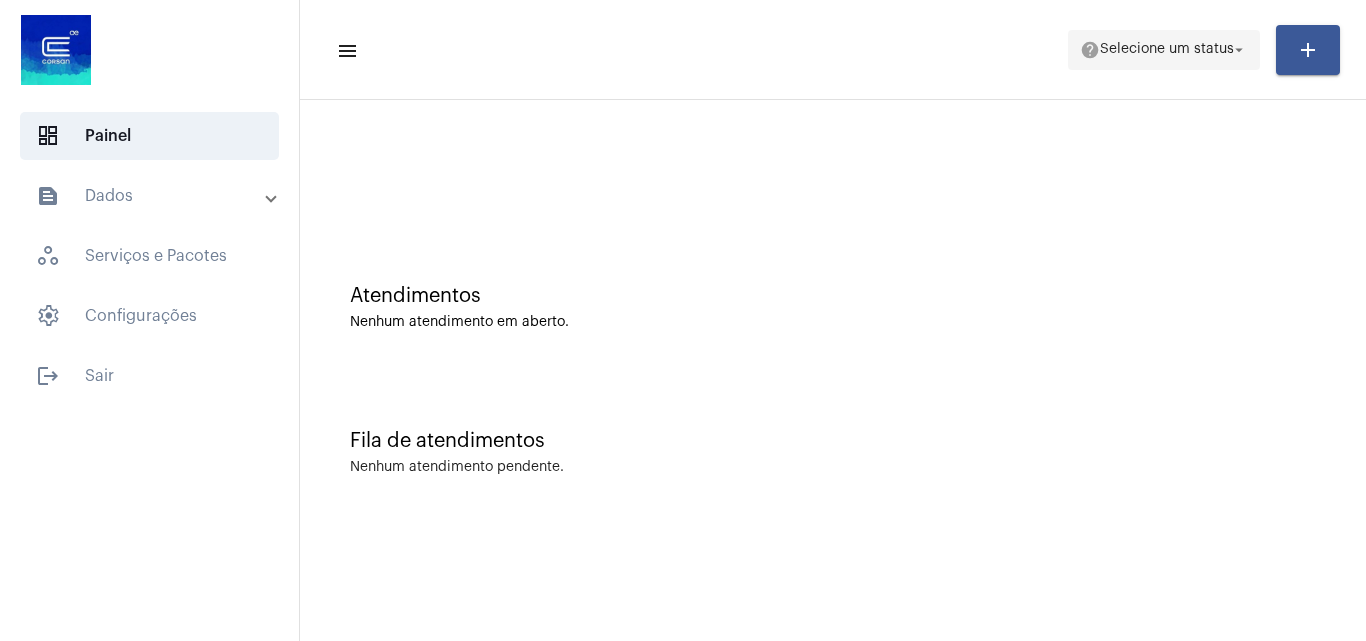 click on "help  Selecione um status arrow_drop_down" 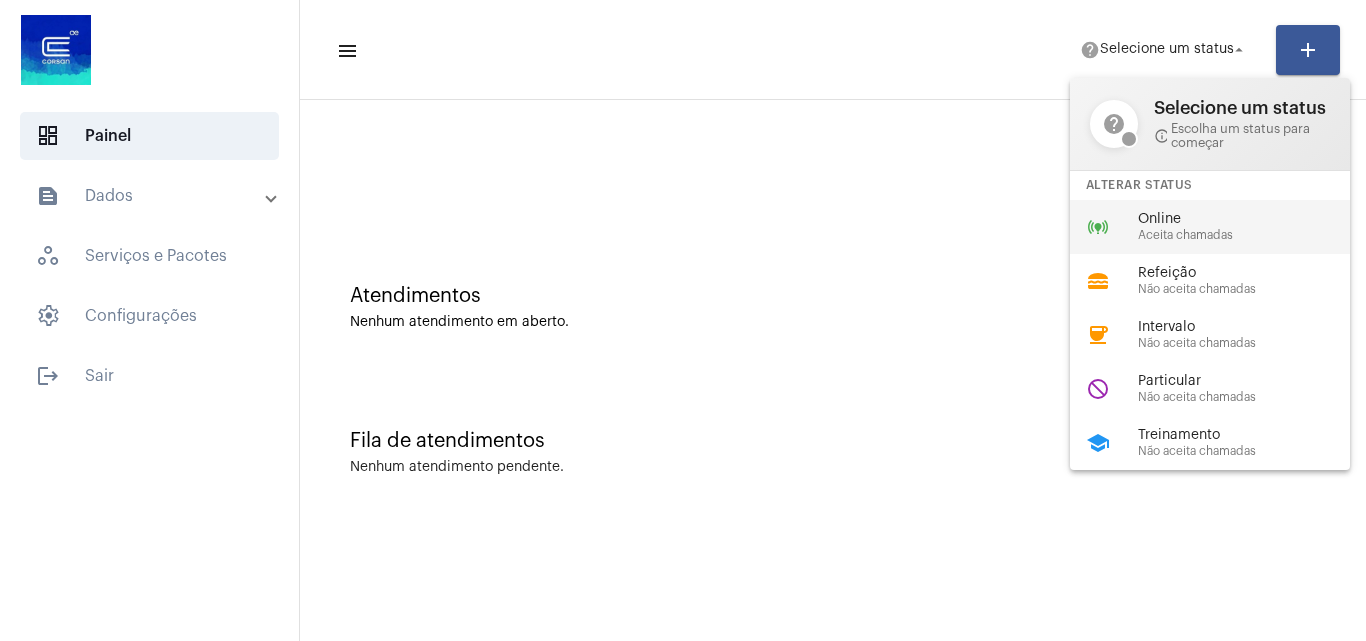 click on "online_prediction  Online Aceita chamadas" at bounding box center [1226, 227] 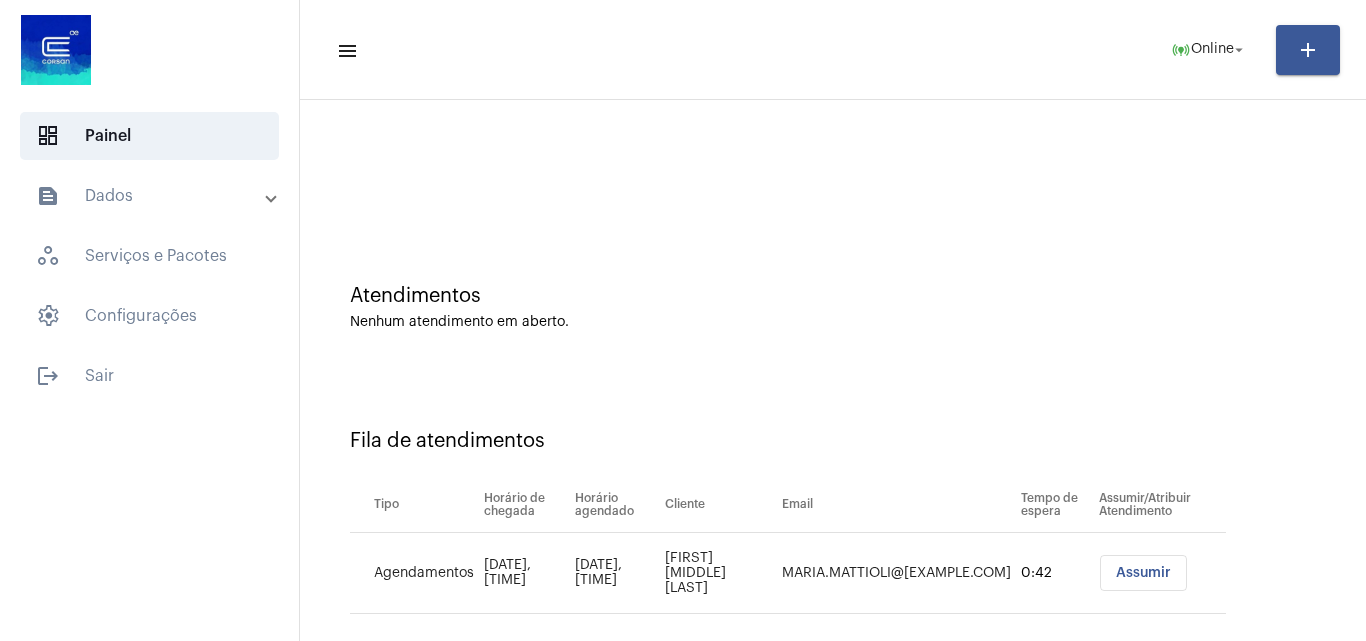 click on "Assumir" at bounding box center [1143, 573] 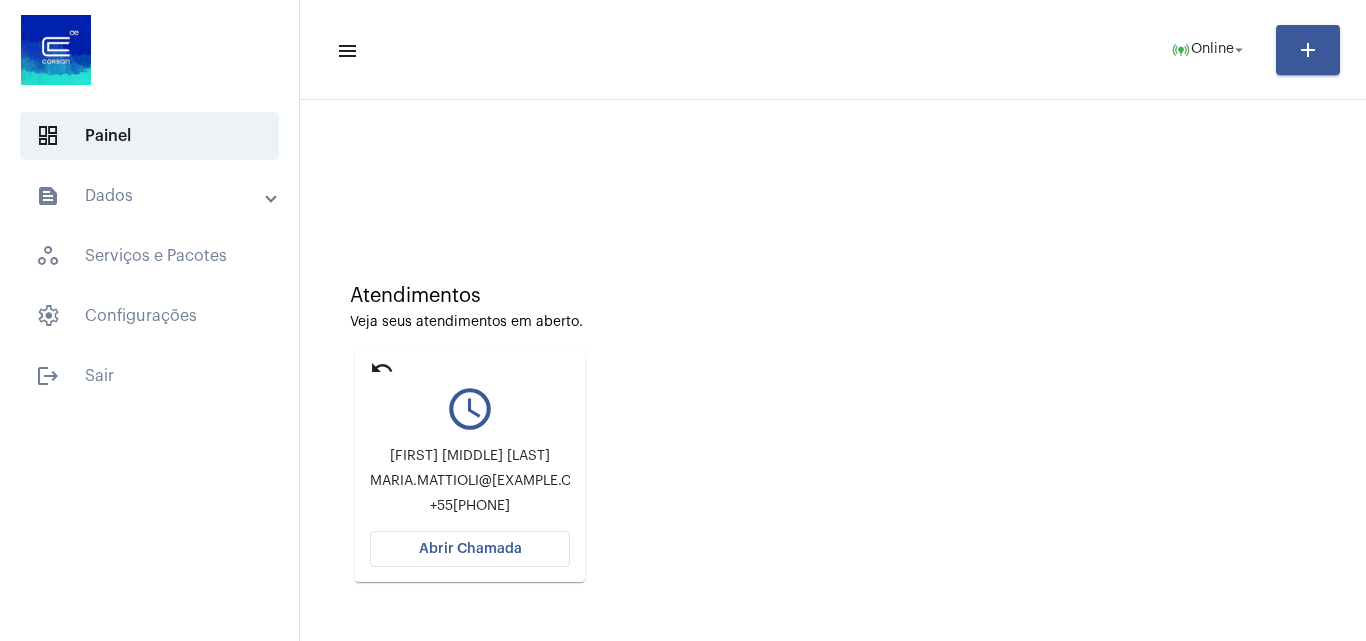 click on "Abrir Chamada" 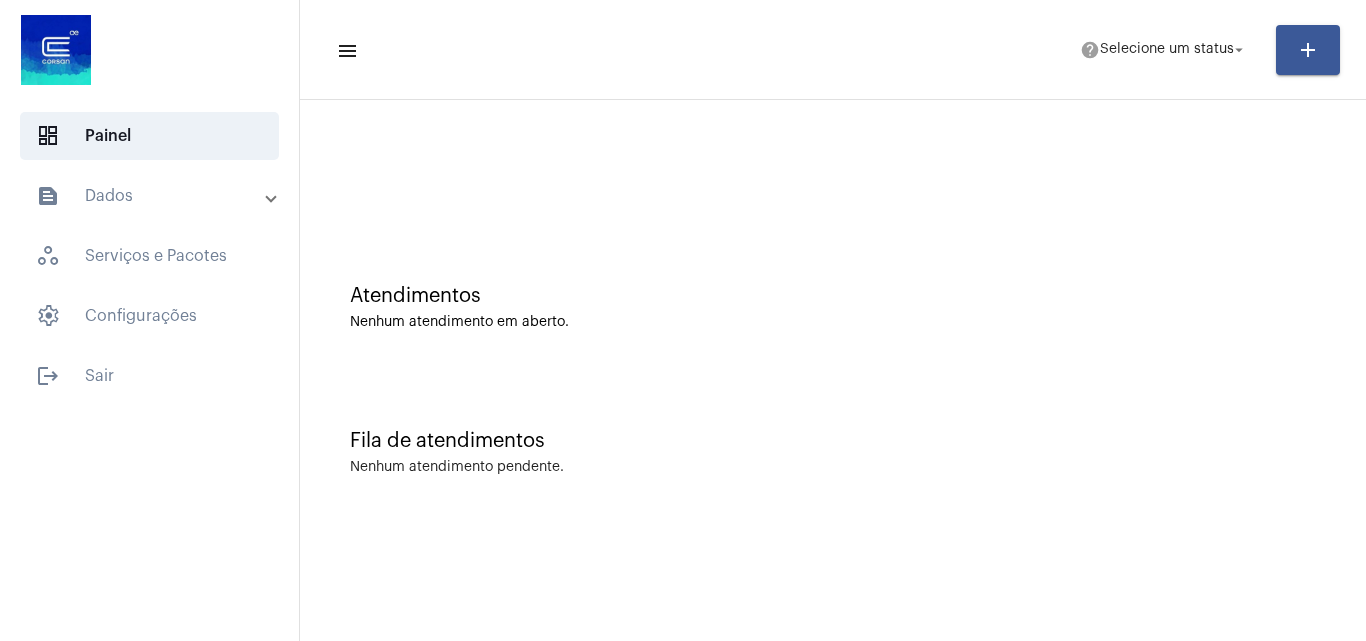 scroll, scrollTop: 0, scrollLeft: 0, axis: both 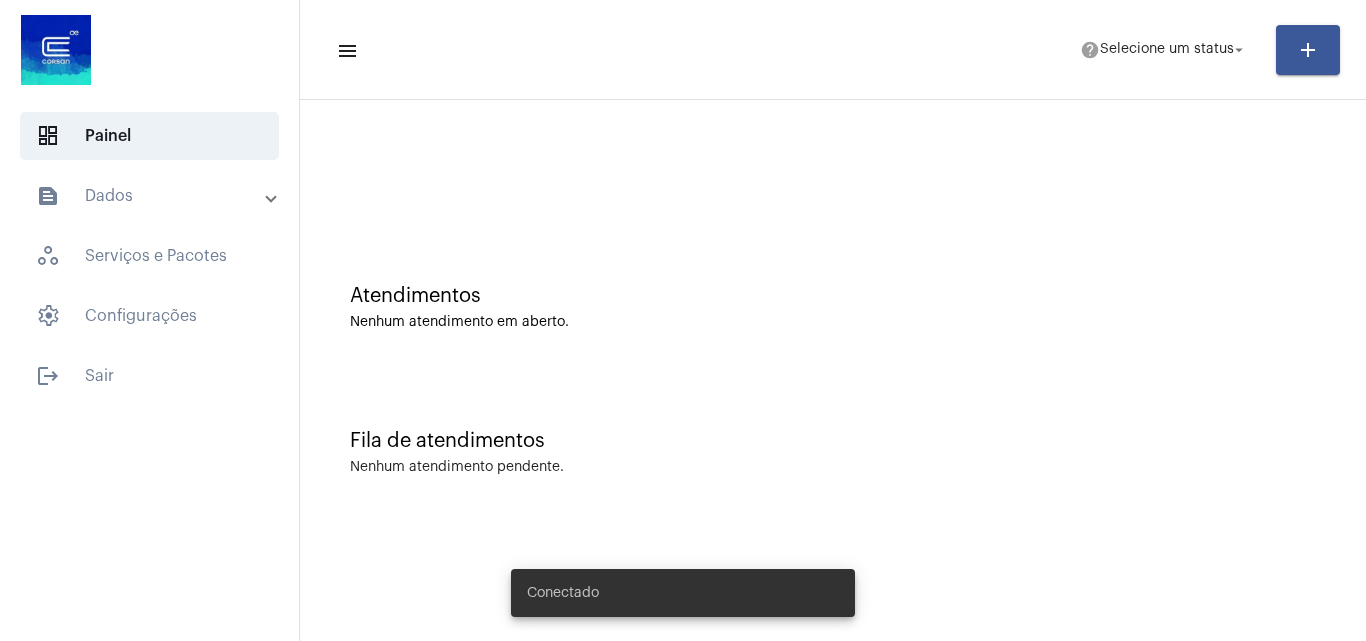 click on "text_snippet_outlined  Dados" at bounding box center [151, 196] 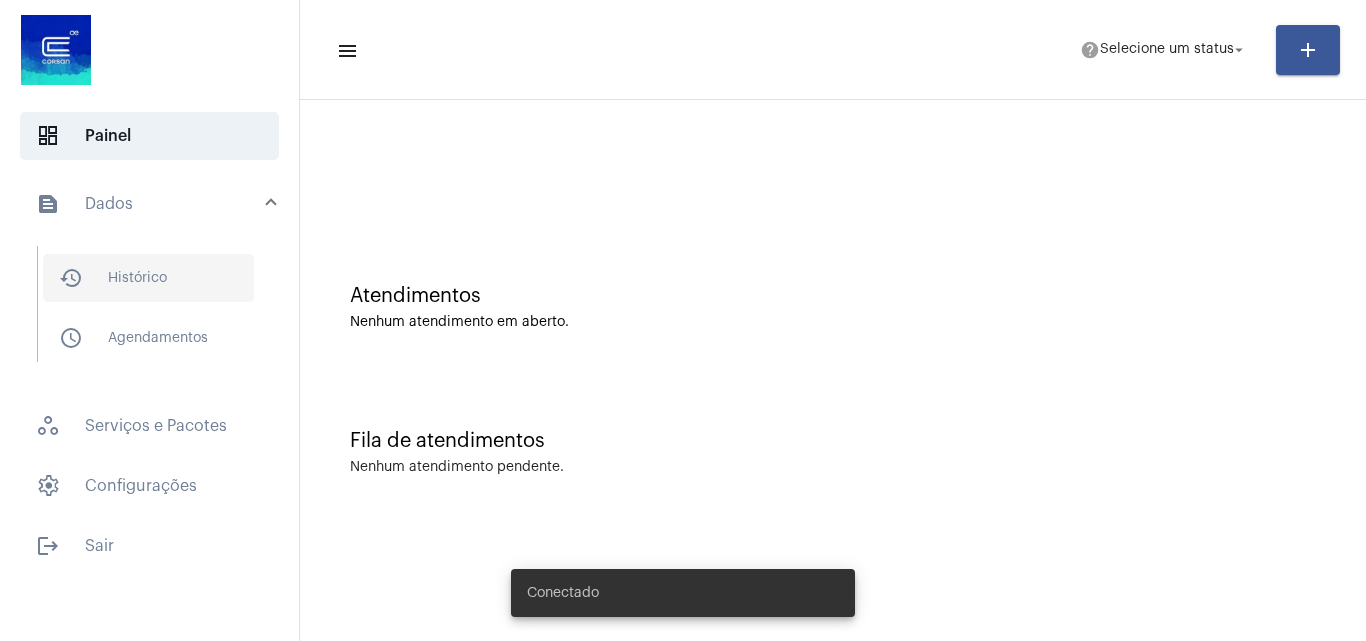 click on "history_outlined  Histórico" at bounding box center [148, 278] 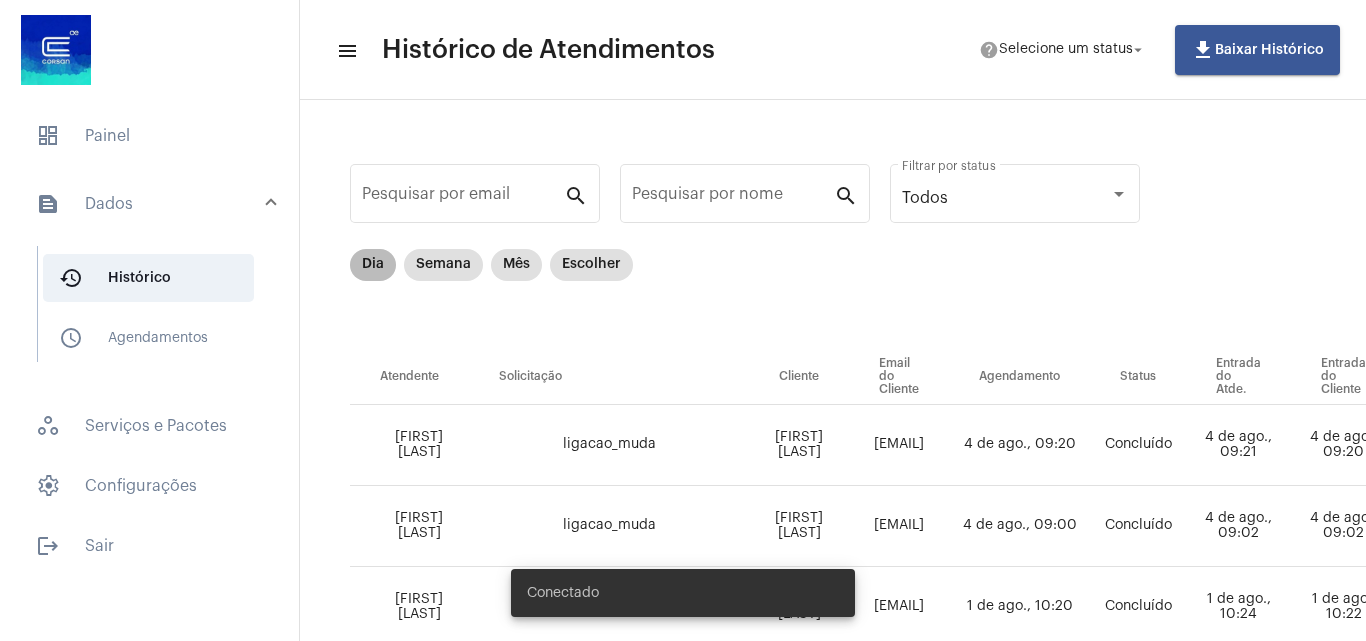 click on "Dia" at bounding box center [373, 265] 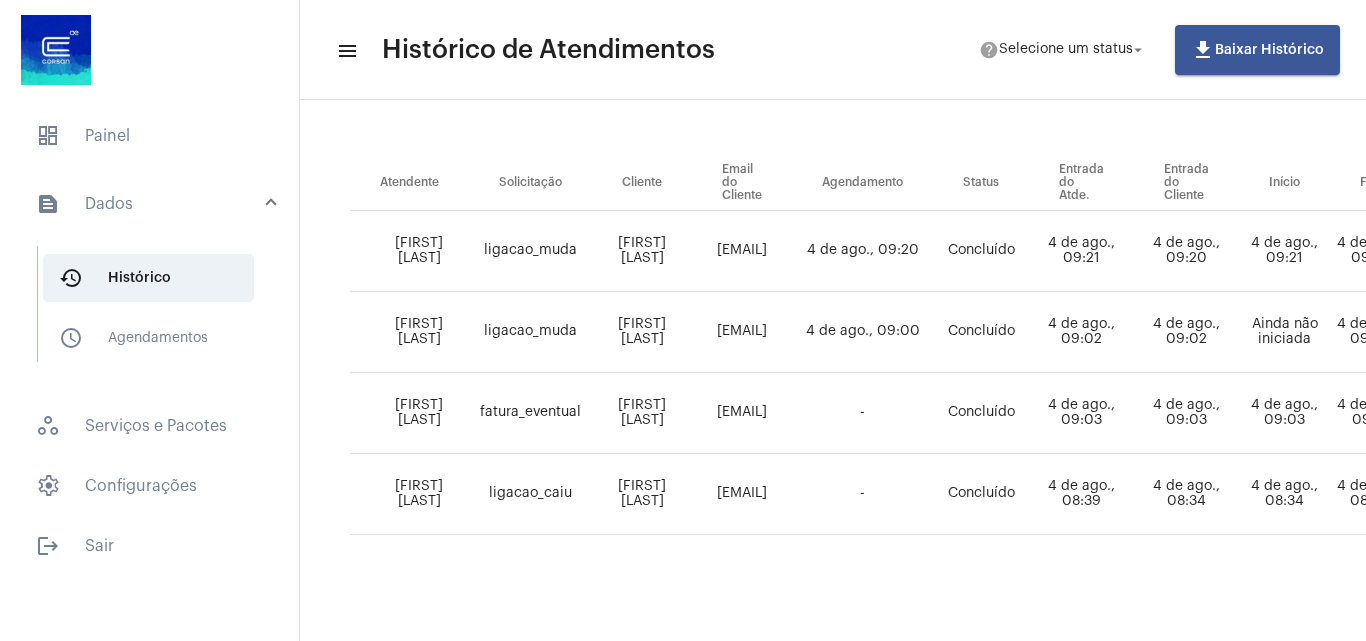 scroll, scrollTop: 209, scrollLeft: 0, axis: vertical 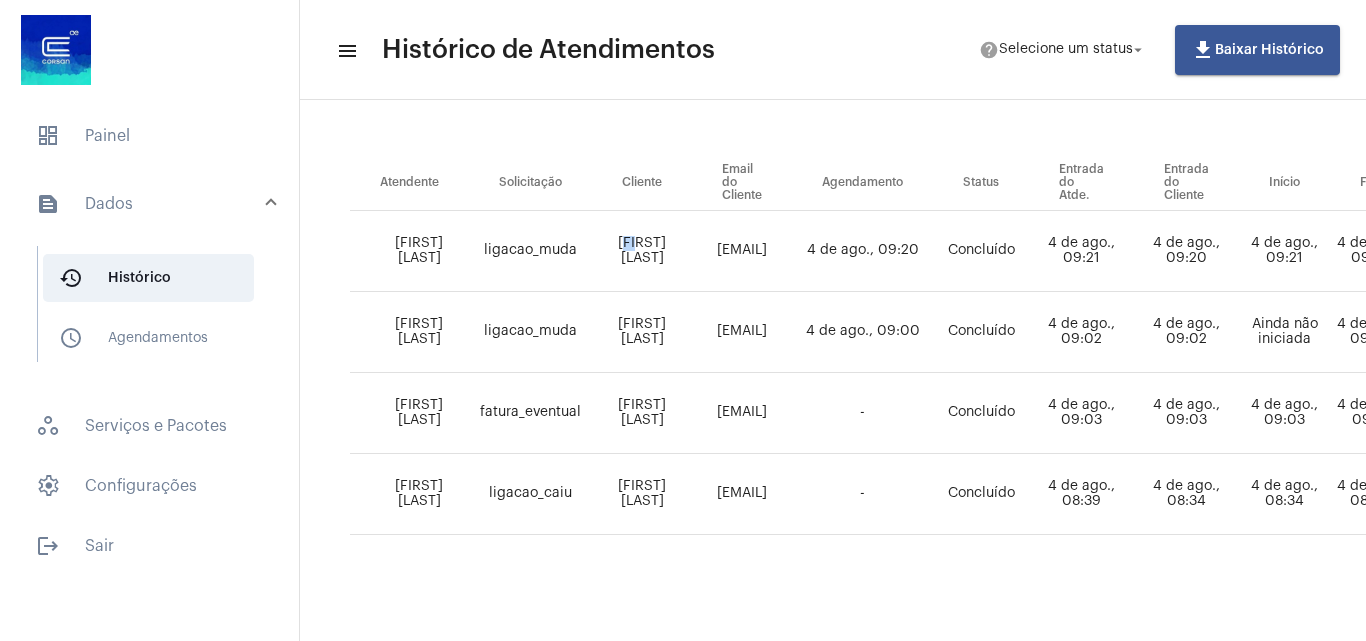 drag, startPoint x: 631, startPoint y: 215, endPoint x: 632, endPoint y: 200, distance: 15.033297 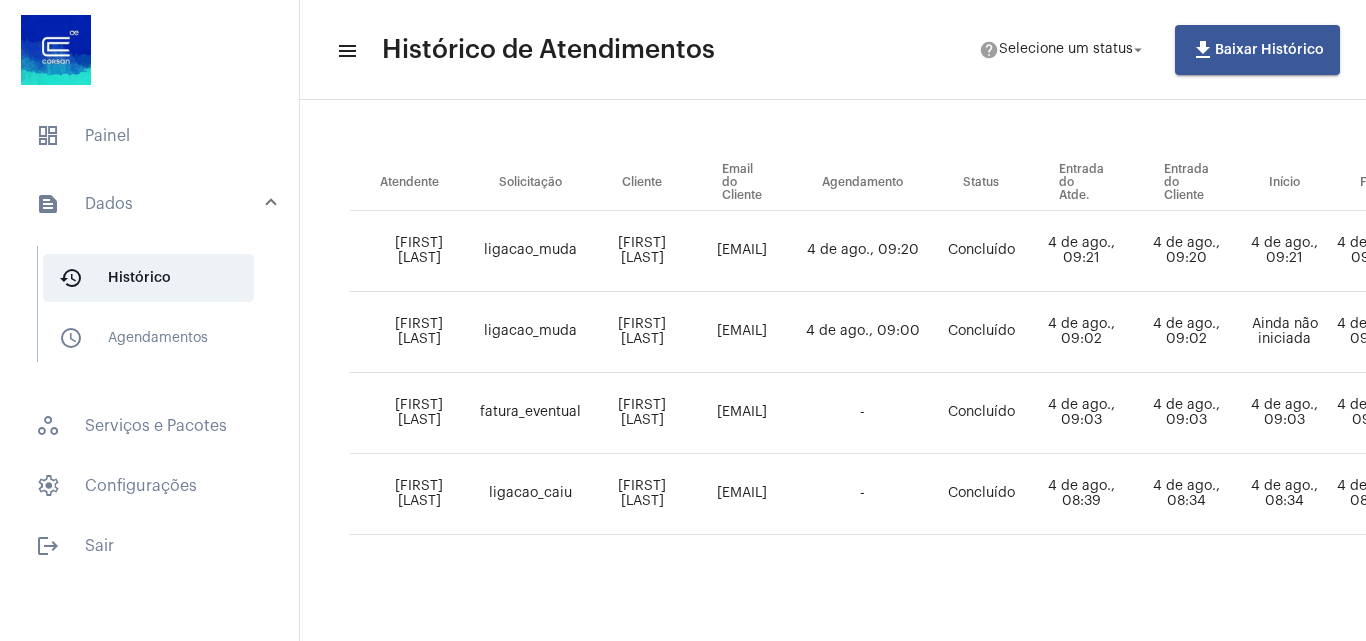 click on "ligacao_muda" 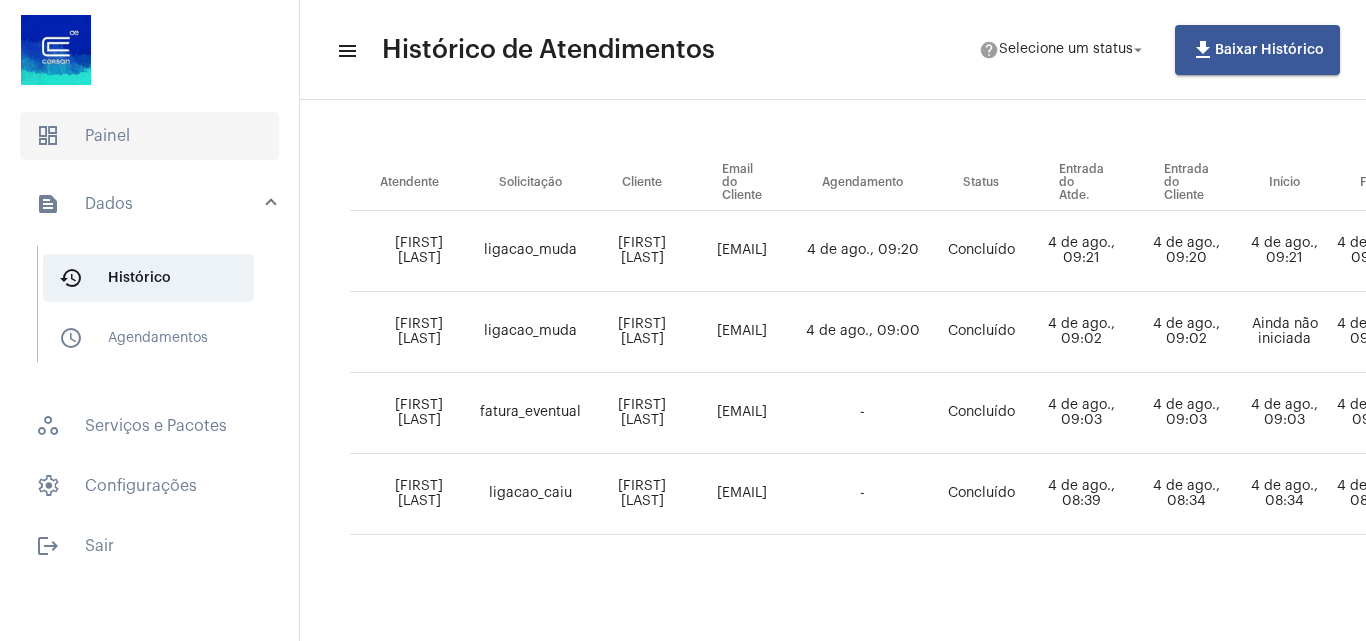 click on "dashboard   Painel" 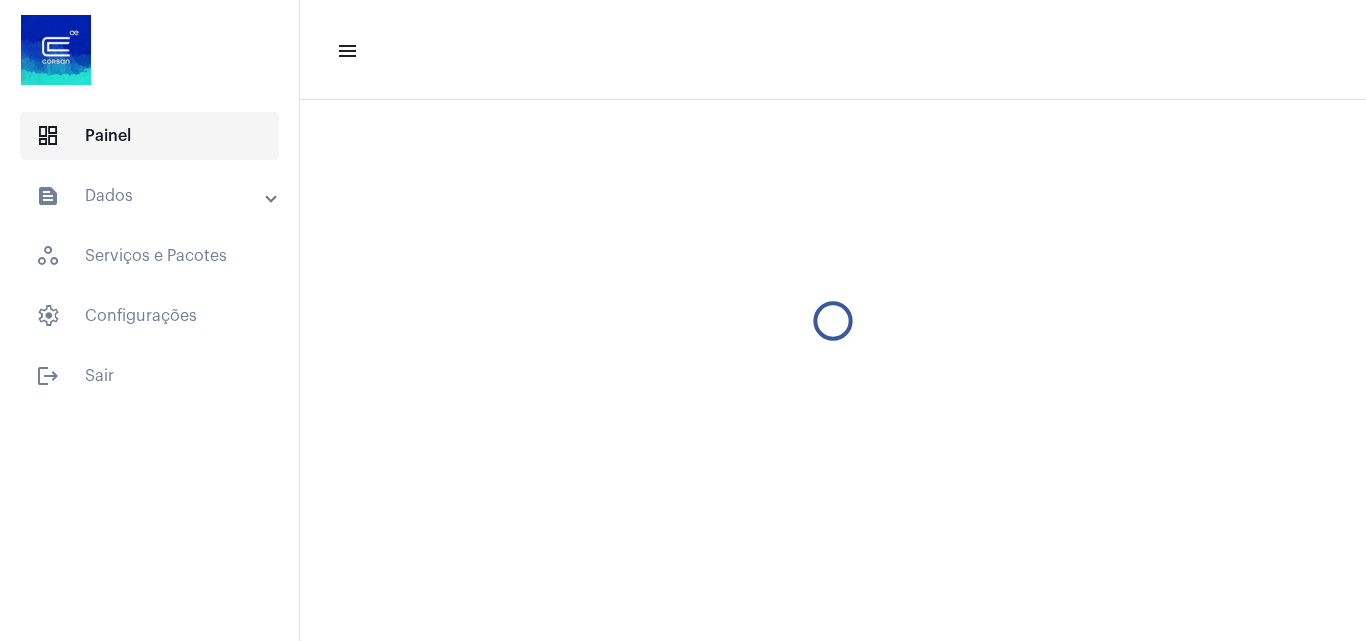 scroll, scrollTop: 0, scrollLeft: 0, axis: both 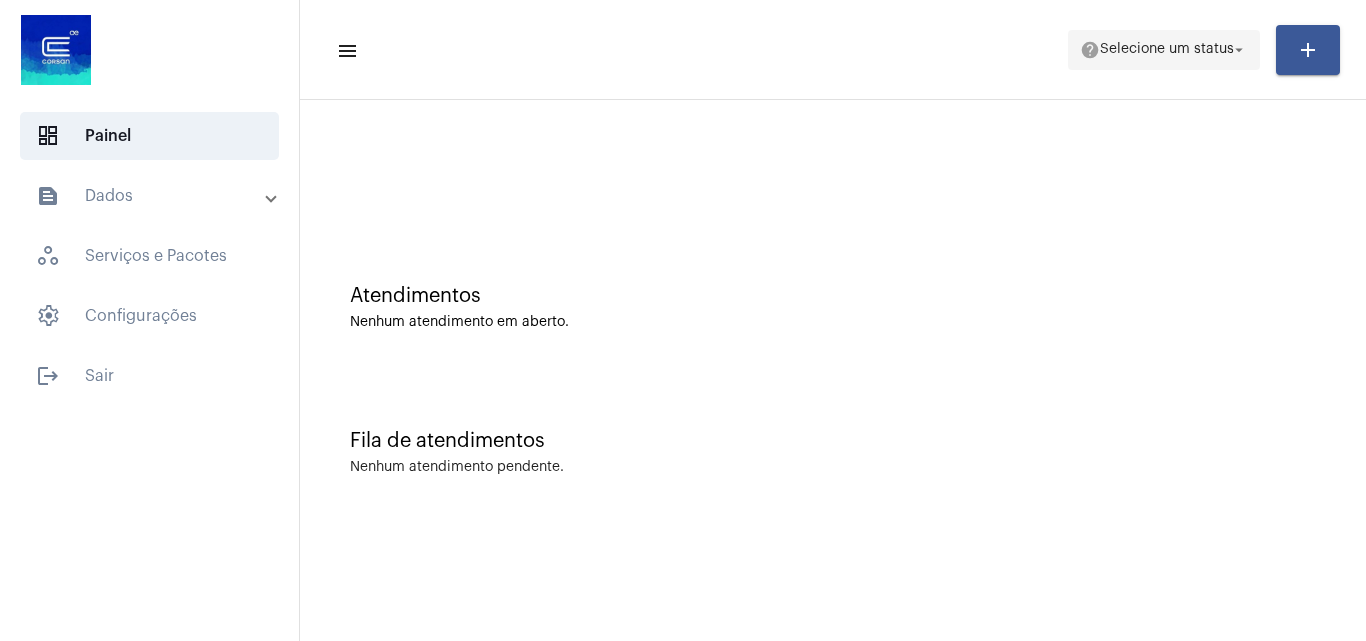 click on "Selecione um status" 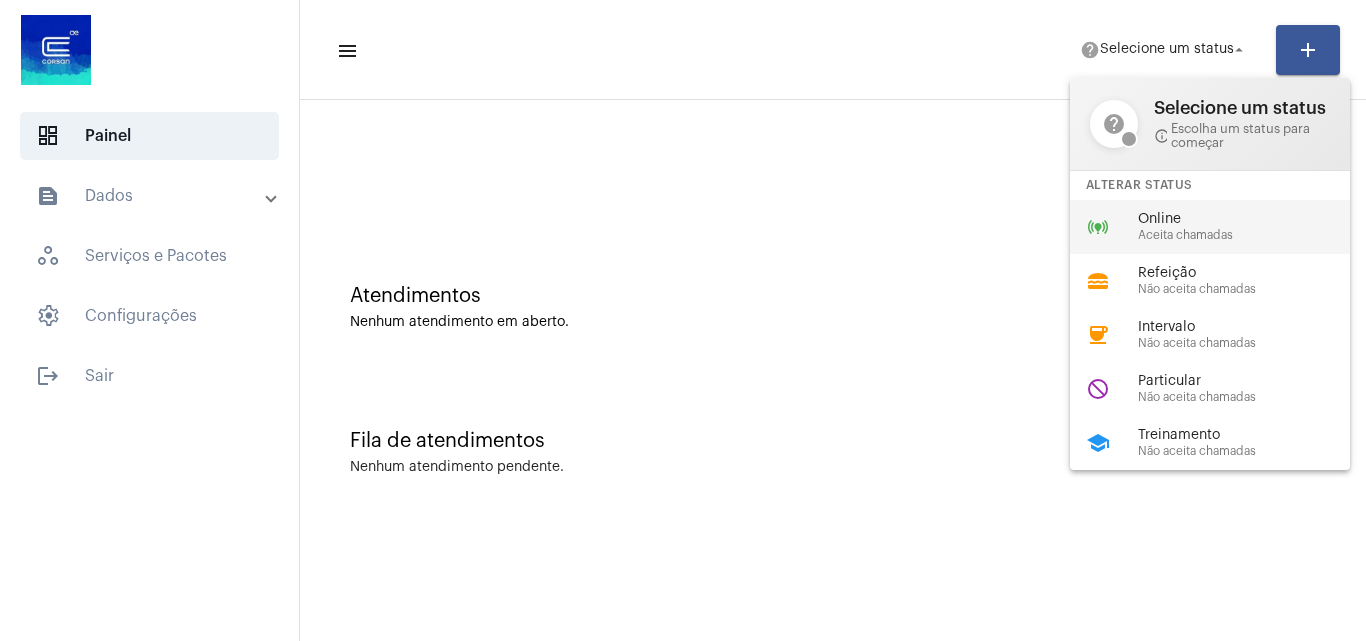 click on "online_prediction  Online Aceita chamadas" at bounding box center (1226, 227) 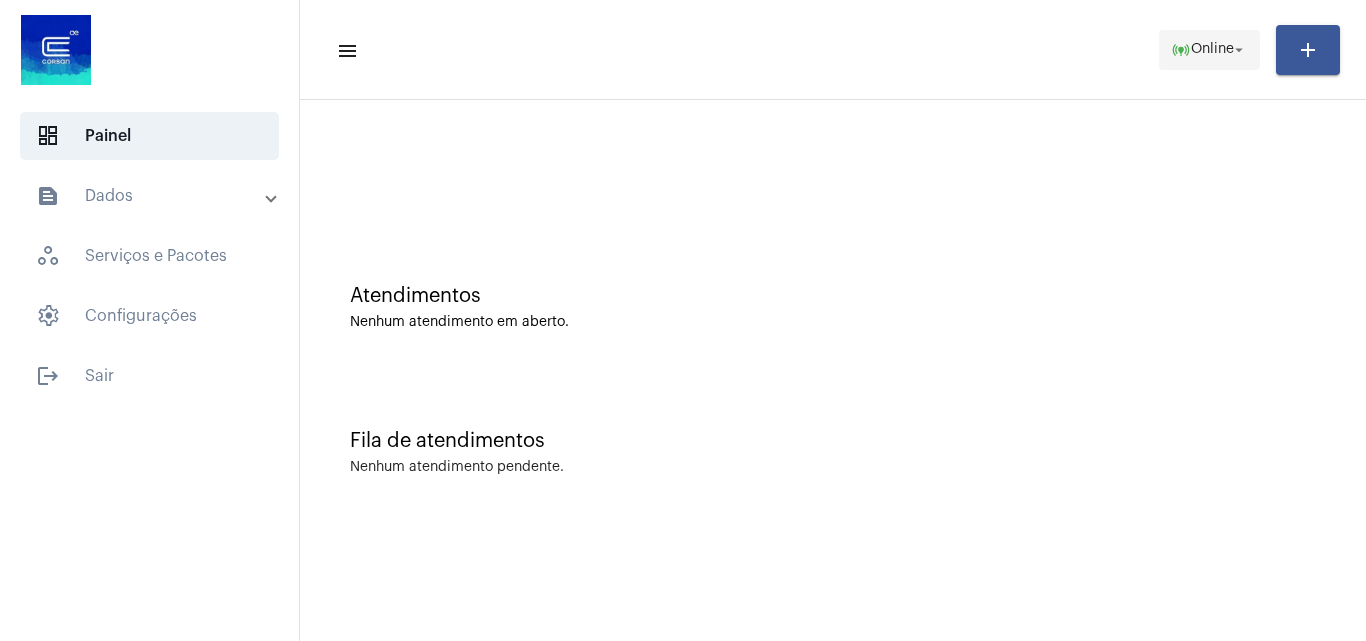 click on "Online" 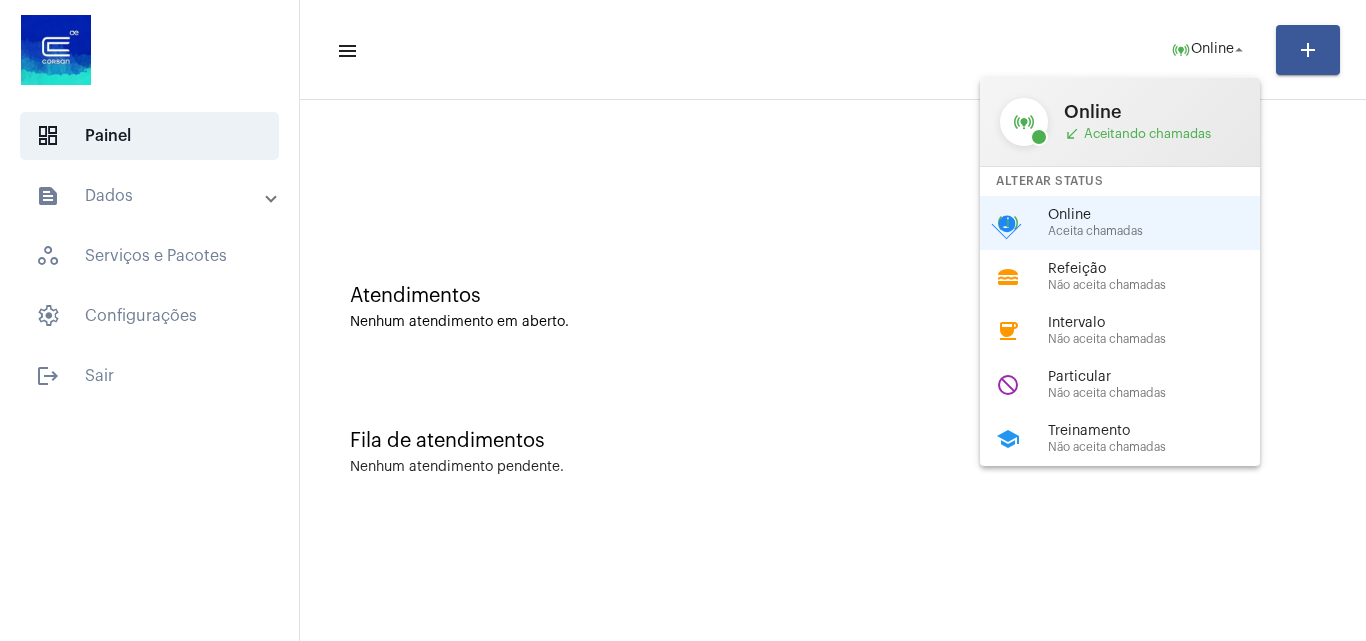click on "Particular" at bounding box center (1162, 377) 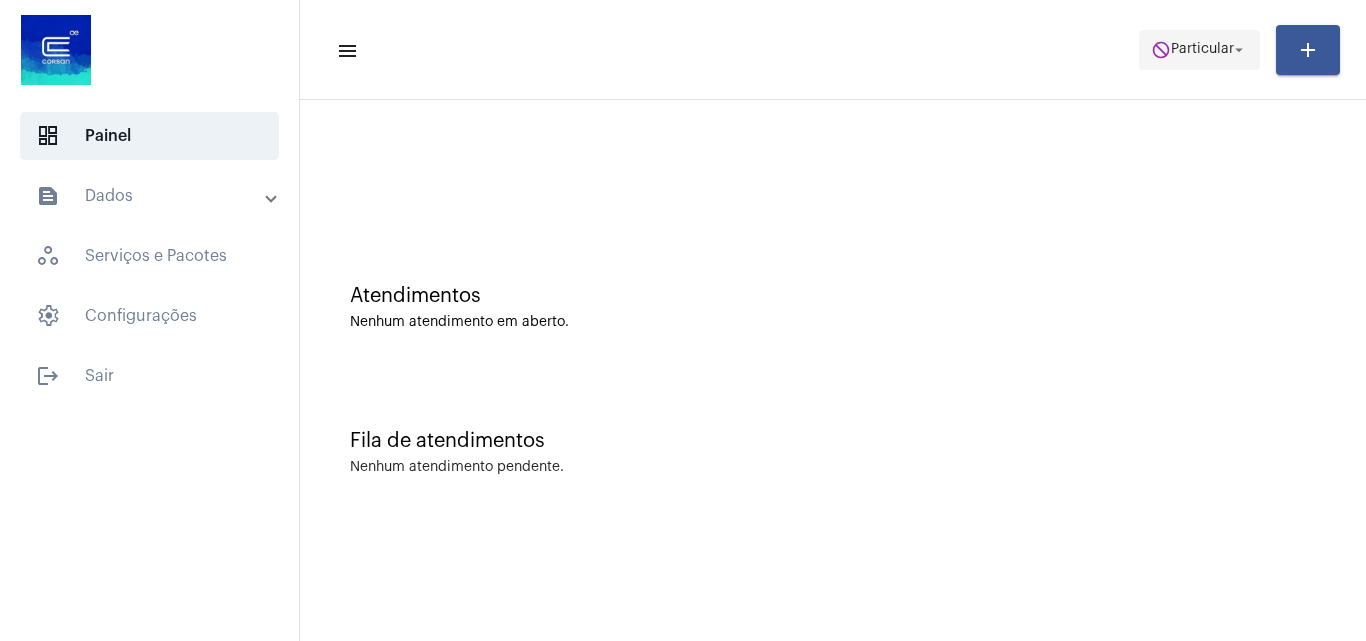 click on "Particular" 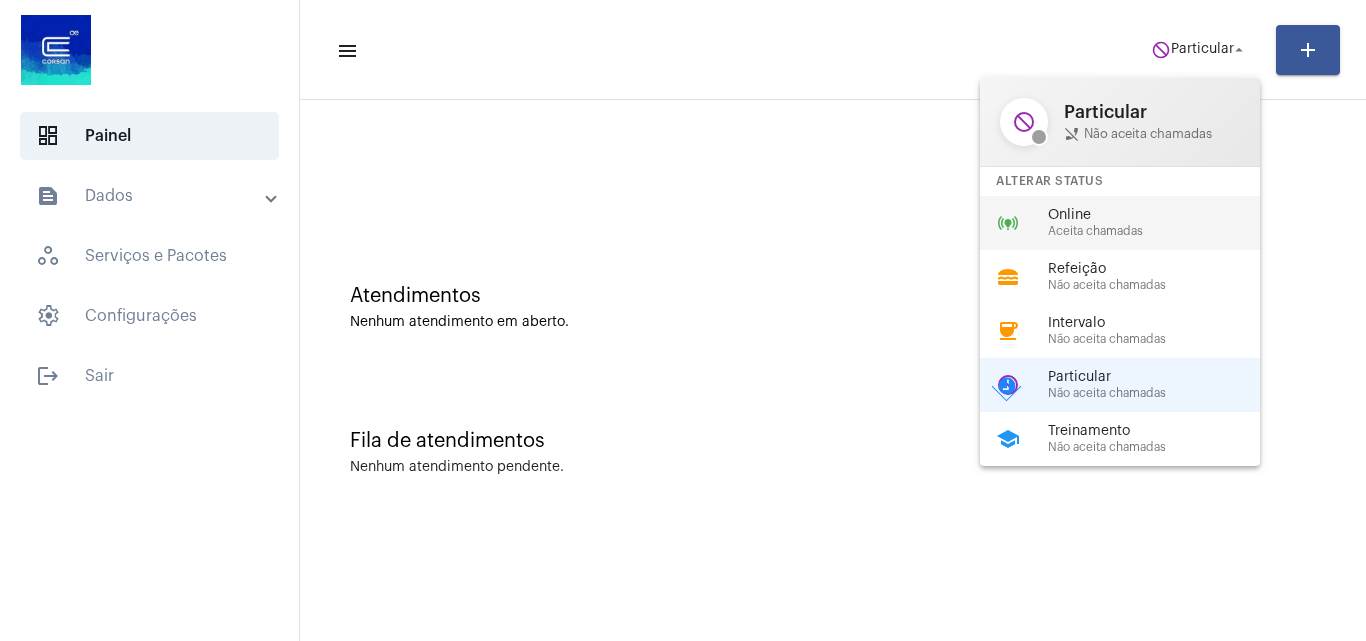 click on "Online" at bounding box center (1162, 215) 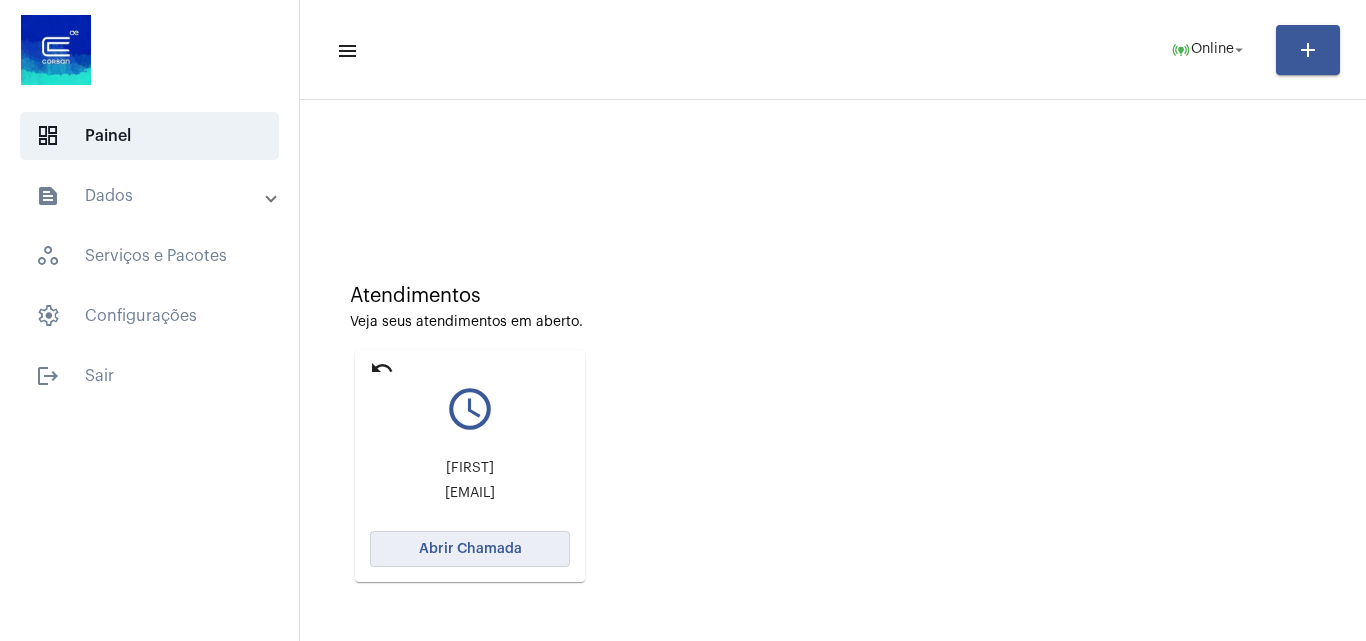 click on "Abrir Chamada" 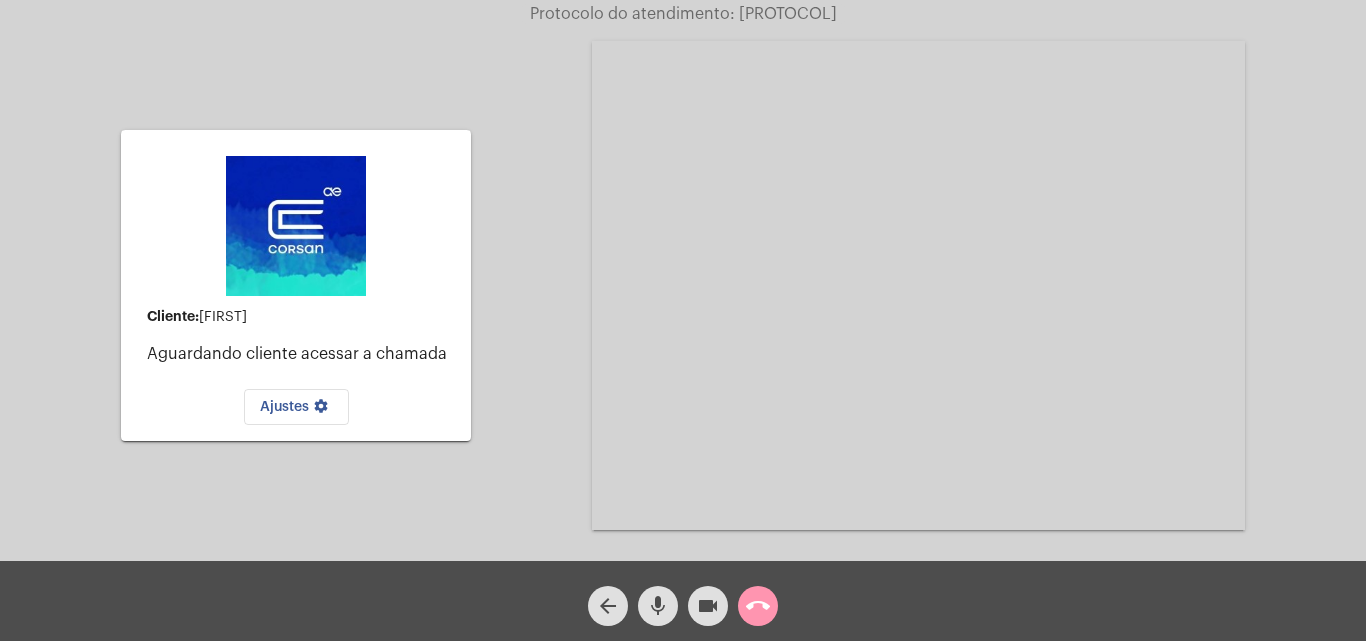 click on "arrow_back" 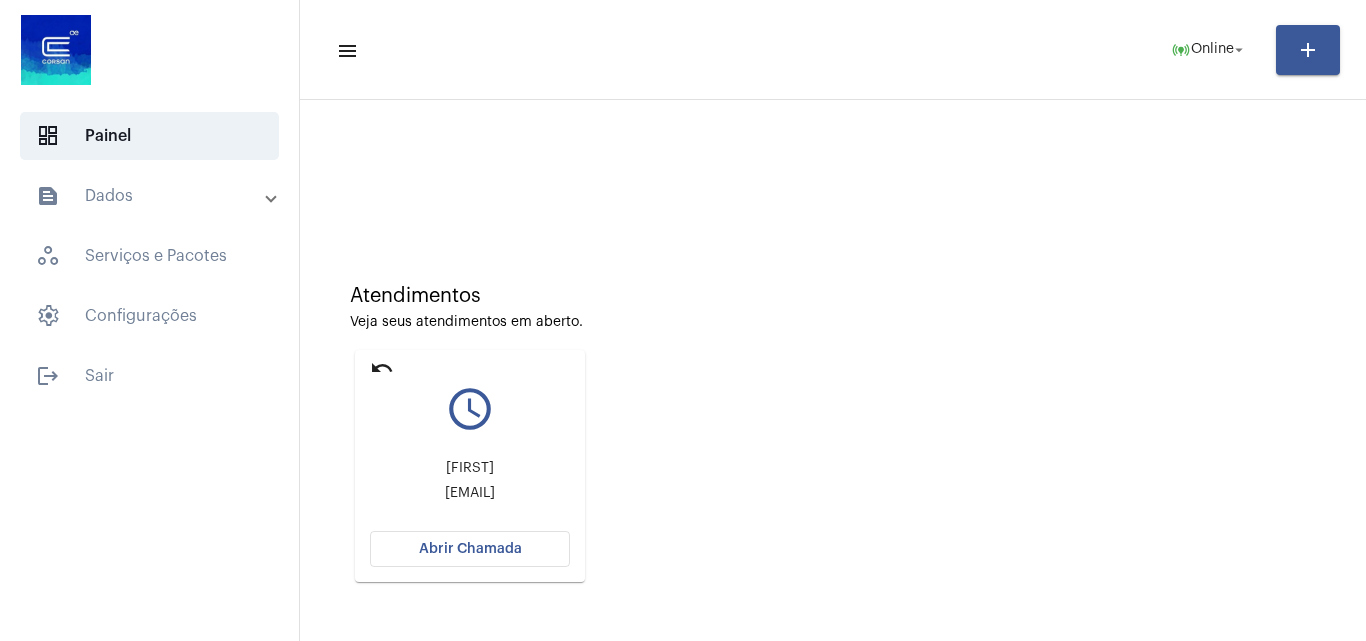 click on "Abrir Chamada" 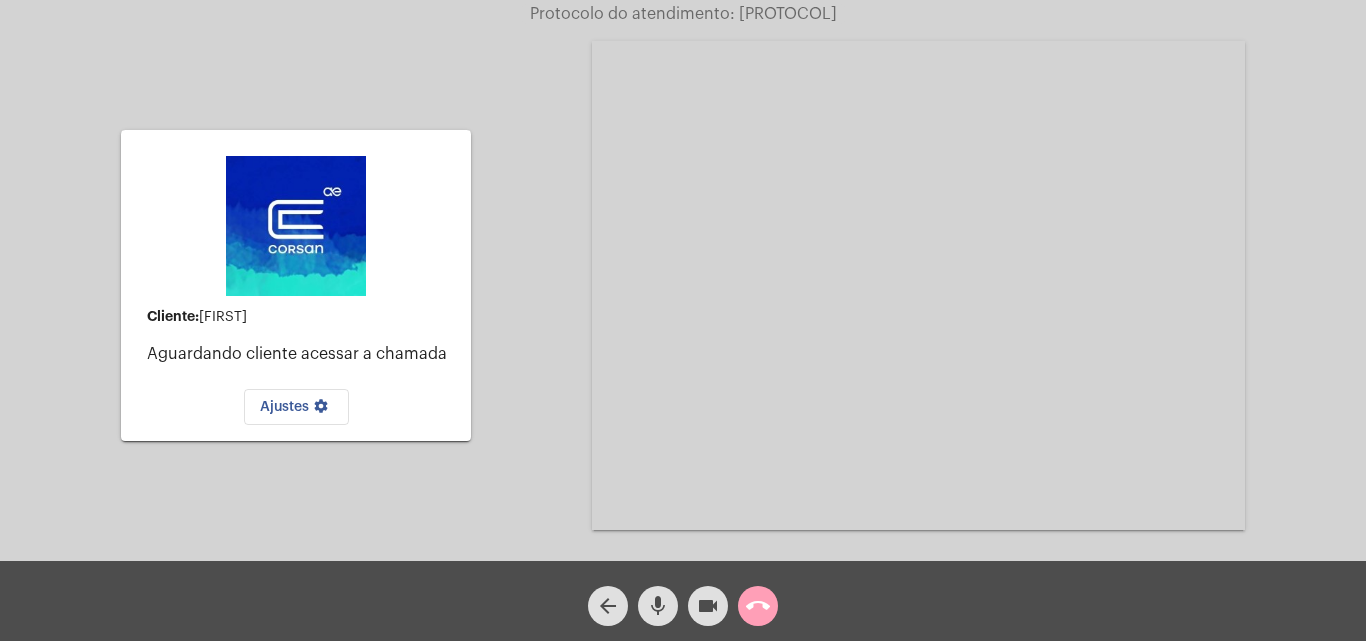 click on "call_end" 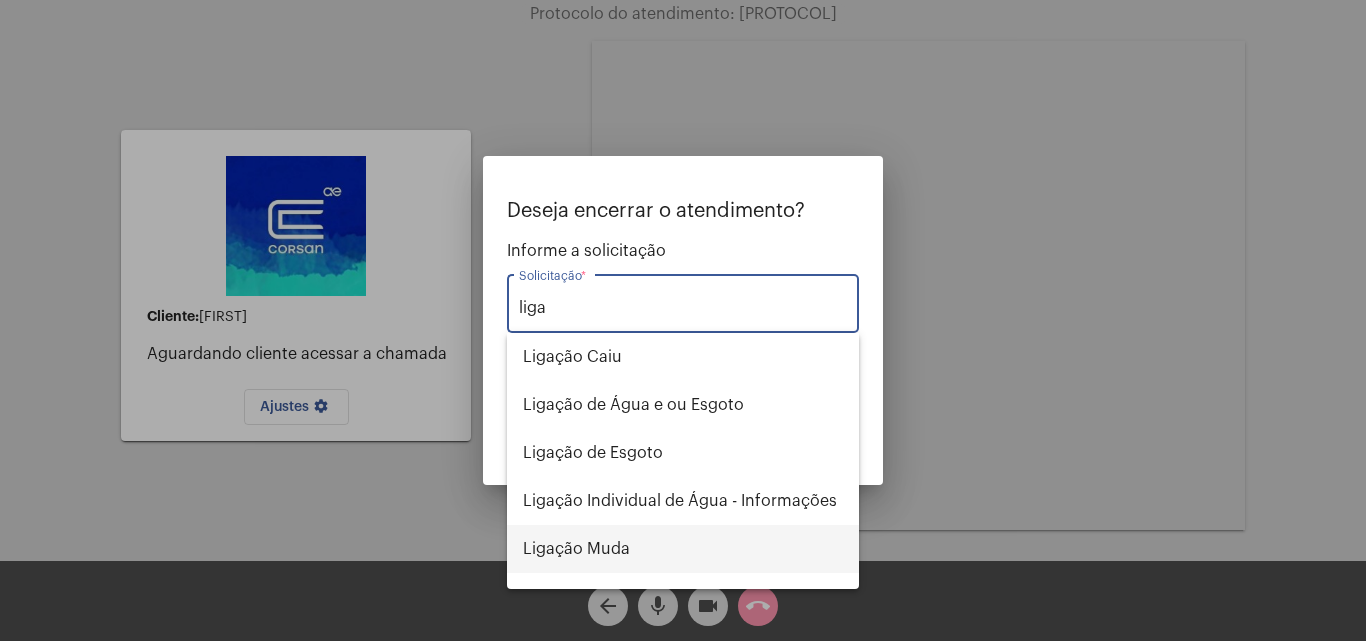 click on "Ligação Muda" at bounding box center (683, 549) 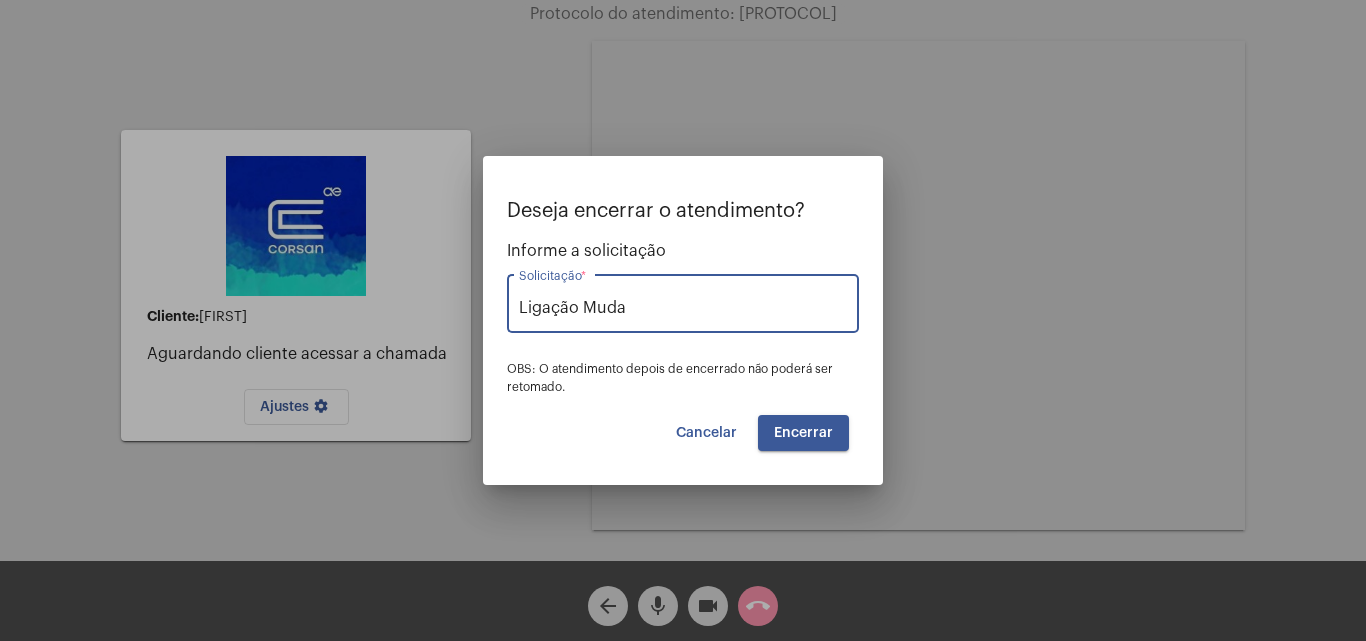 click on "Encerrar" at bounding box center [803, 433] 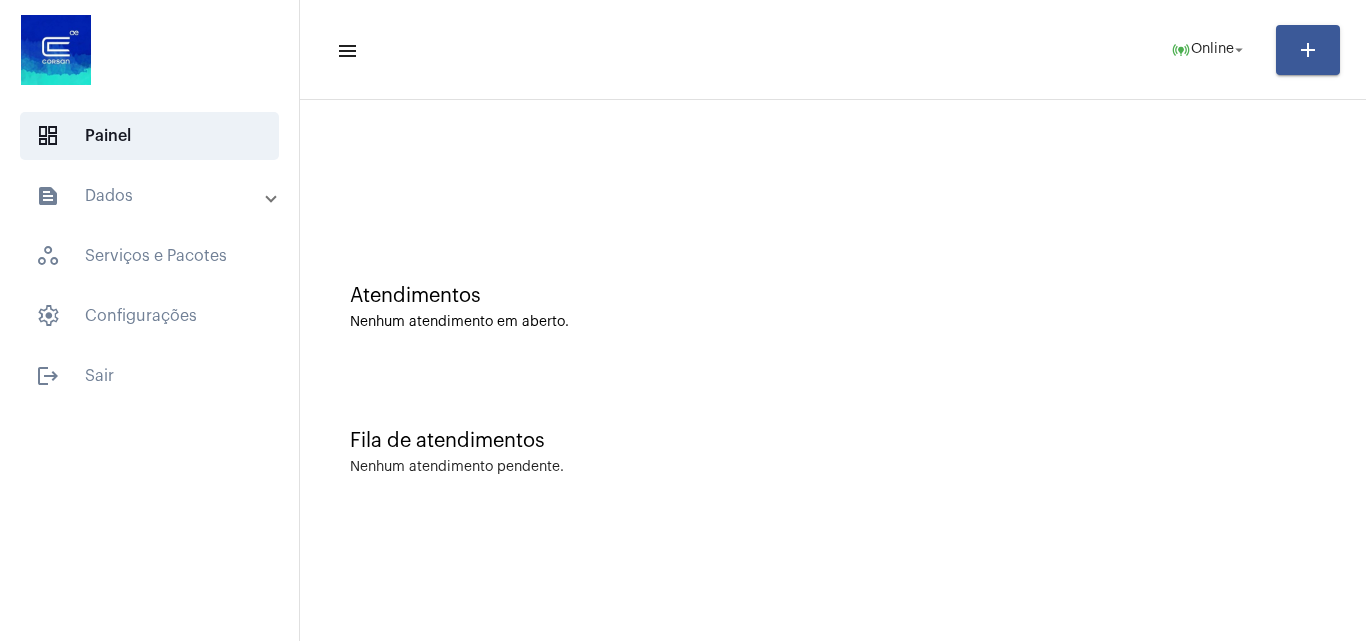 click on "text_snippet_outlined  Dados" at bounding box center [151, 196] 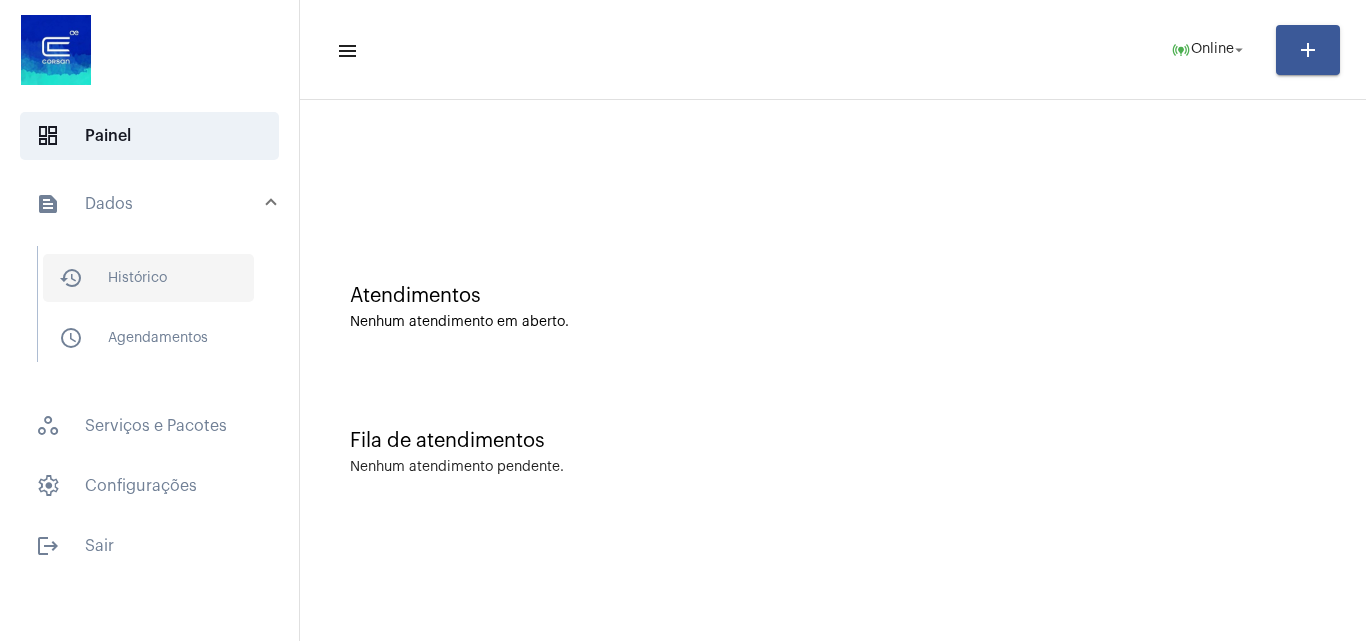 click on "history_outlined  Histórico" at bounding box center (148, 278) 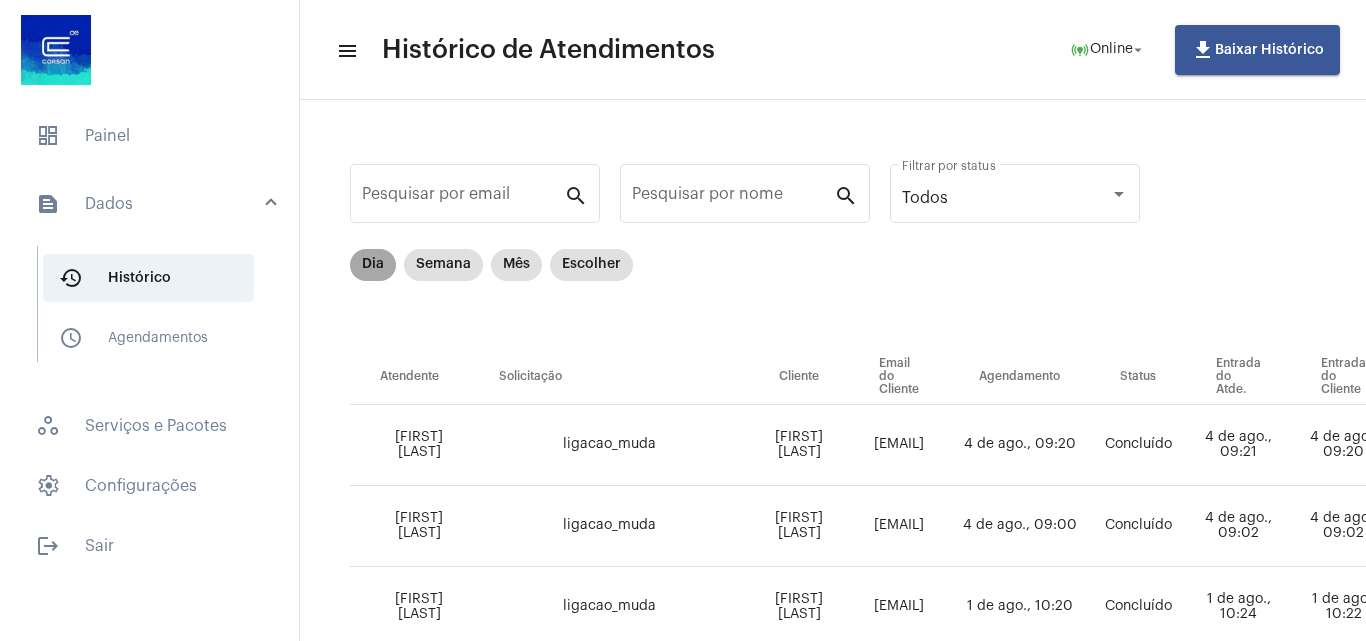 click on "Dia" at bounding box center (373, 265) 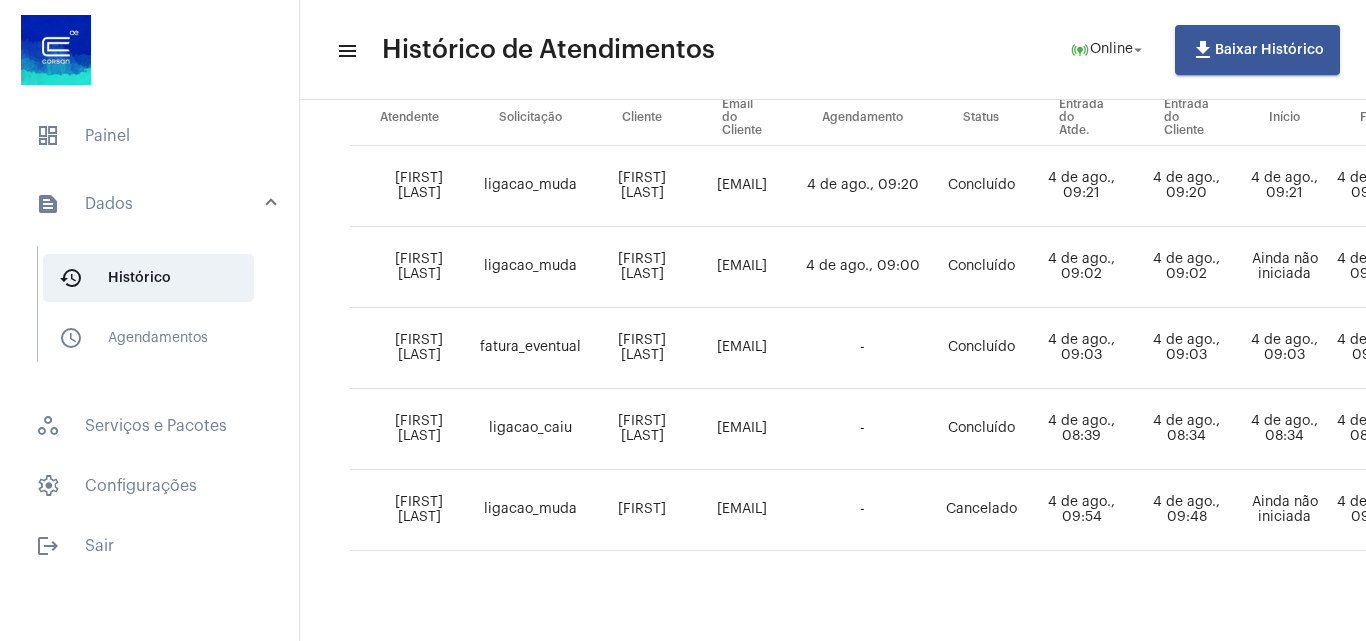 scroll, scrollTop: 290, scrollLeft: 0, axis: vertical 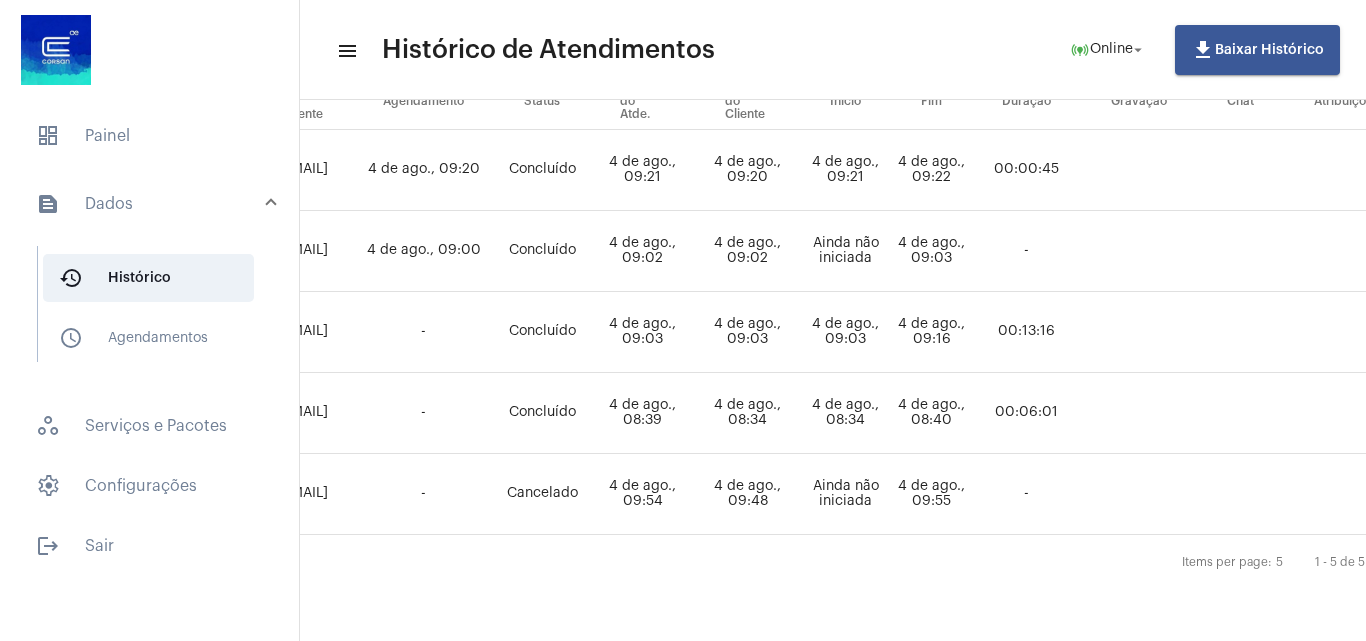 drag, startPoint x: 1152, startPoint y: 589, endPoint x: 888, endPoint y: 591, distance: 264.00757 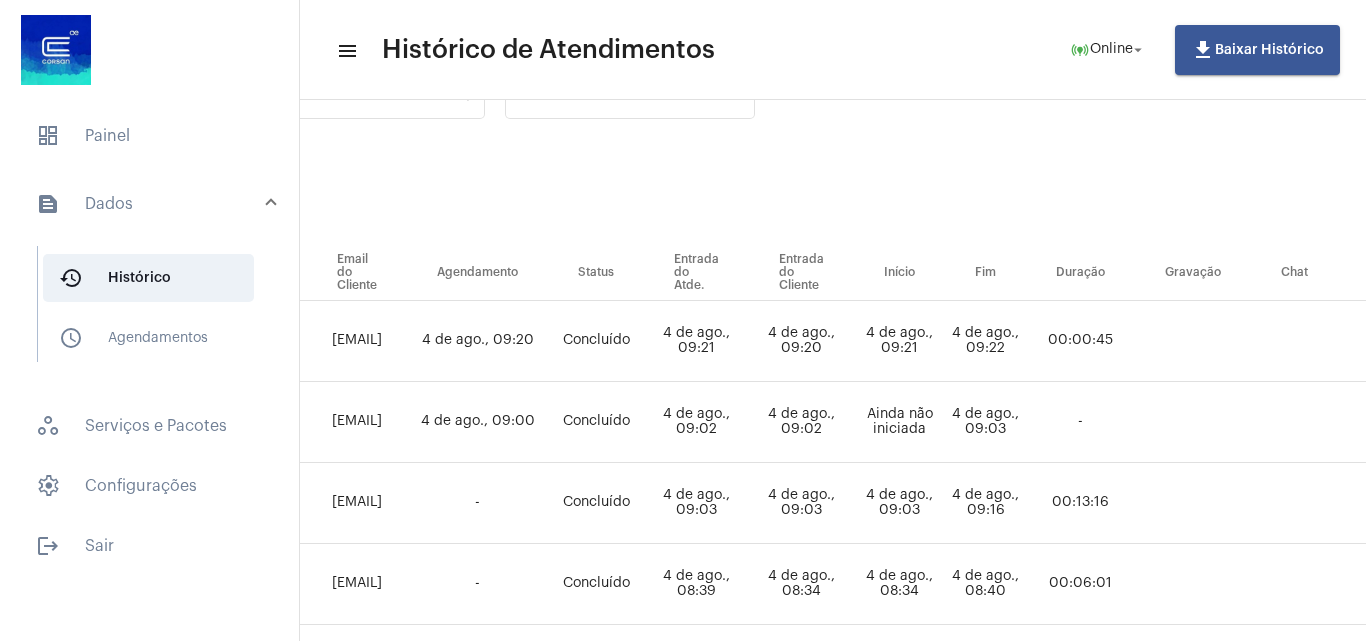 scroll, scrollTop: 90, scrollLeft: 385, axis: both 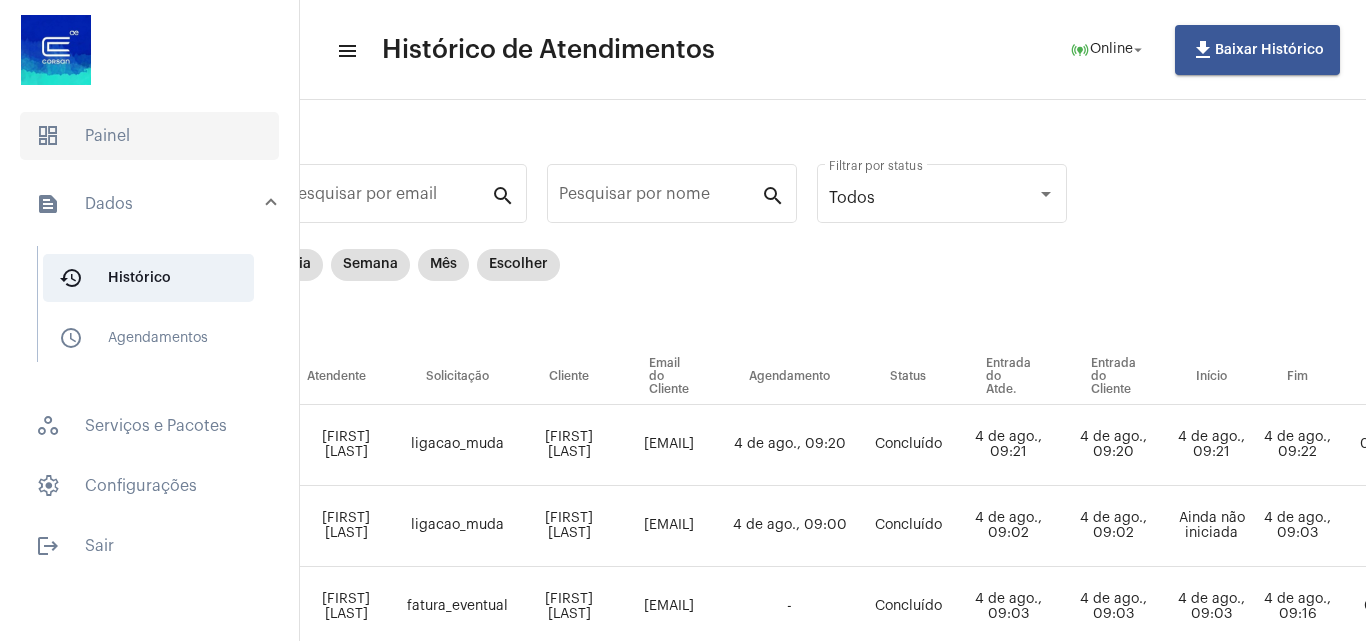 click on "dashboard   Painel" 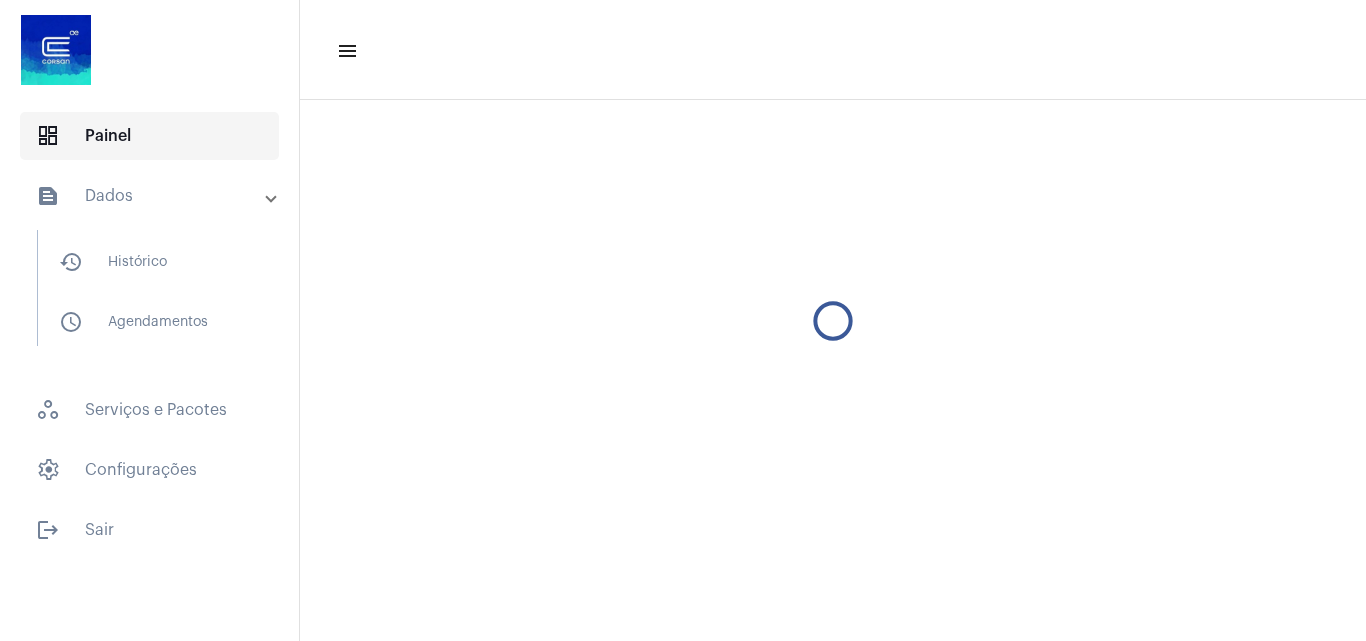 scroll, scrollTop: 0, scrollLeft: 0, axis: both 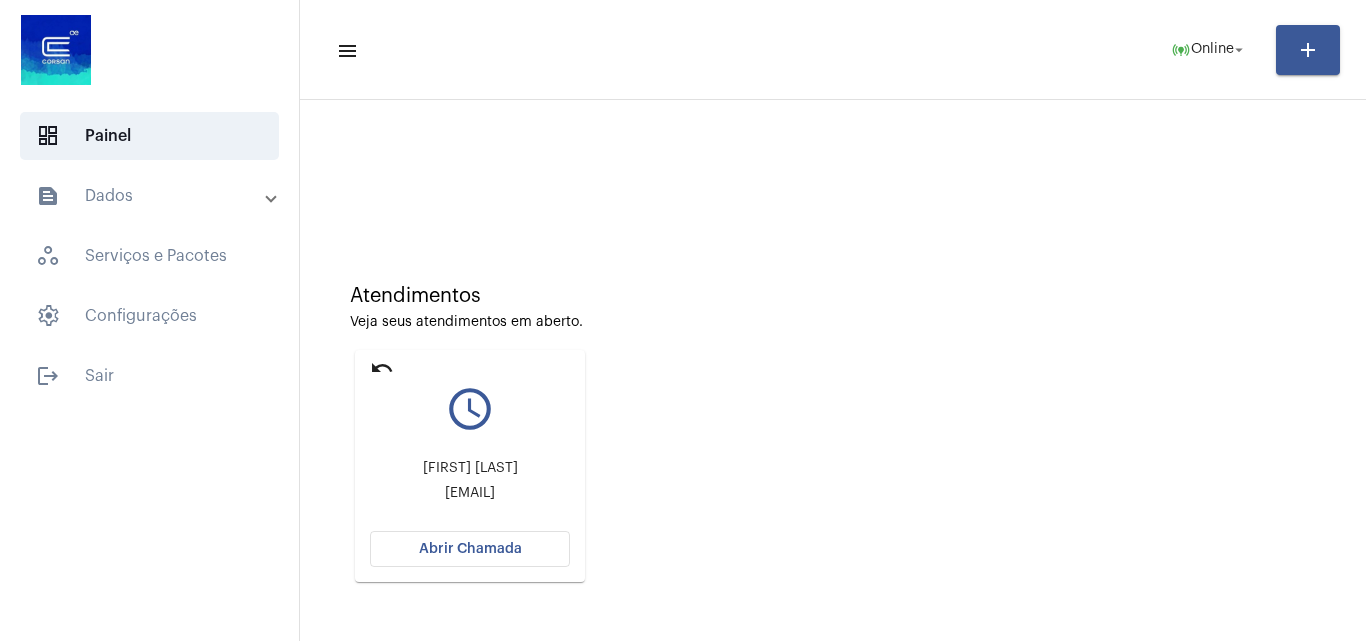 click on "Abrir Chamada" 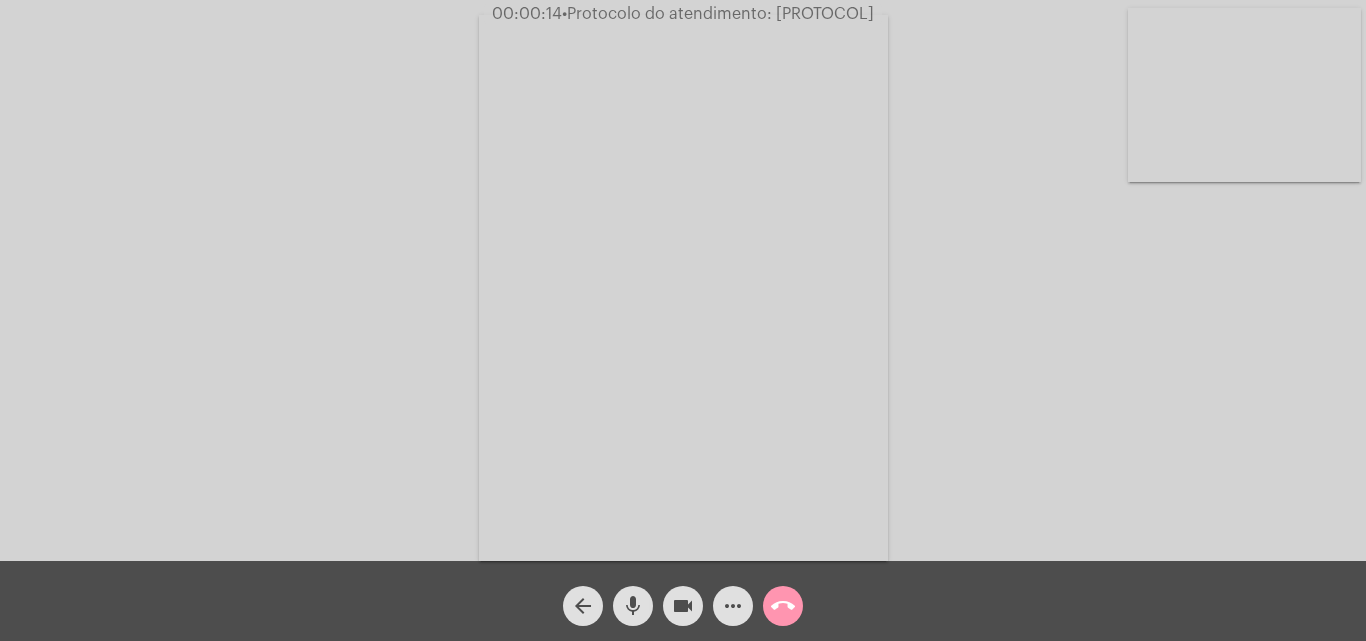 click on "Acessando Câmera e Microfone..." 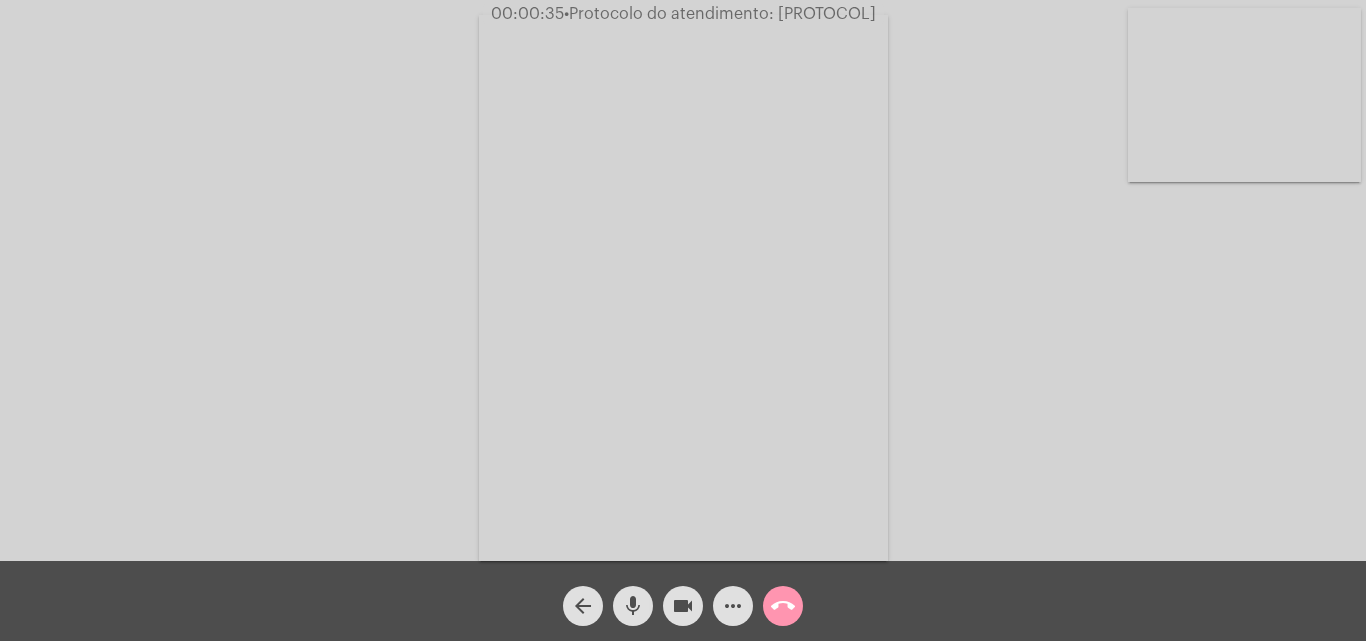 click on "Acessando Câmera e Microfone..." 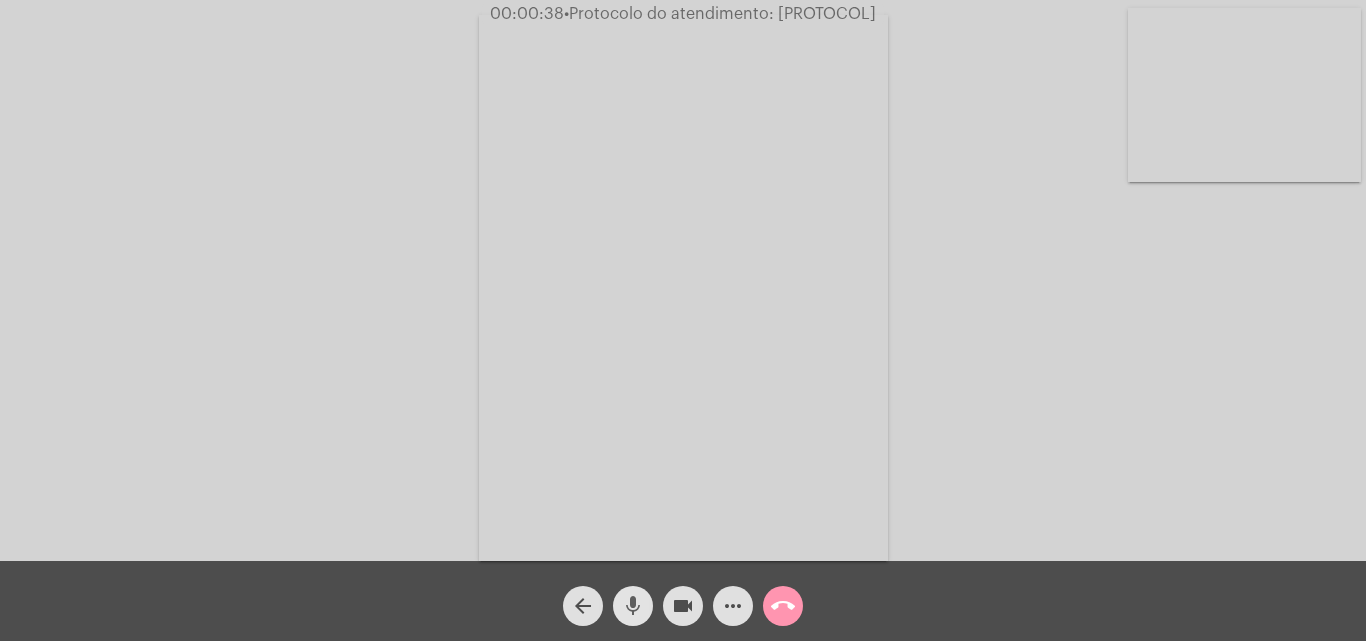 click on "mic" 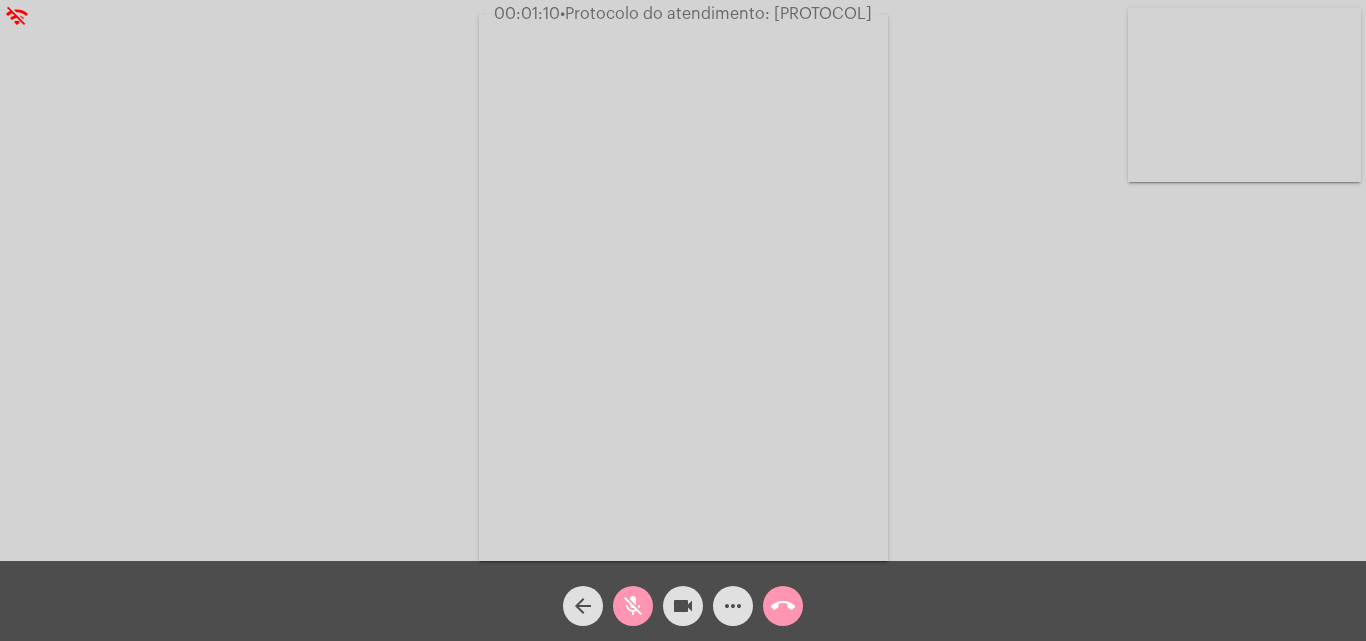 type 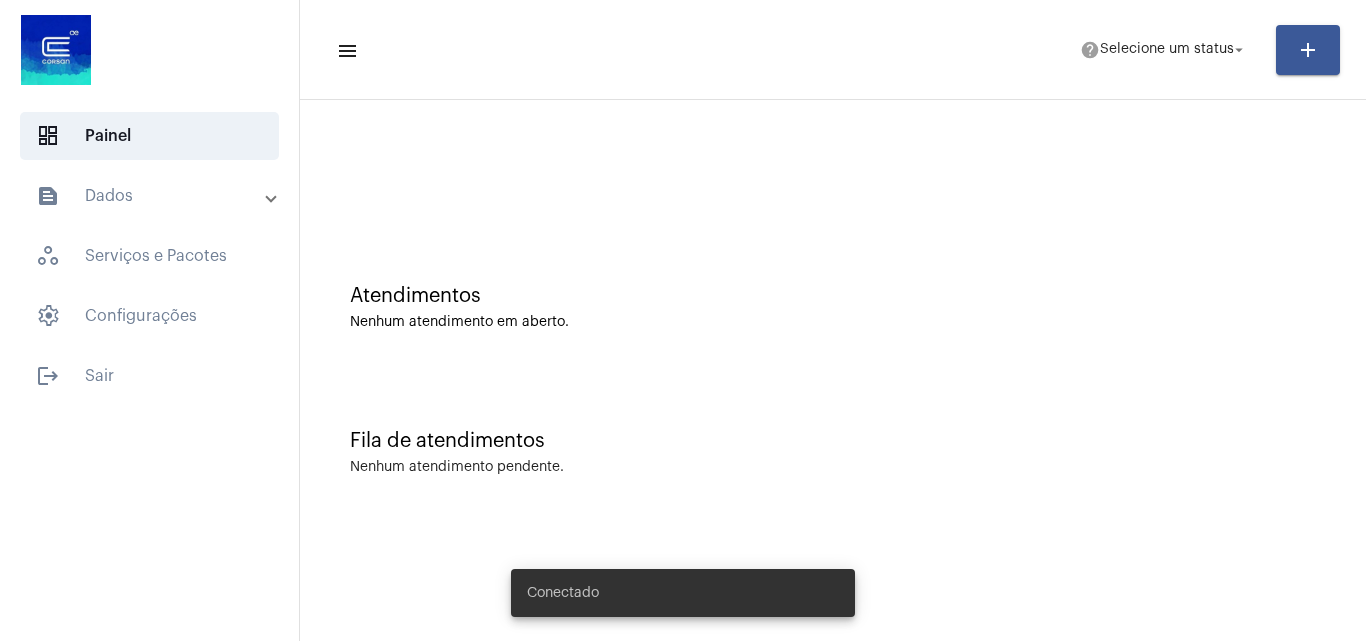 scroll, scrollTop: 0, scrollLeft: 0, axis: both 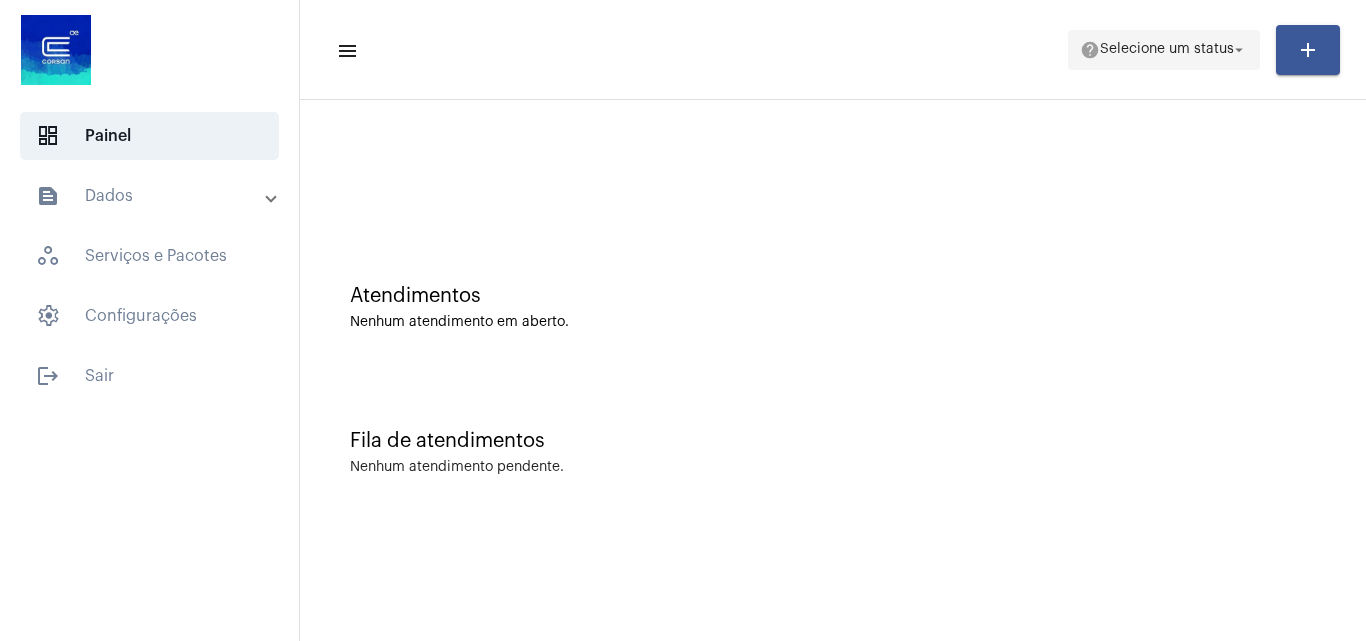click on "Selecione um status" 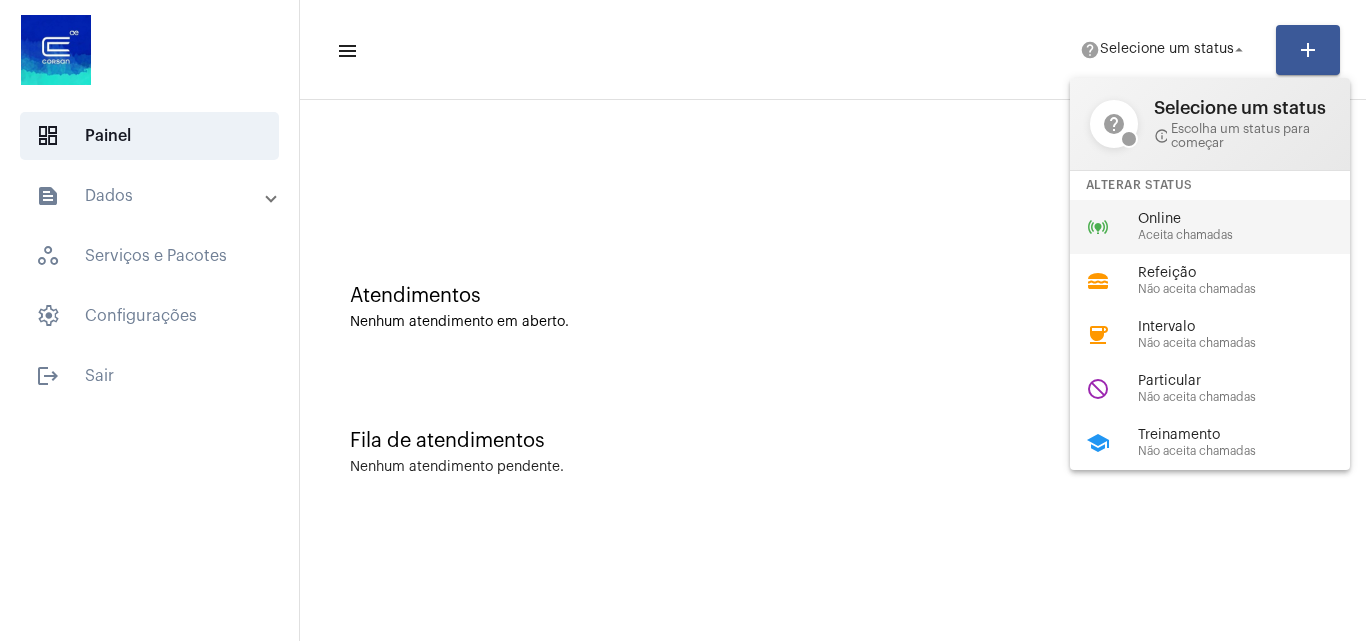 click on "Aceita chamadas" at bounding box center [1252, 235] 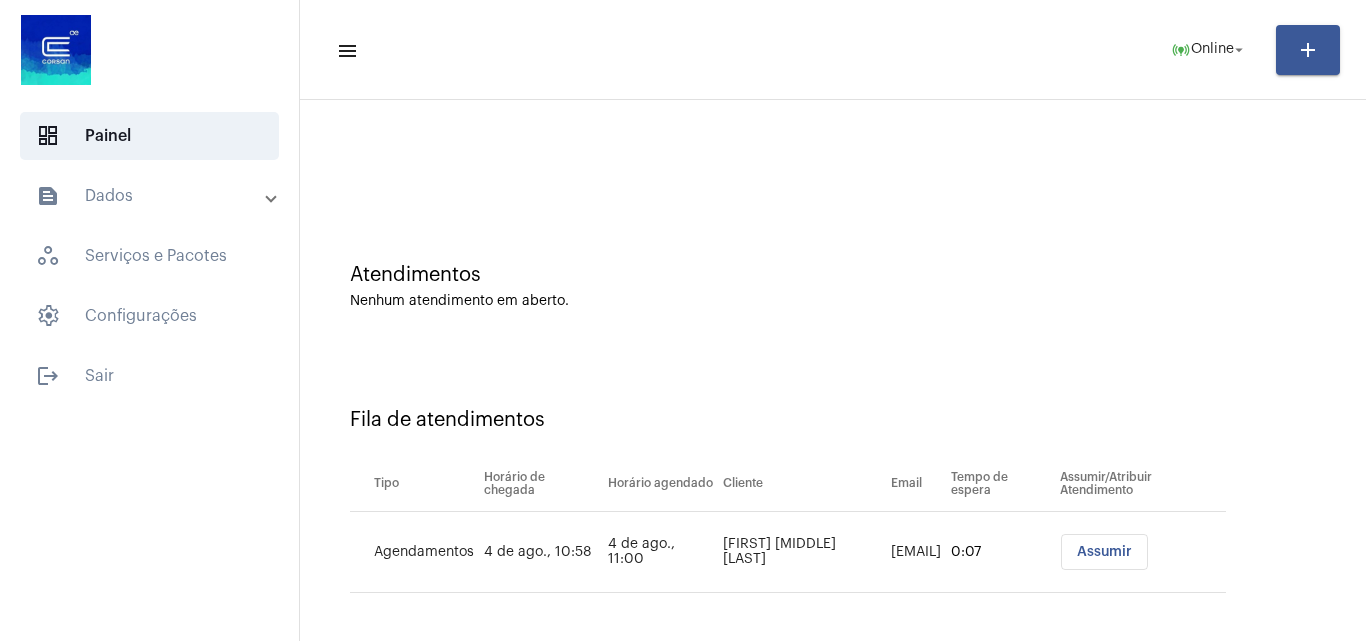 scroll, scrollTop: 27, scrollLeft: 0, axis: vertical 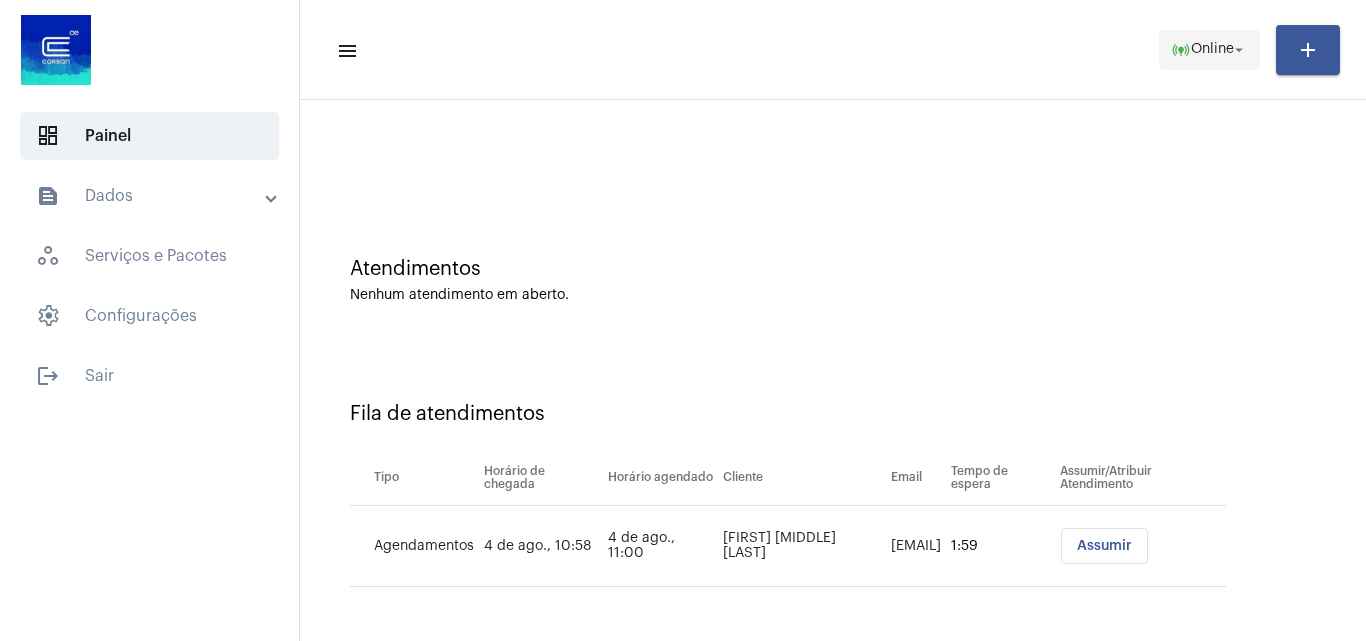 click on "online_prediction  Online arrow_drop_down" 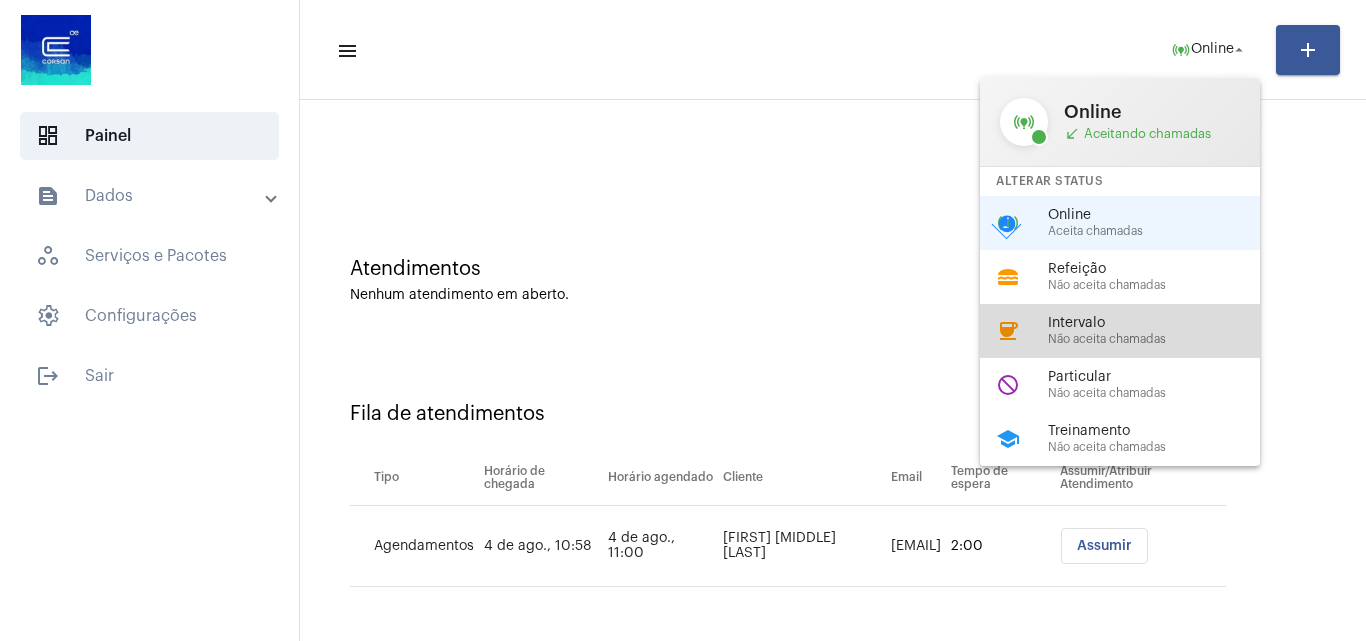 click on "Intervalo" at bounding box center (1162, 323) 